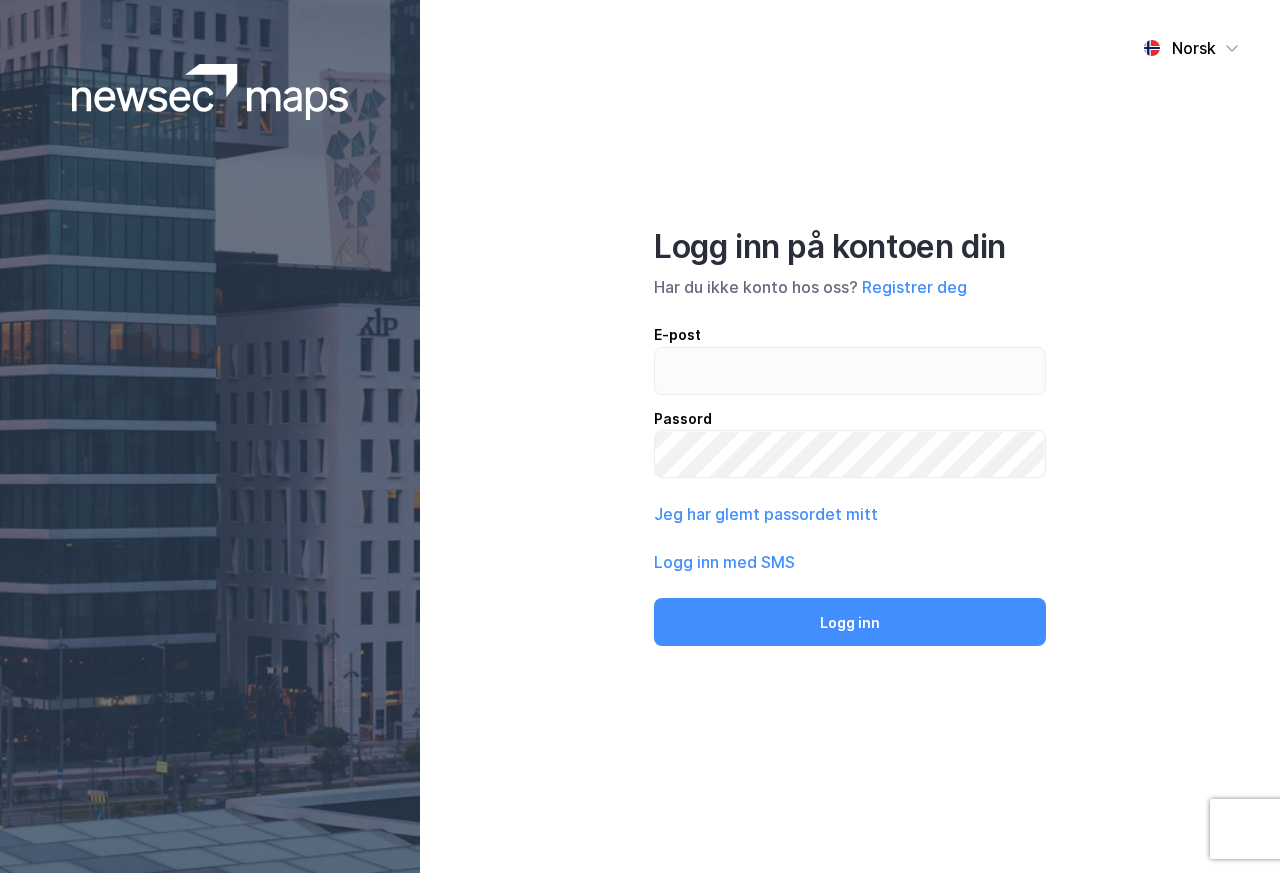 scroll, scrollTop: 0, scrollLeft: 0, axis: both 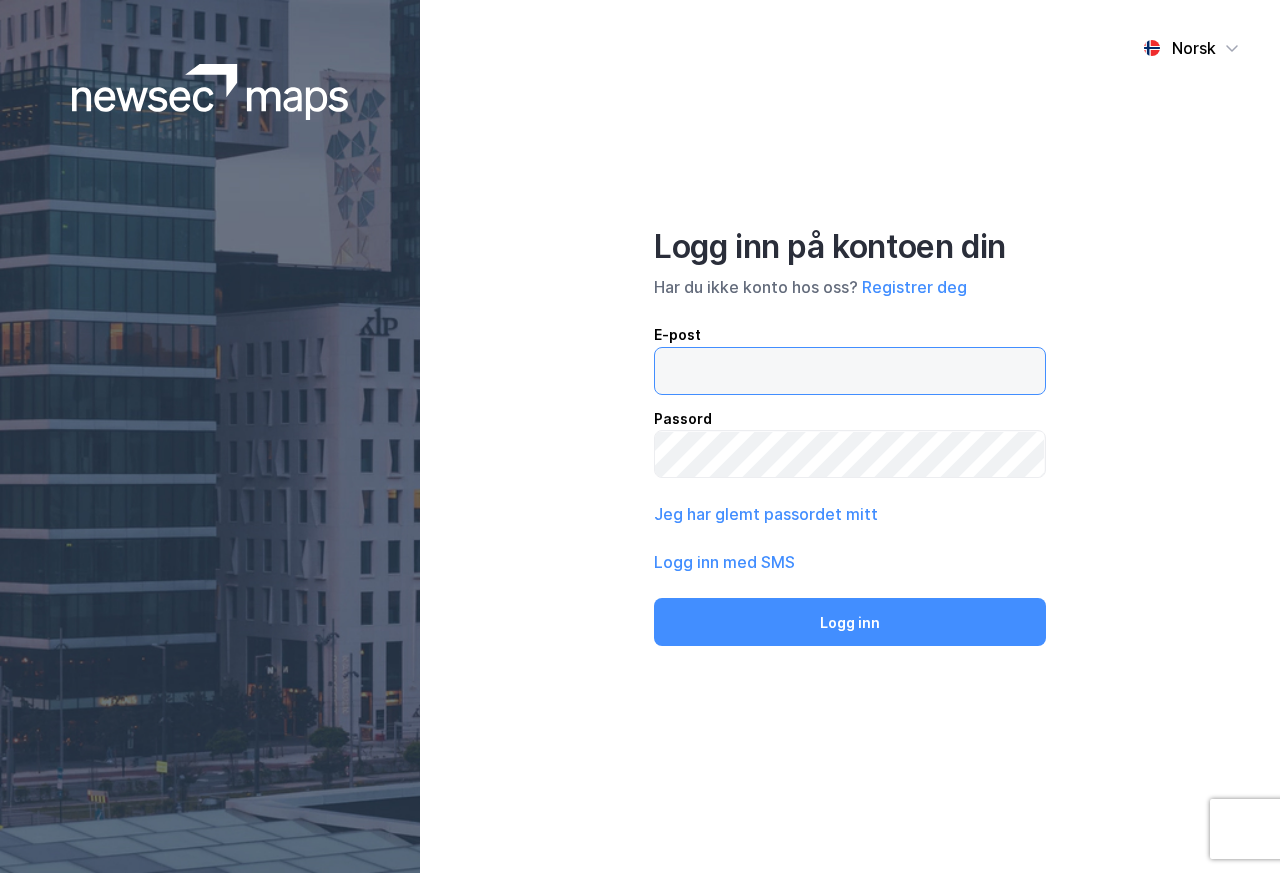 click at bounding box center (850, 371) 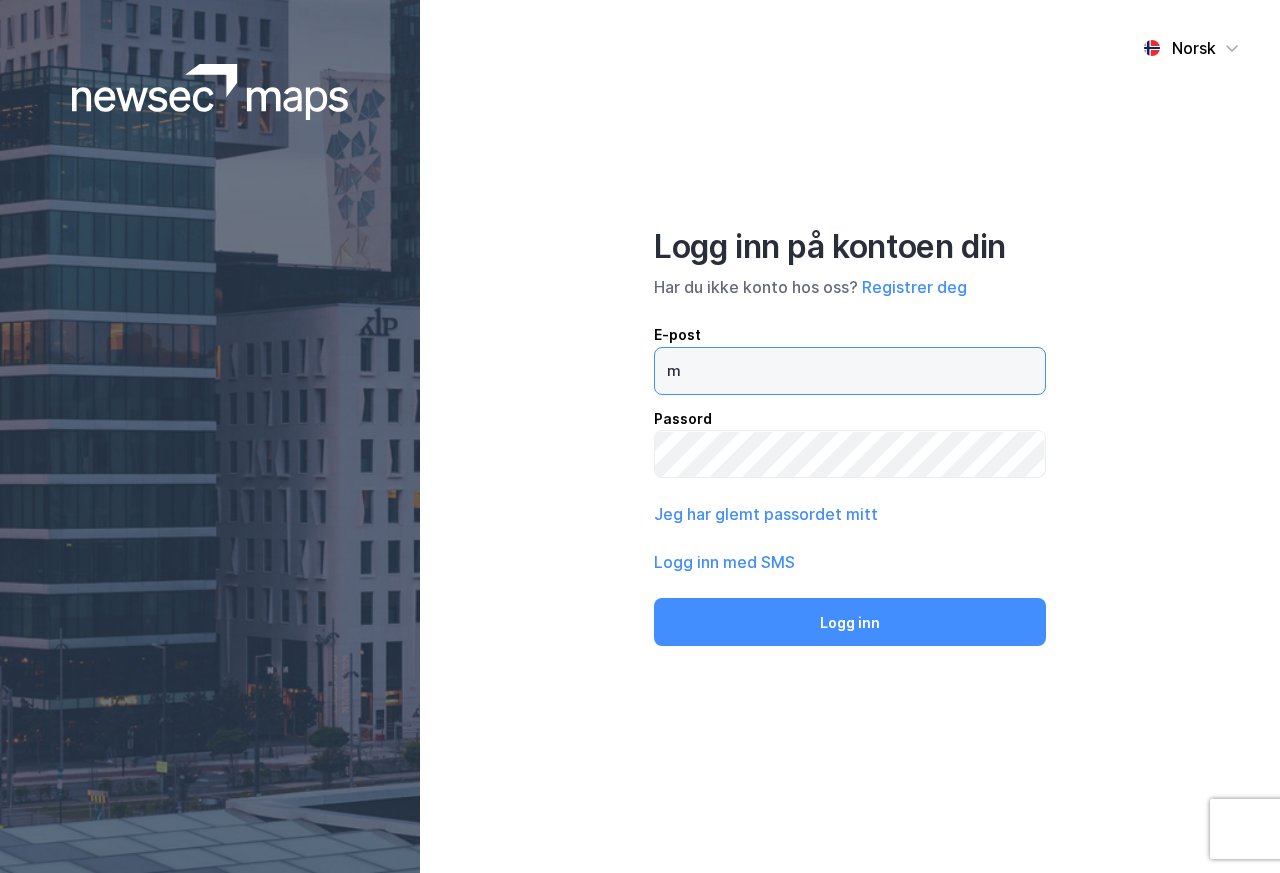 click on "m" at bounding box center [850, 371] 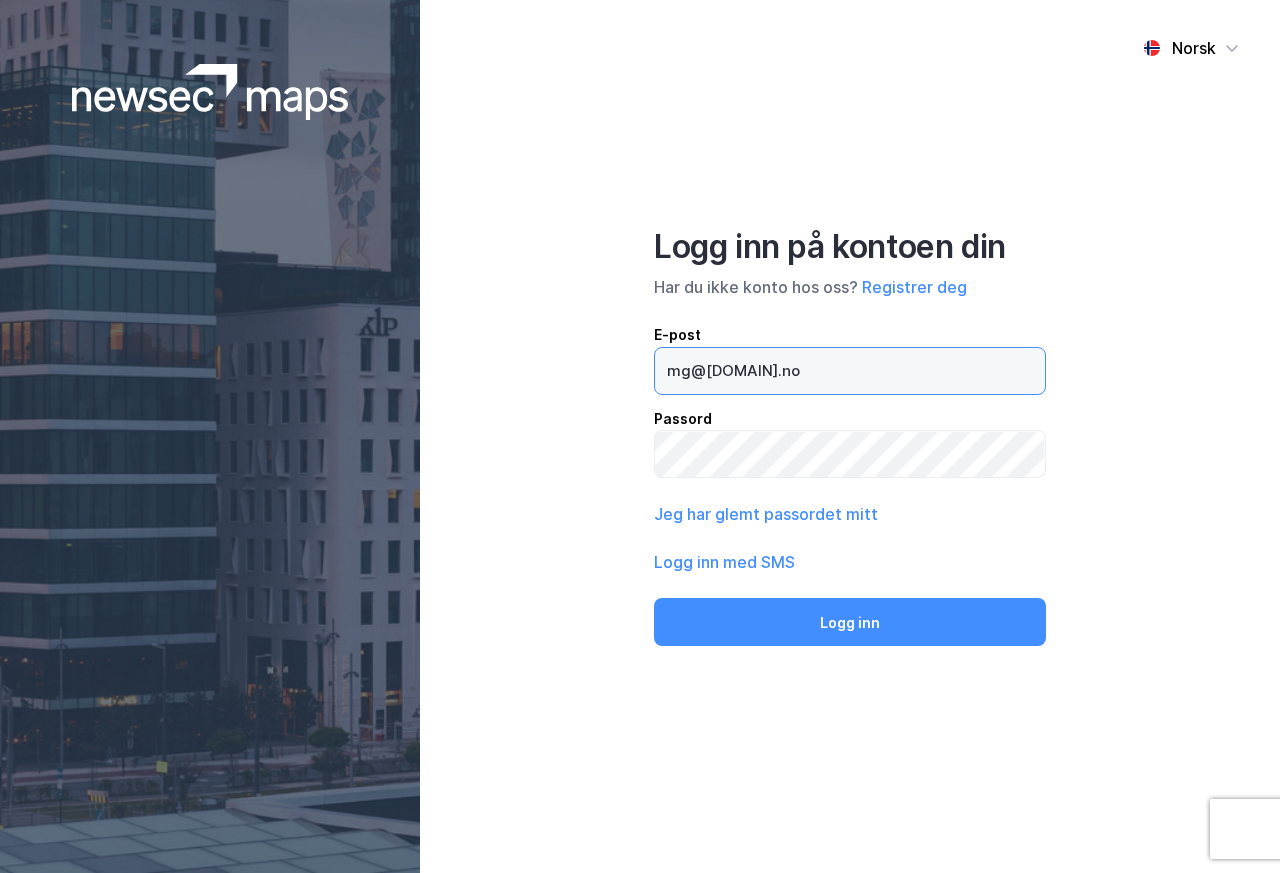 type on "mg@[DOMAIN].no" 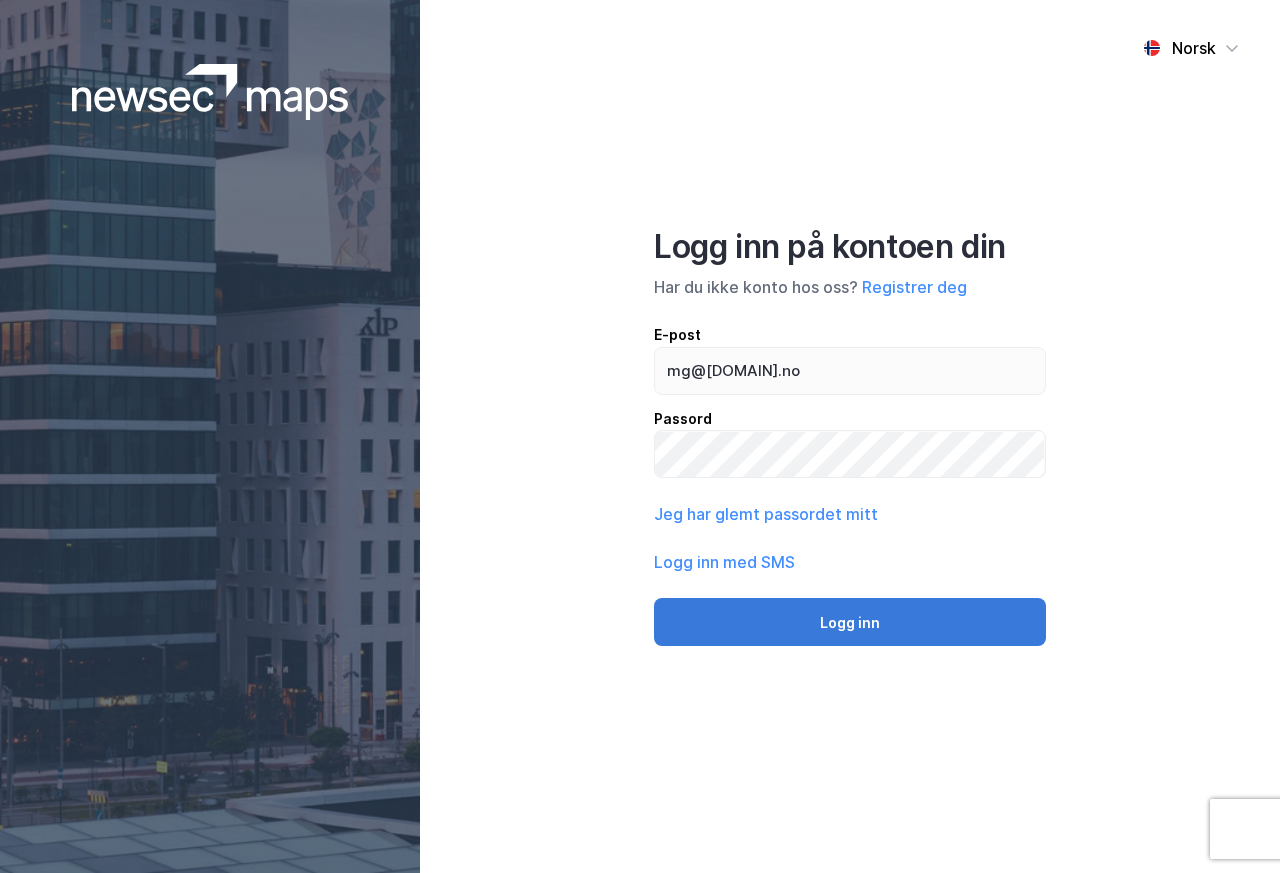click on "Logg inn" at bounding box center [850, 622] 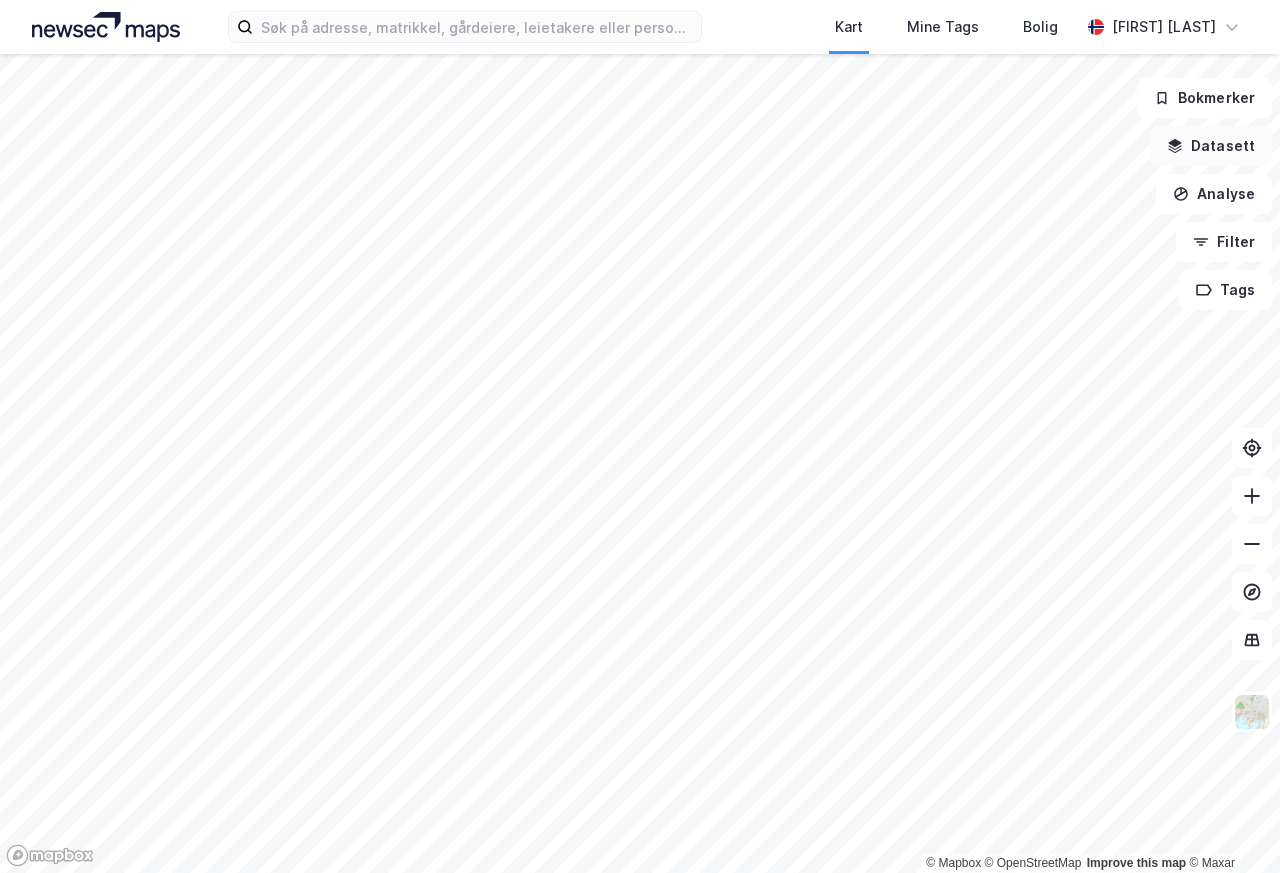 click on "Datasett" at bounding box center [1211, 146] 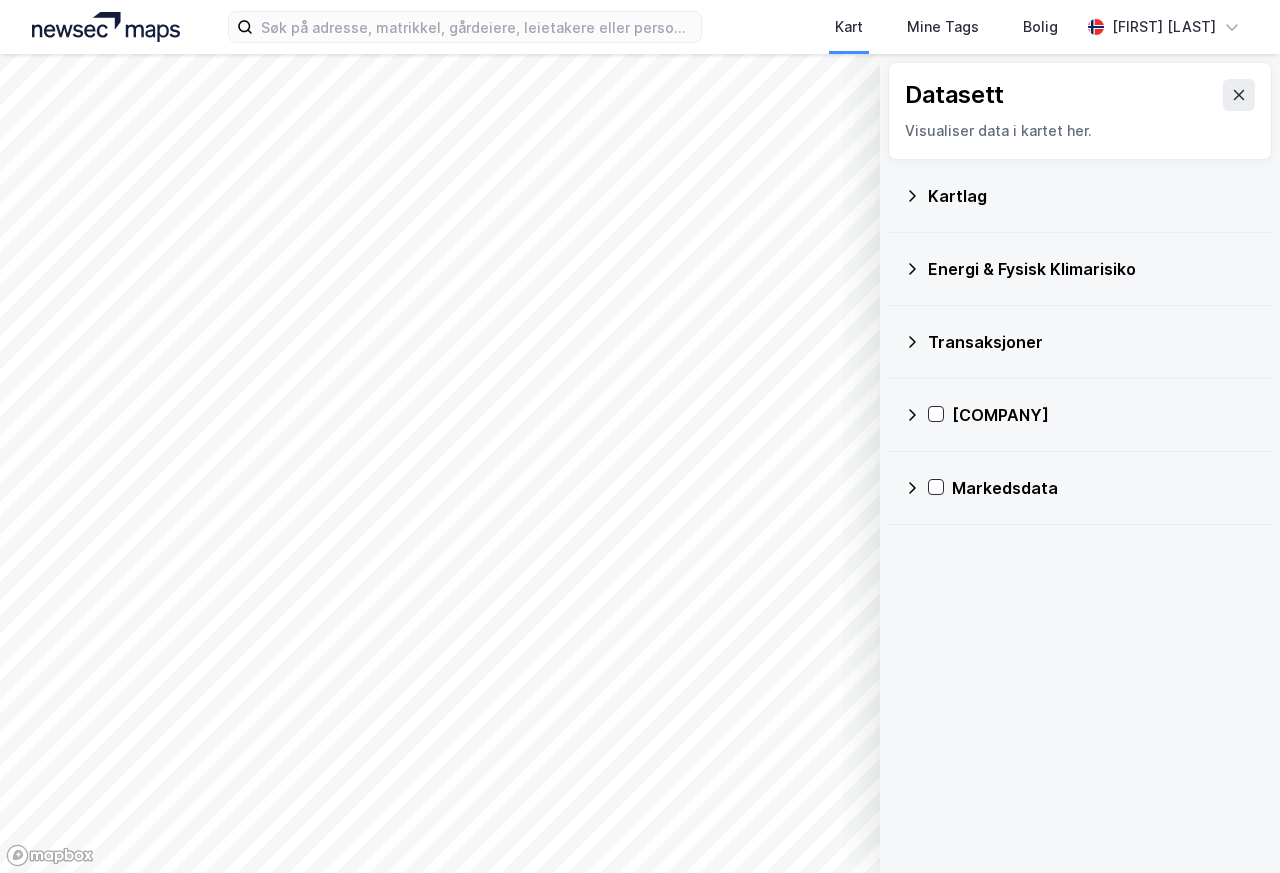 click 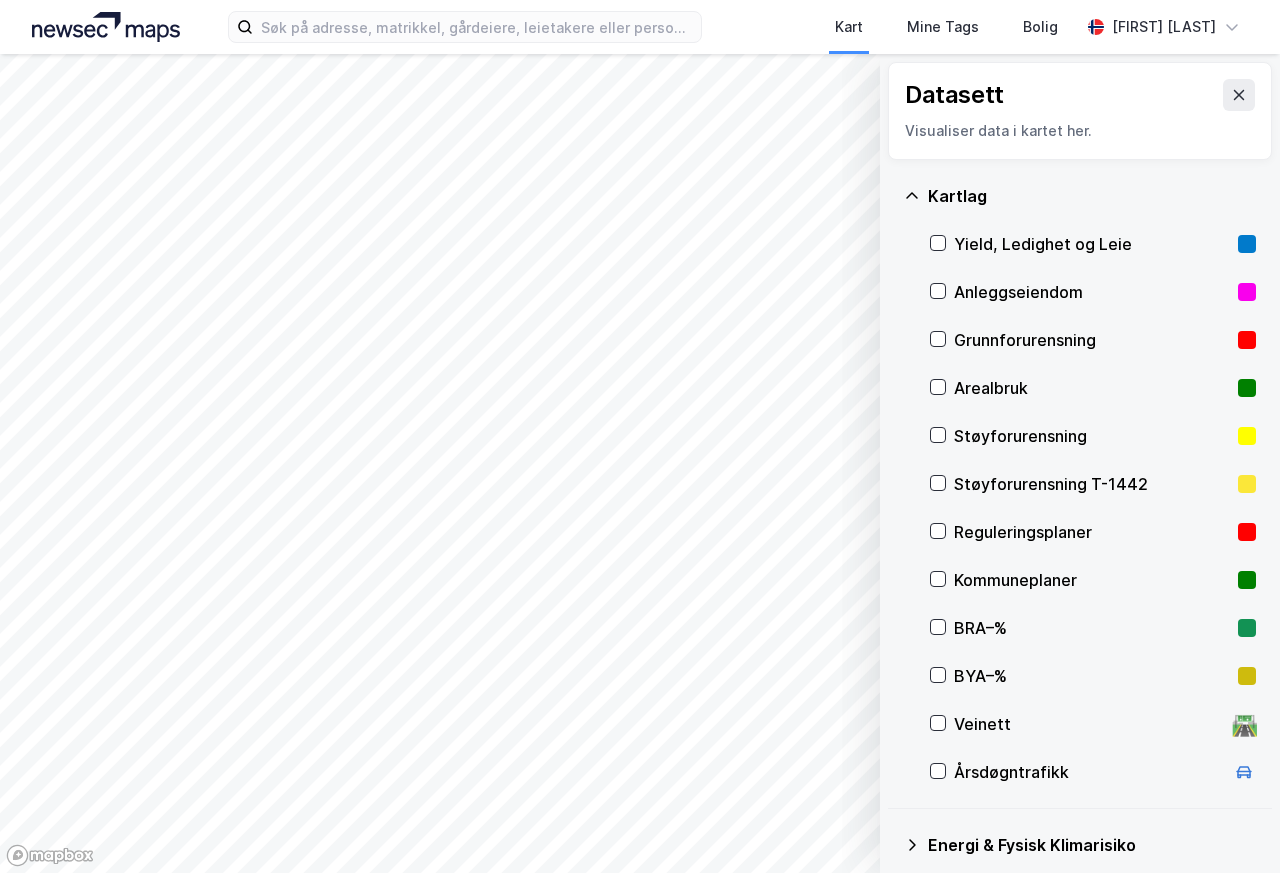 click 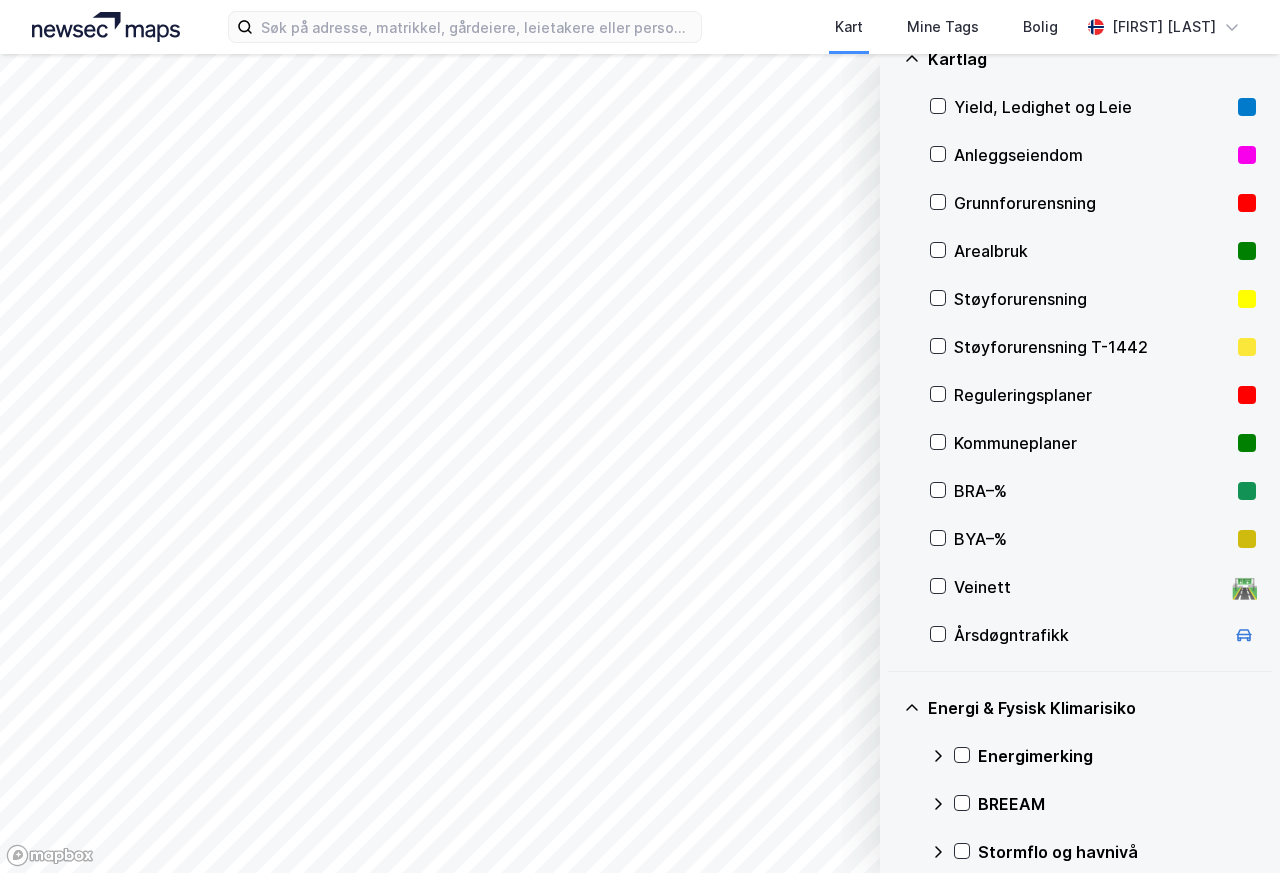 scroll, scrollTop: 523, scrollLeft: 0, axis: vertical 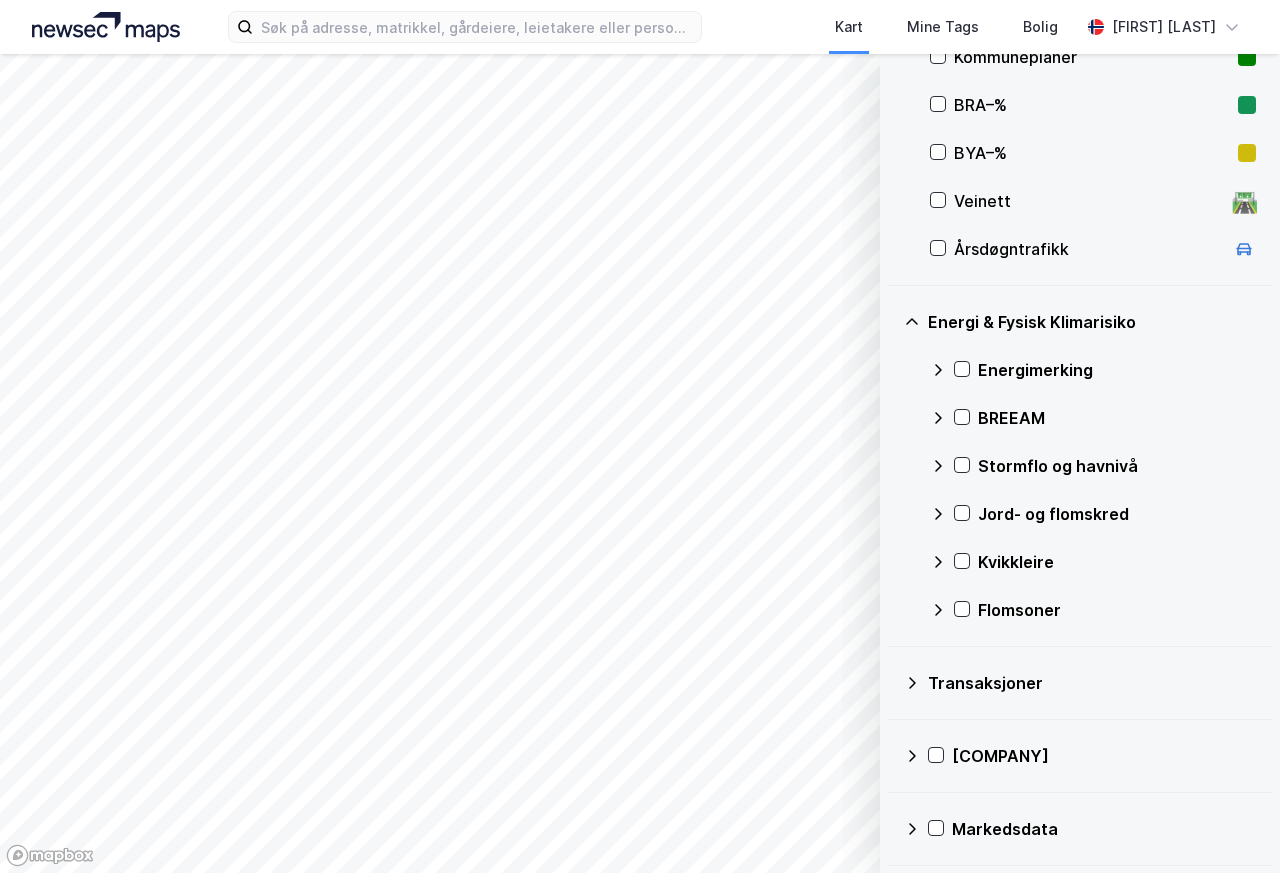 click on "Markedsdata" at bounding box center [1104, 829] 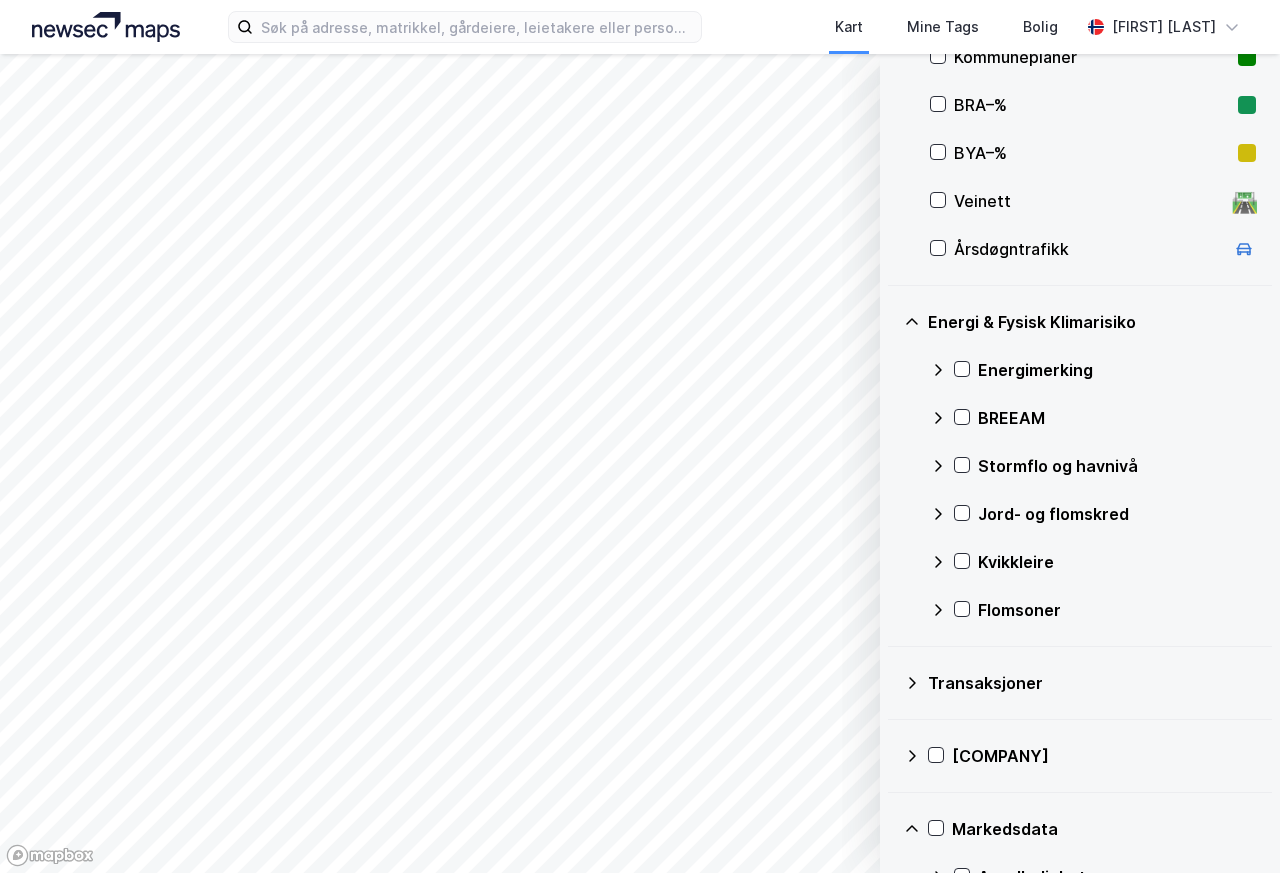 click 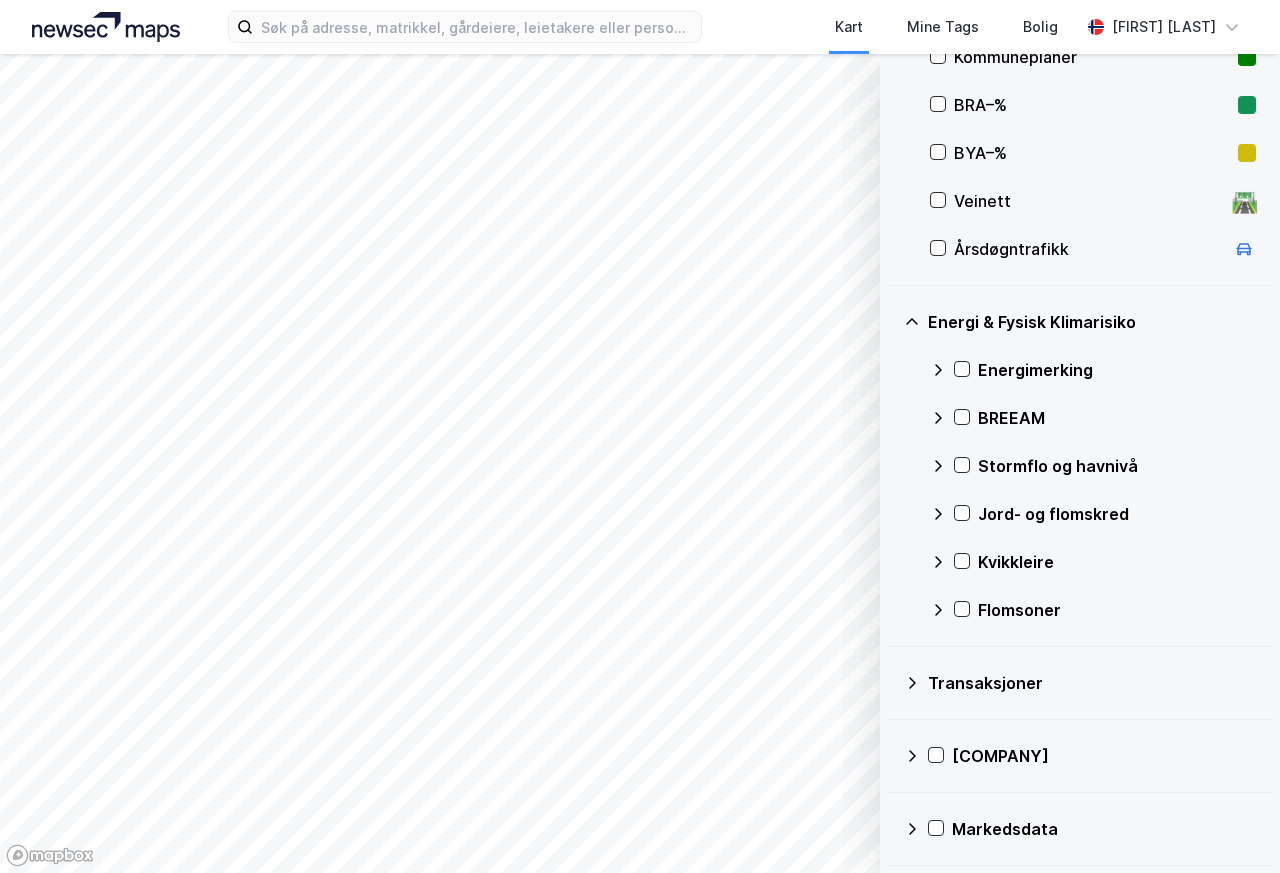 click 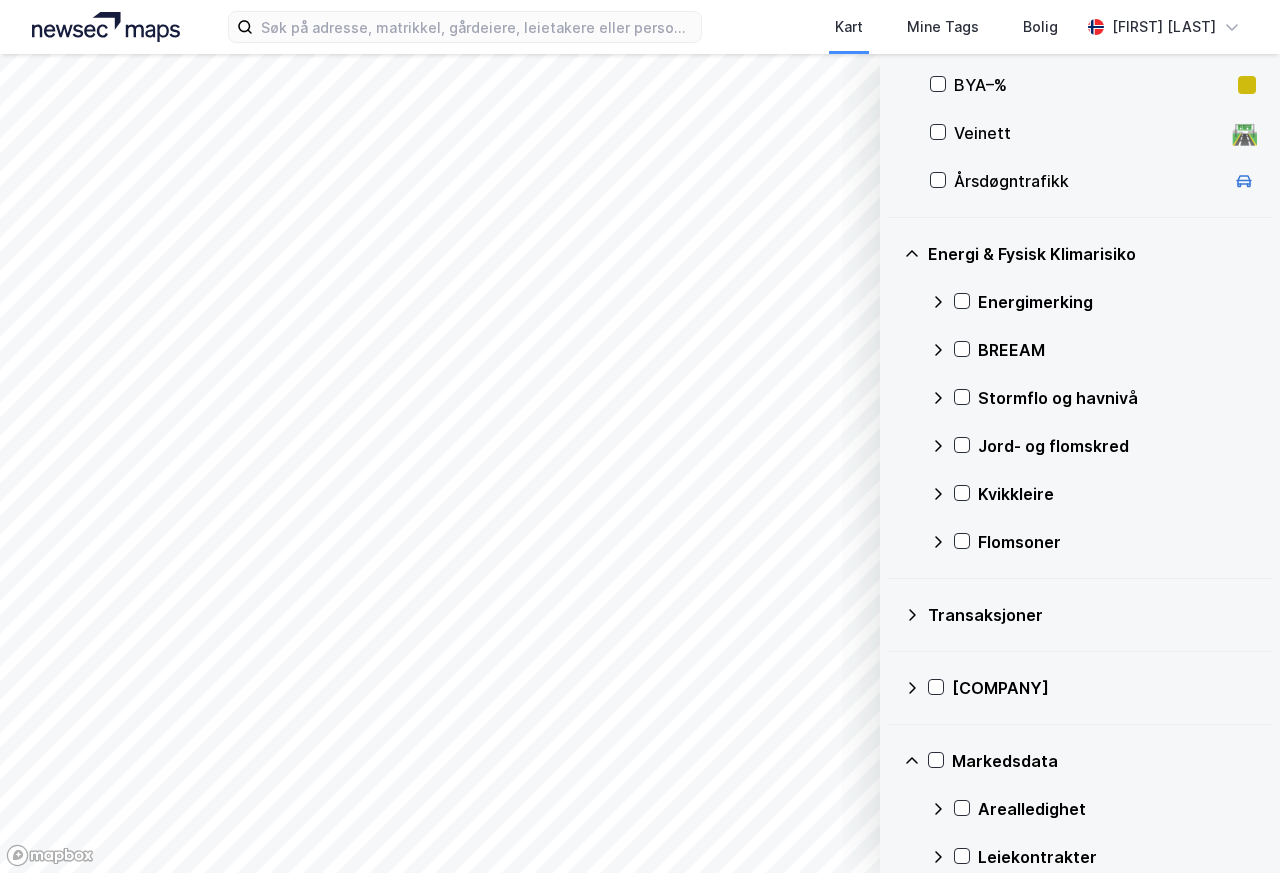 scroll, scrollTop: 716, scrollLeft: 0, axis: vertical 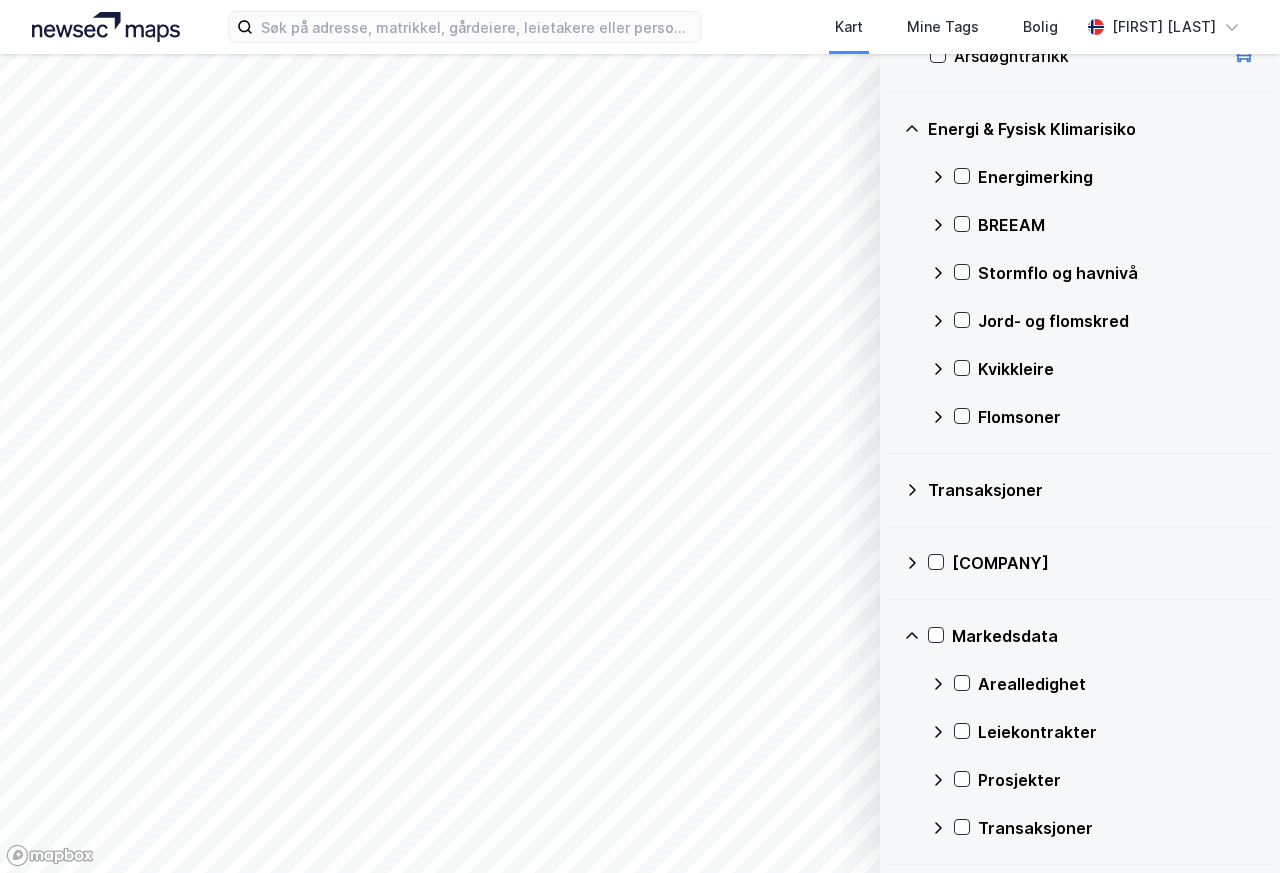 click on "BREEAM" at bounding box center [1093, 225] 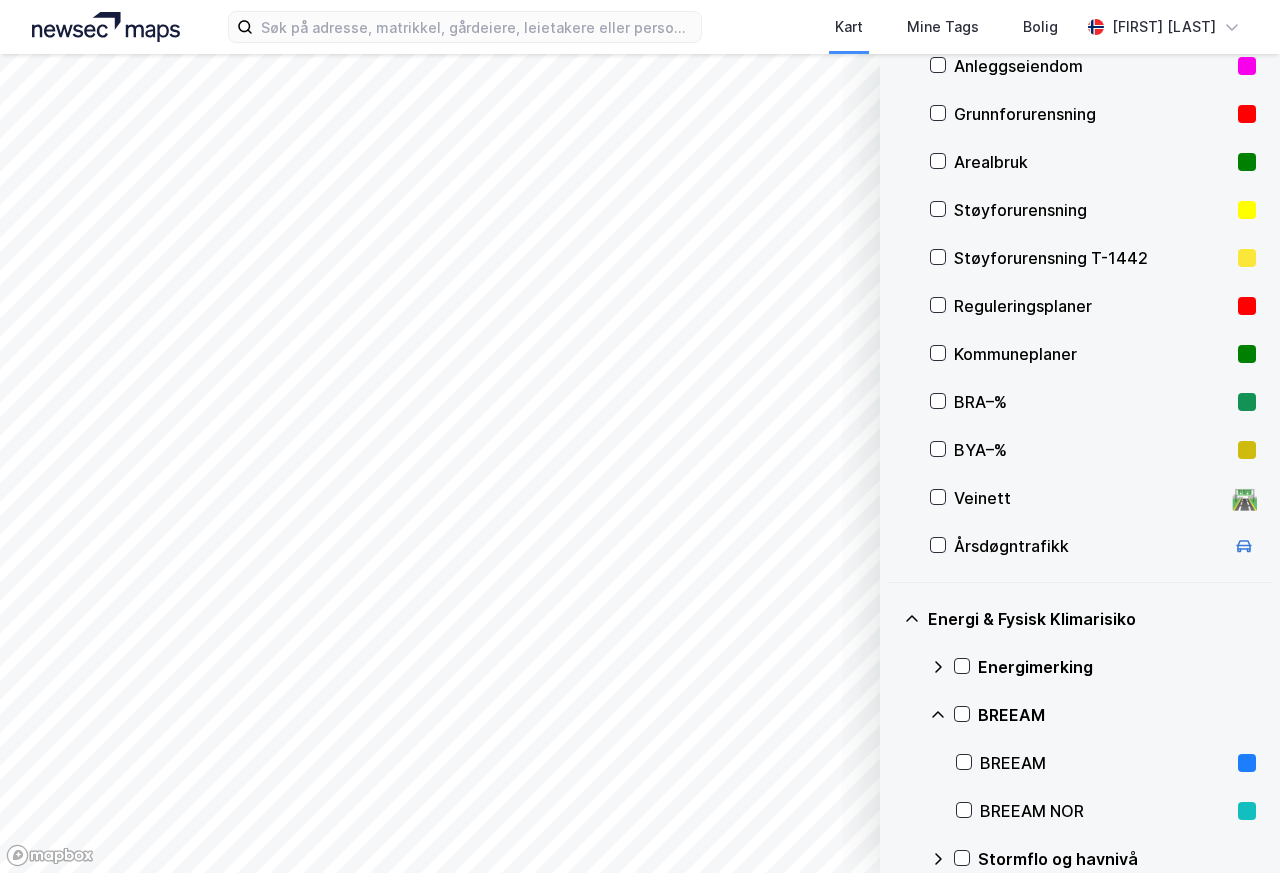 scroll, scrollTop: 0, scrollLeft: 0, axis: both 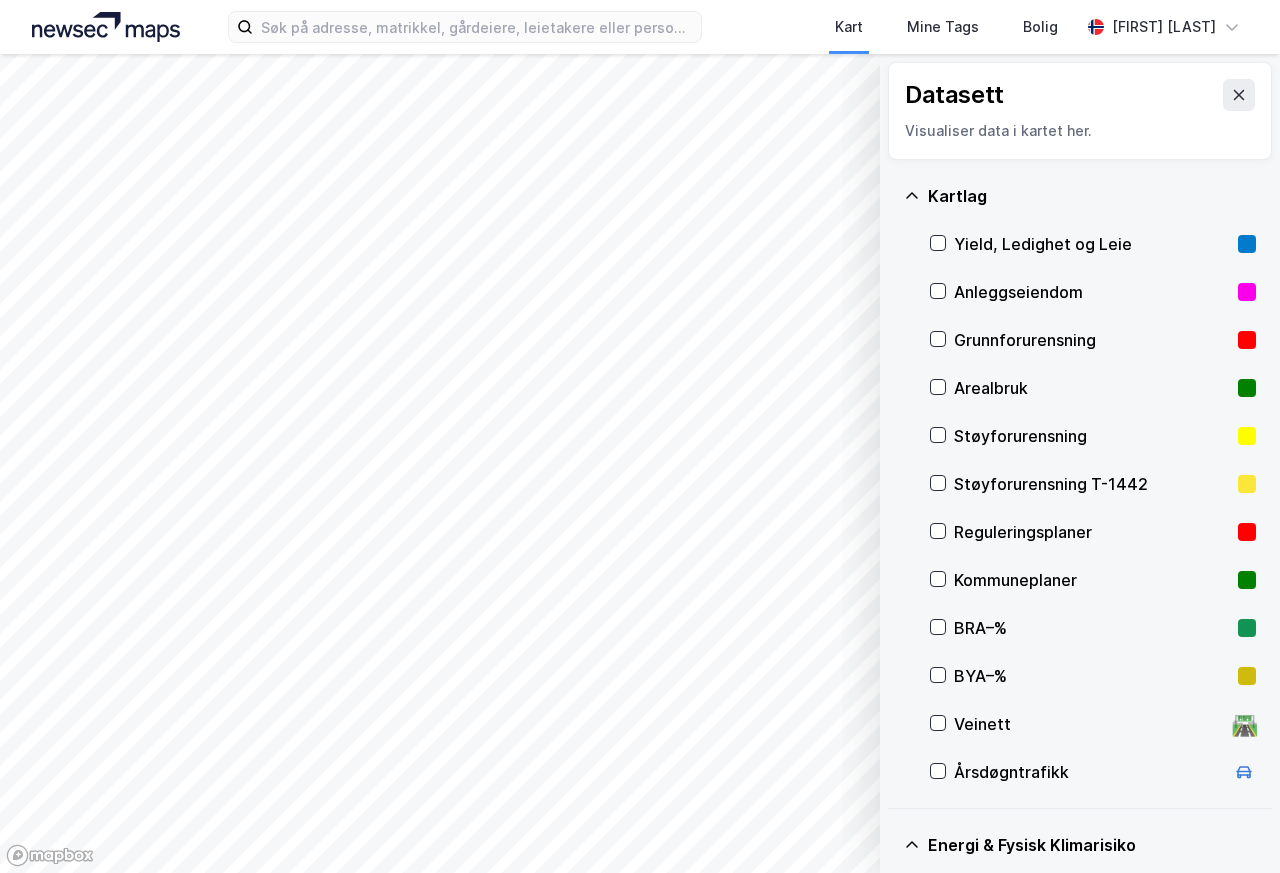 click on "Datasett Visualiser data i kartet her." at bounding box center (1080, 111) 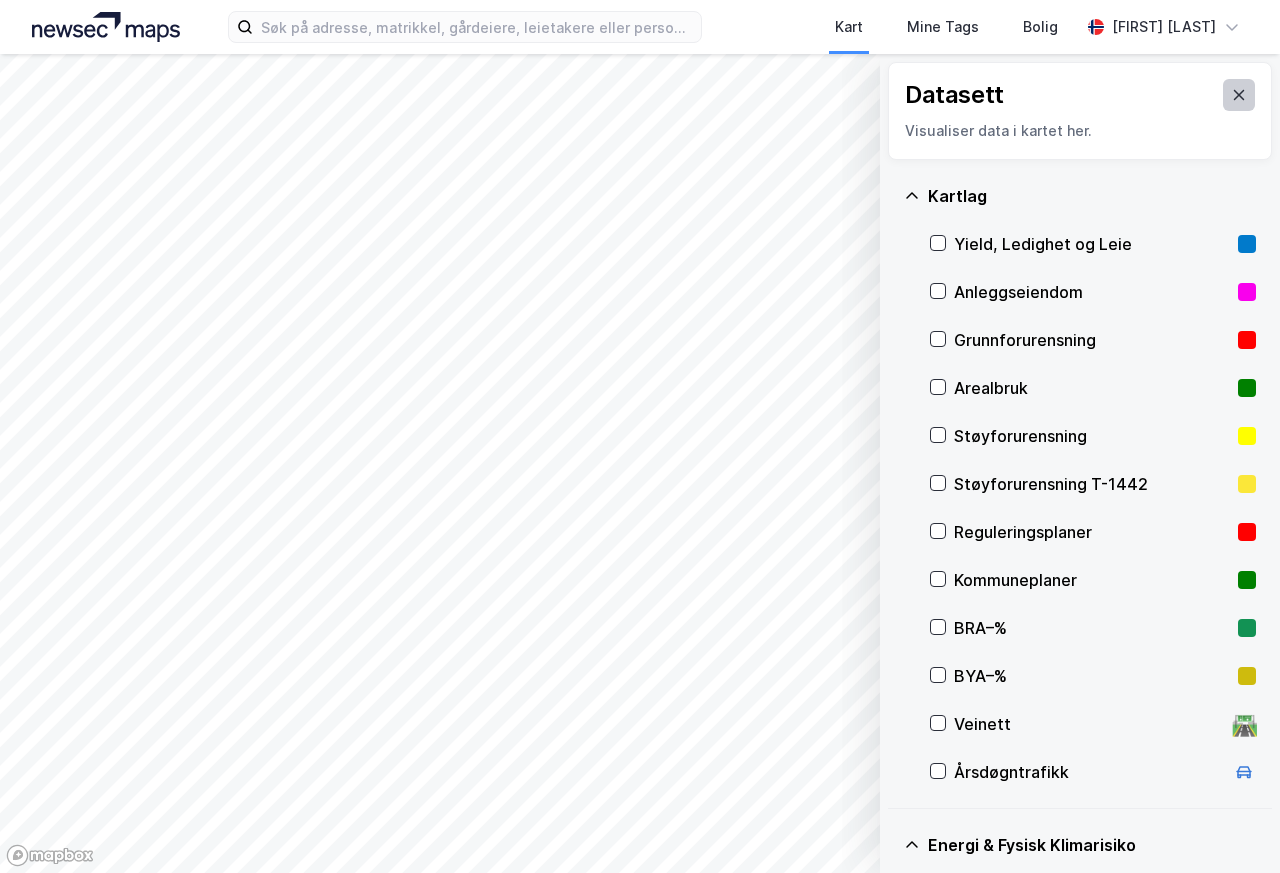 click 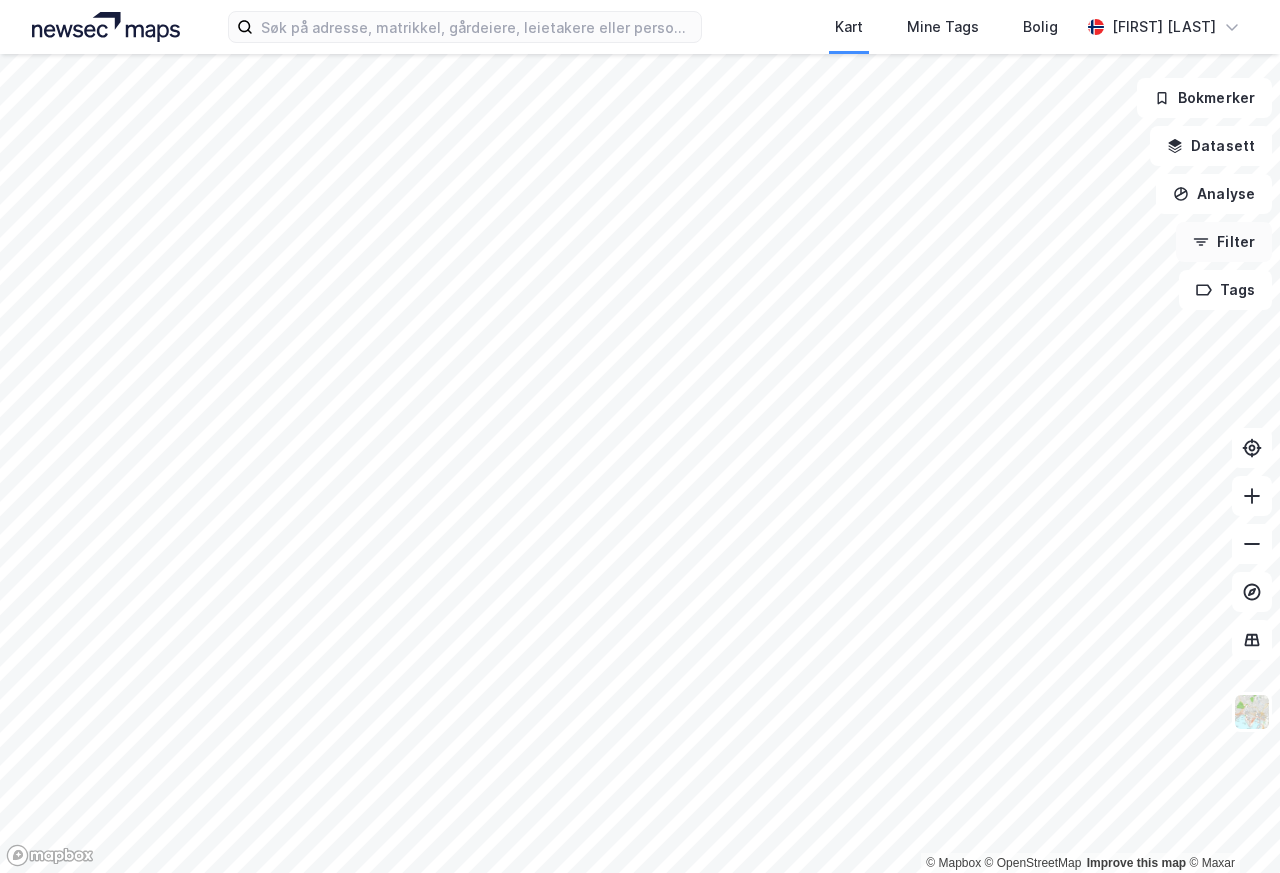 click on "Filter" at bounding box center [1224, 242] 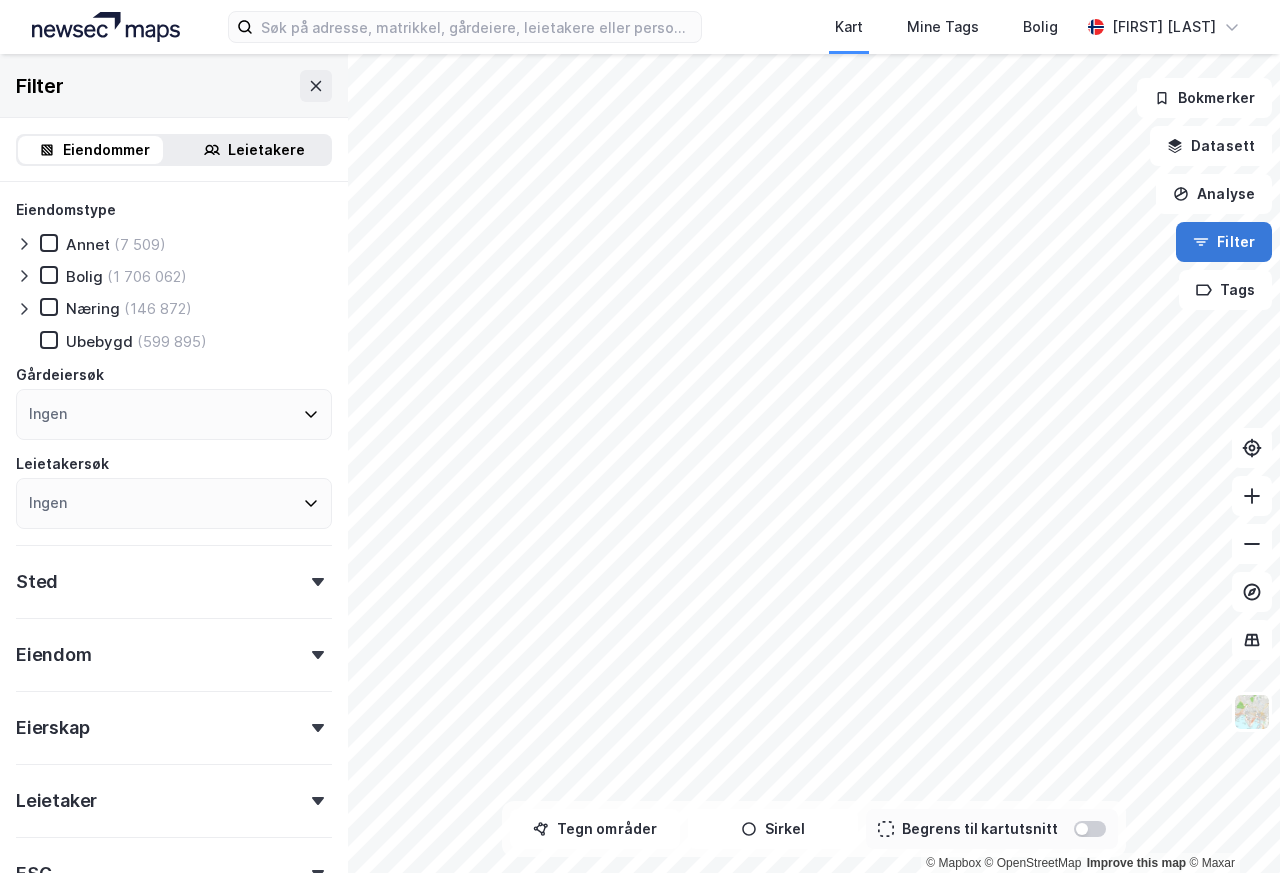 click on "Filter" at bounding box center [1224, 242] 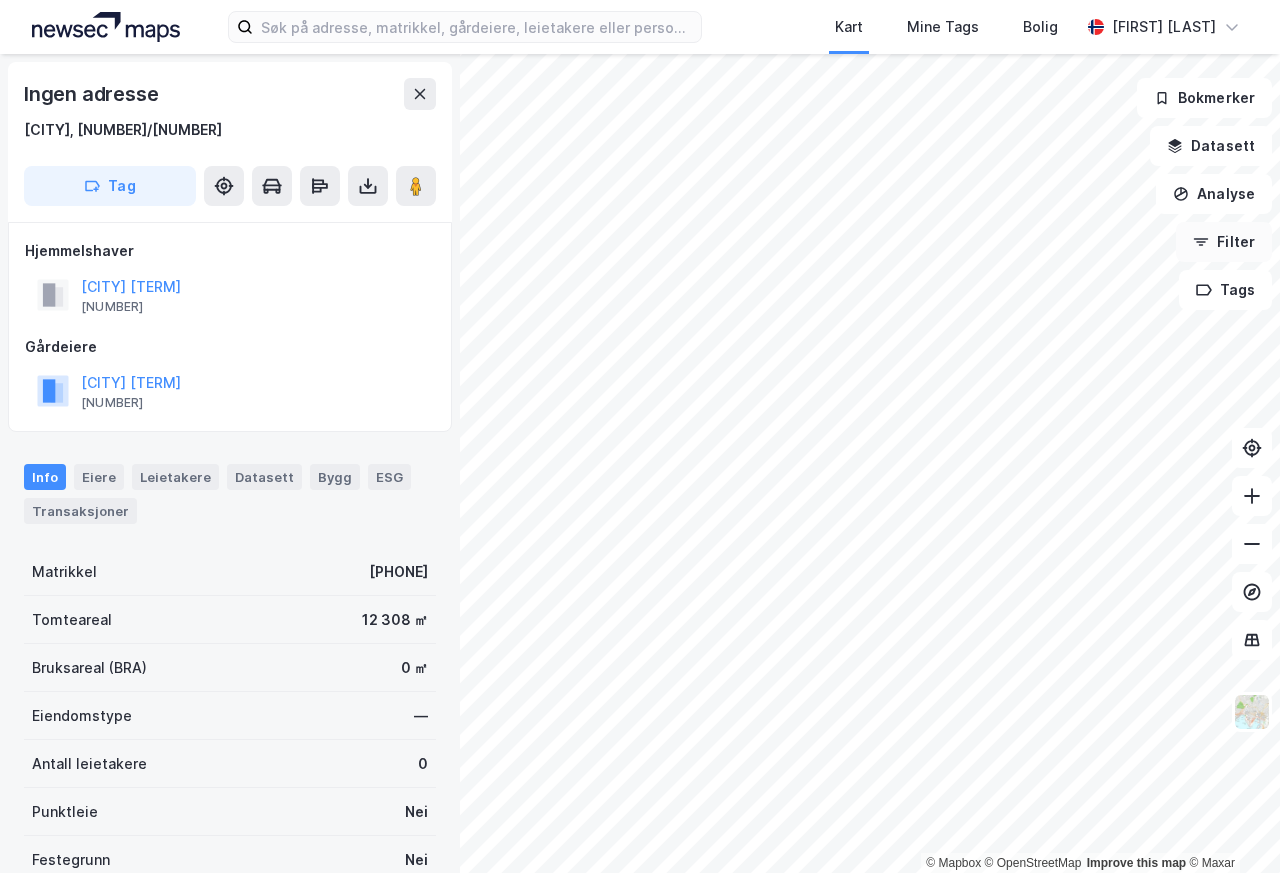 click on "Filter" at bounding box center [1224, 242] 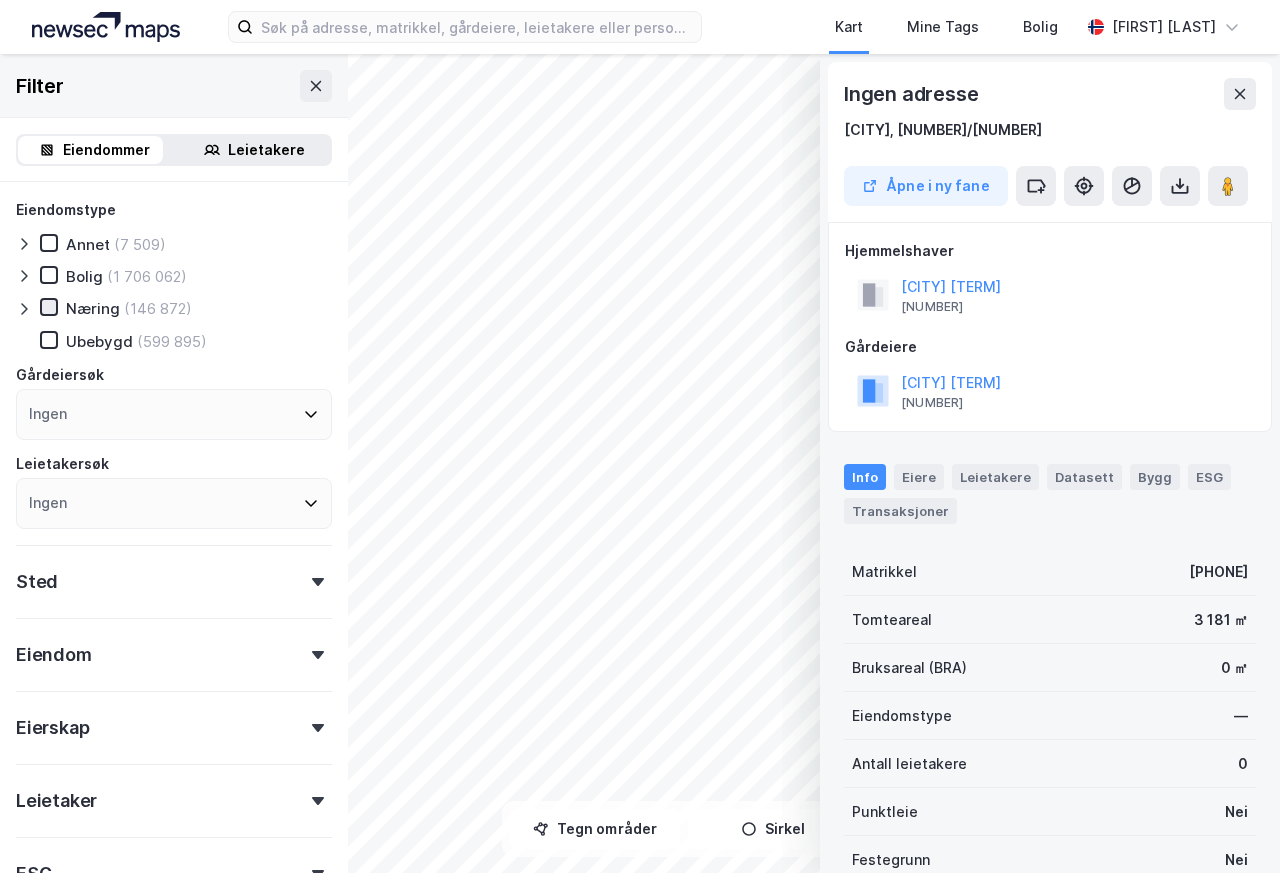 click 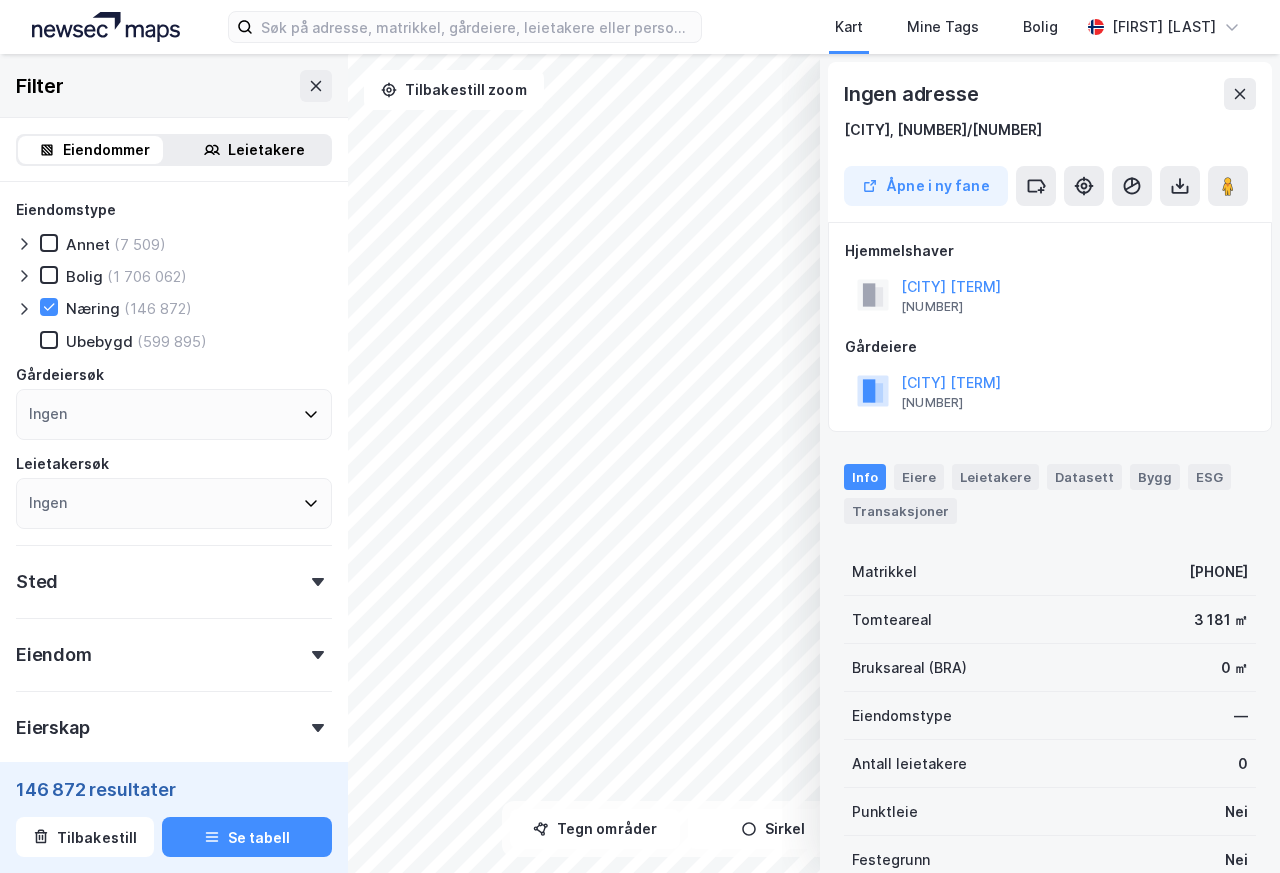 click 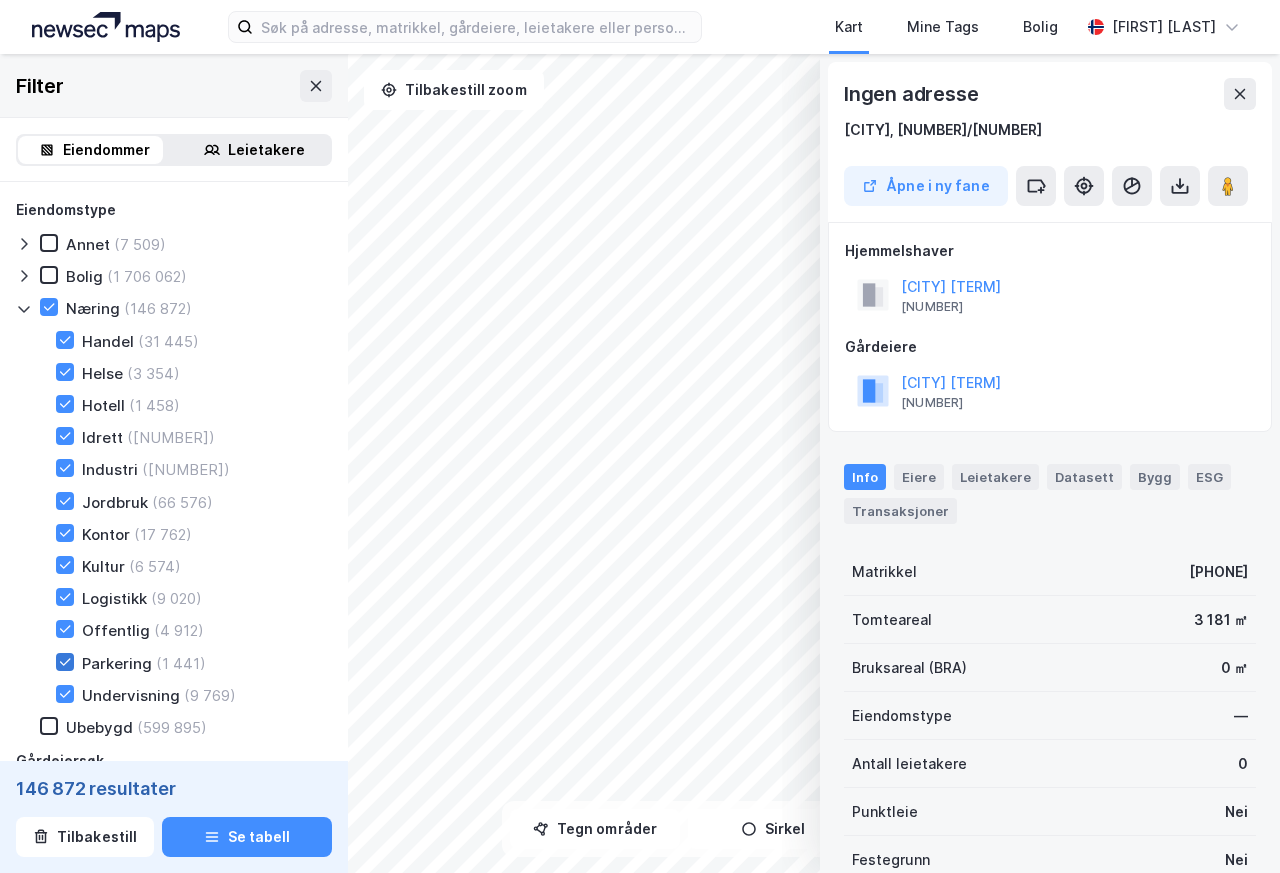 click on "Handel (31 445) Helse (3 354) Hotell (1 458) Idrett (3 886) Industri (16 184) Jordbruk (66 576) Kontor (17 762) Kultur (6 574) Logistikk (9 020) Offentlig (4 912) Parkering (1 441) Undervisning (9 769)" at bounding box center (182, 518) 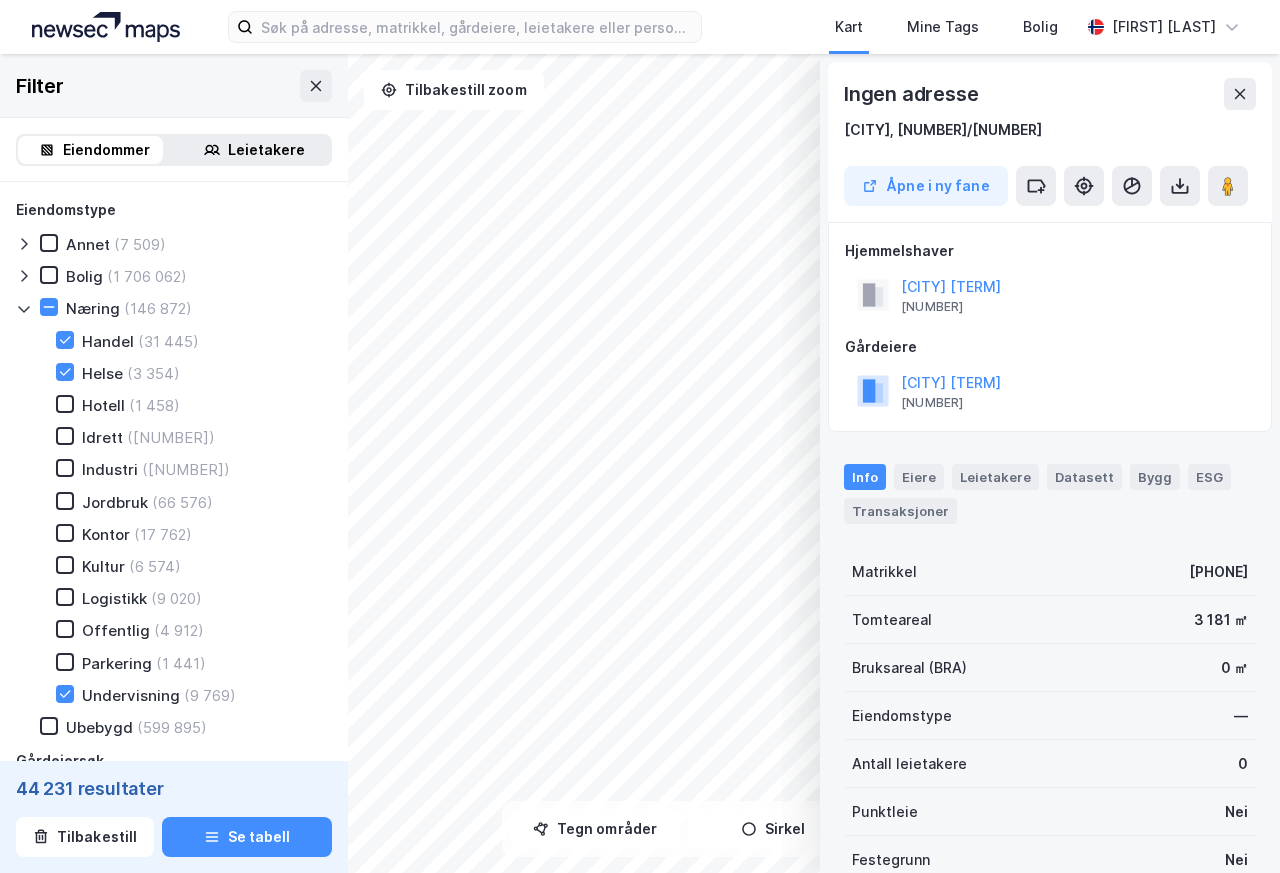 click 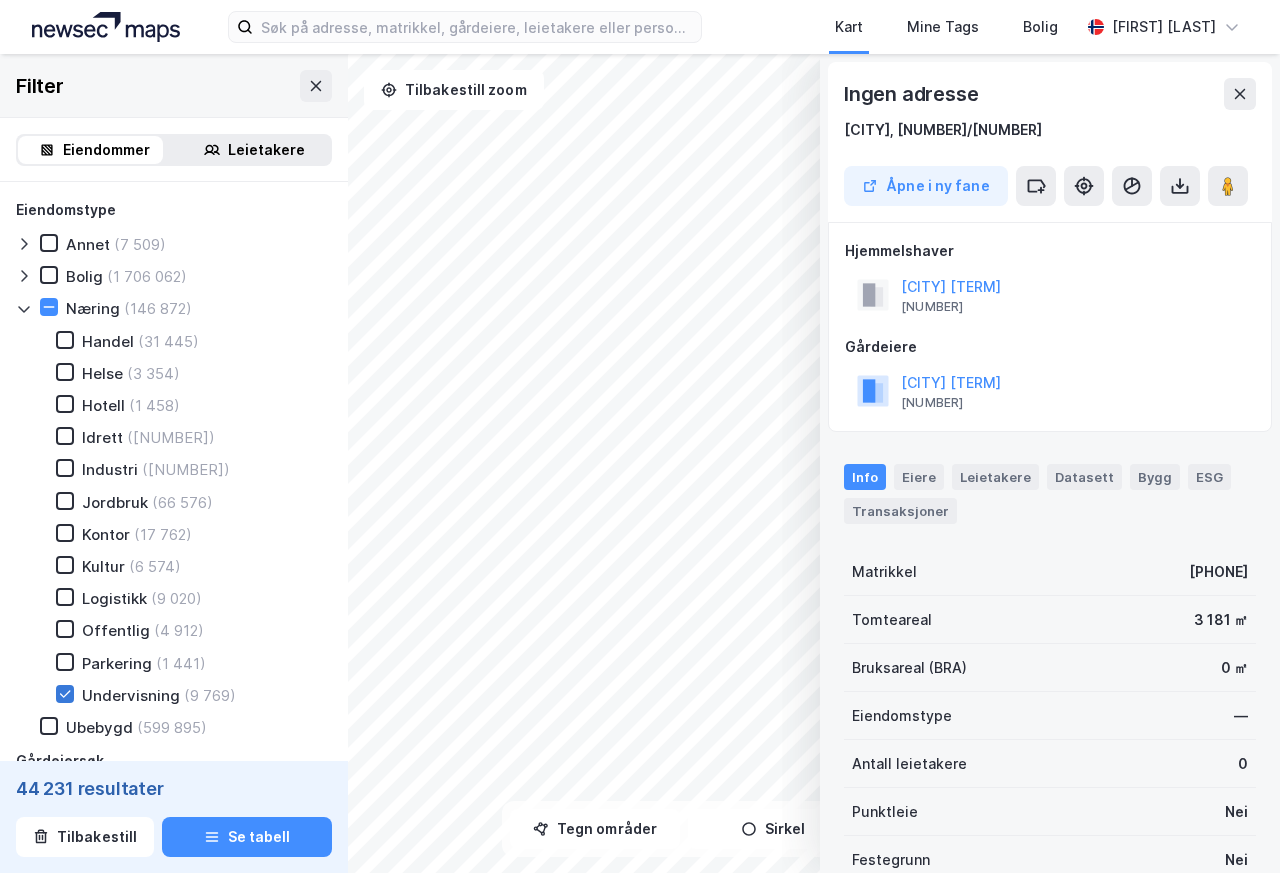 click on "Handel (31 445) Helse (3 354) Hotell (1 458) Idrett (3 886) Industri (16 184) Jordbruk (66 576) Kontor (17 762) Kultur (6 574) Logistikk (9 020) Offentlig (4 912) Parkering (1 441) Undervisning (9 769)" at bounding box center [182, 518] 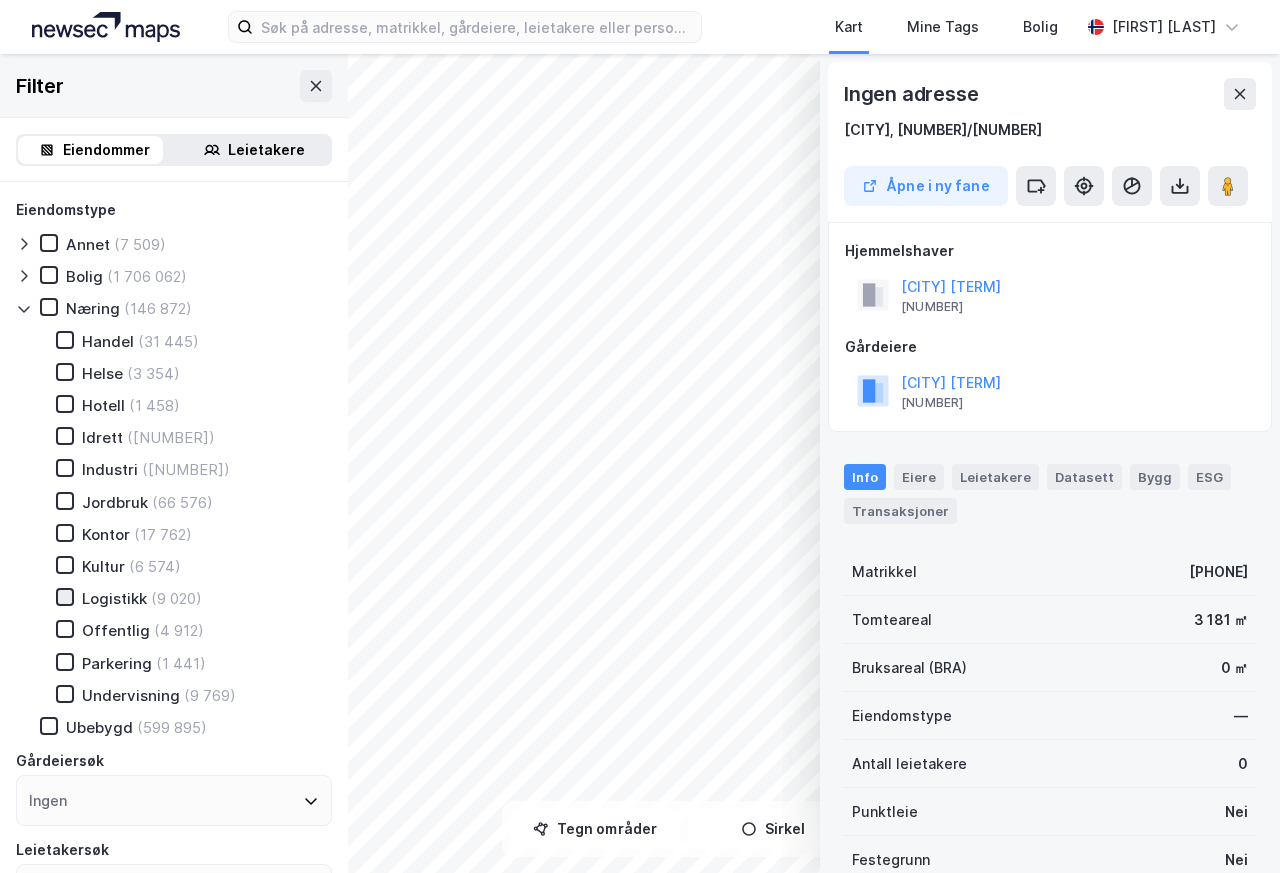 click 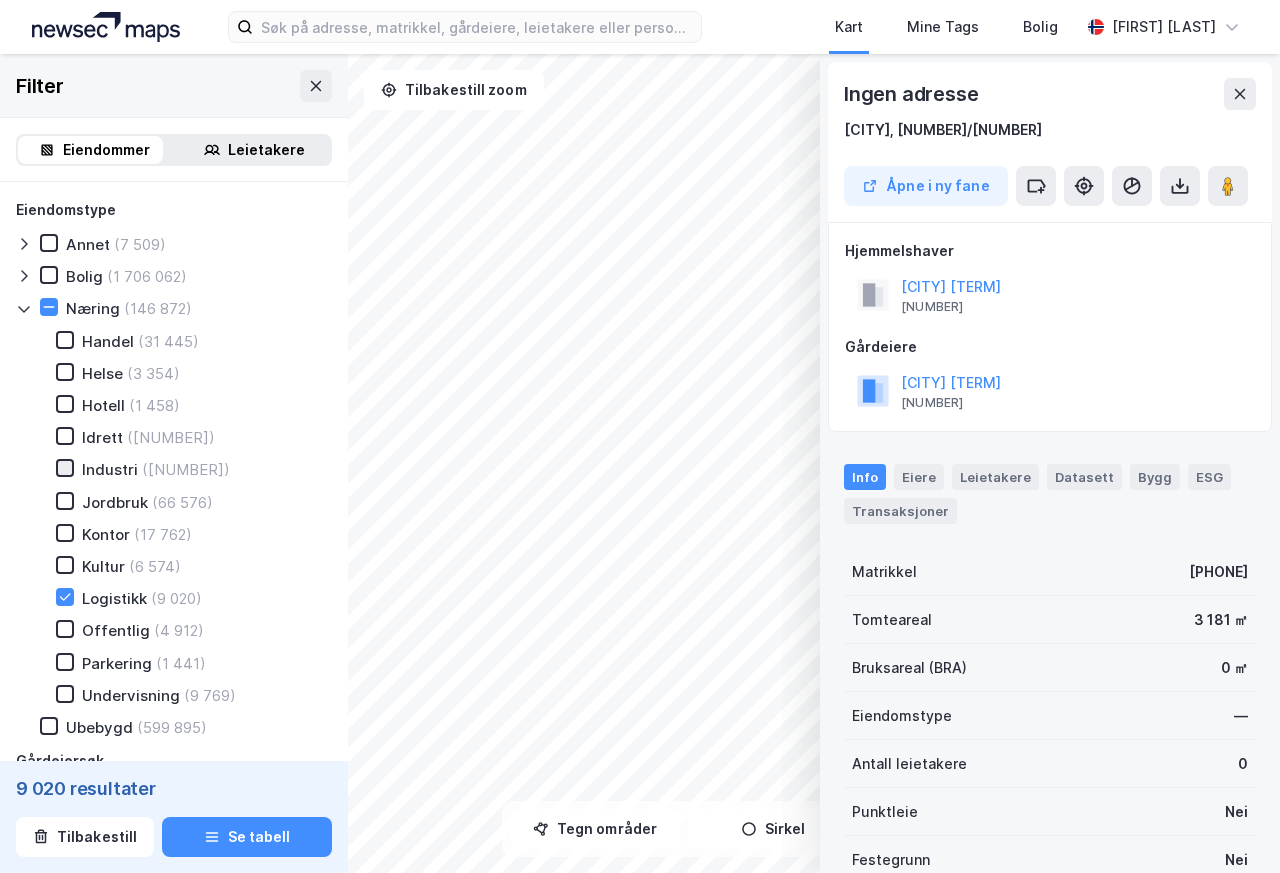 click 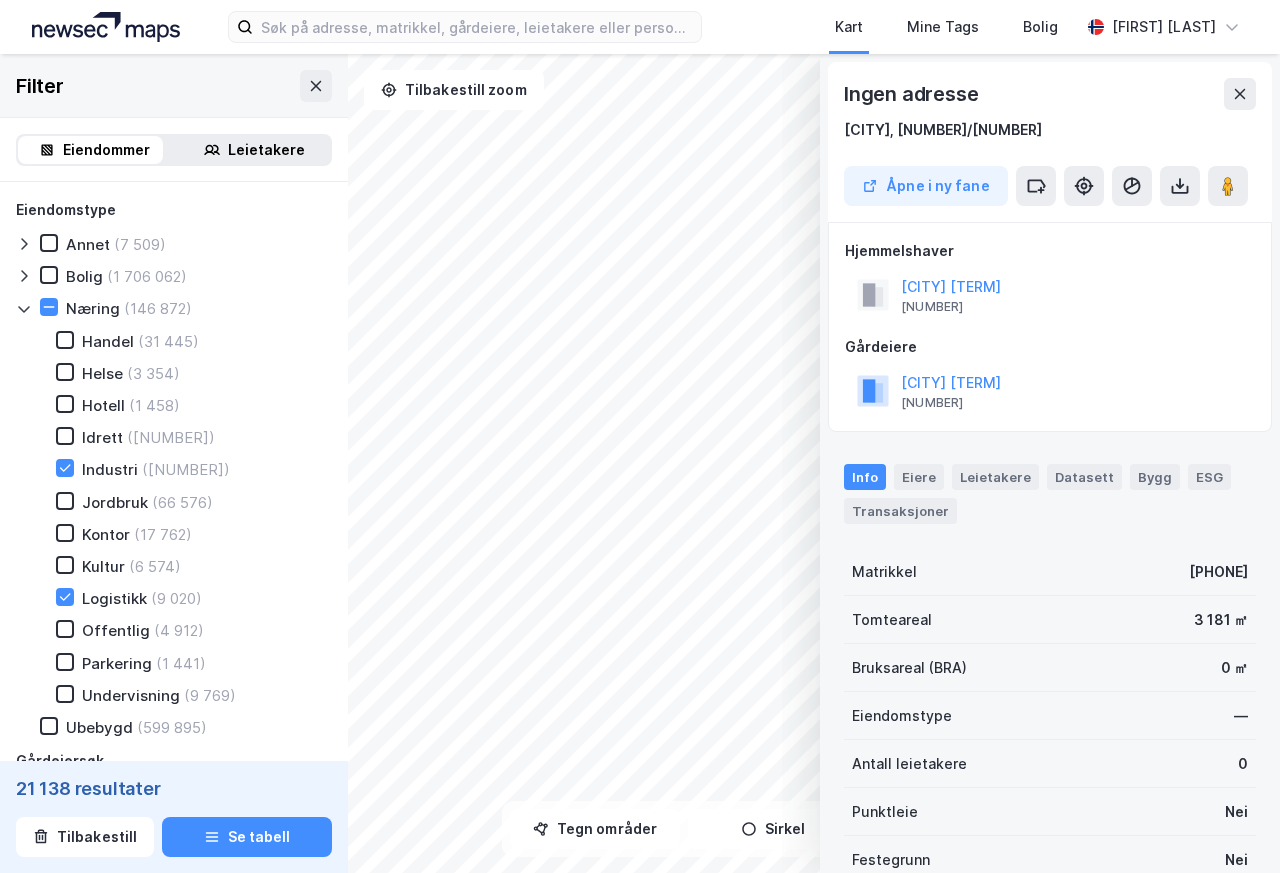 click on "Ubebygd (599 895)" at bounding box center (186, 727) 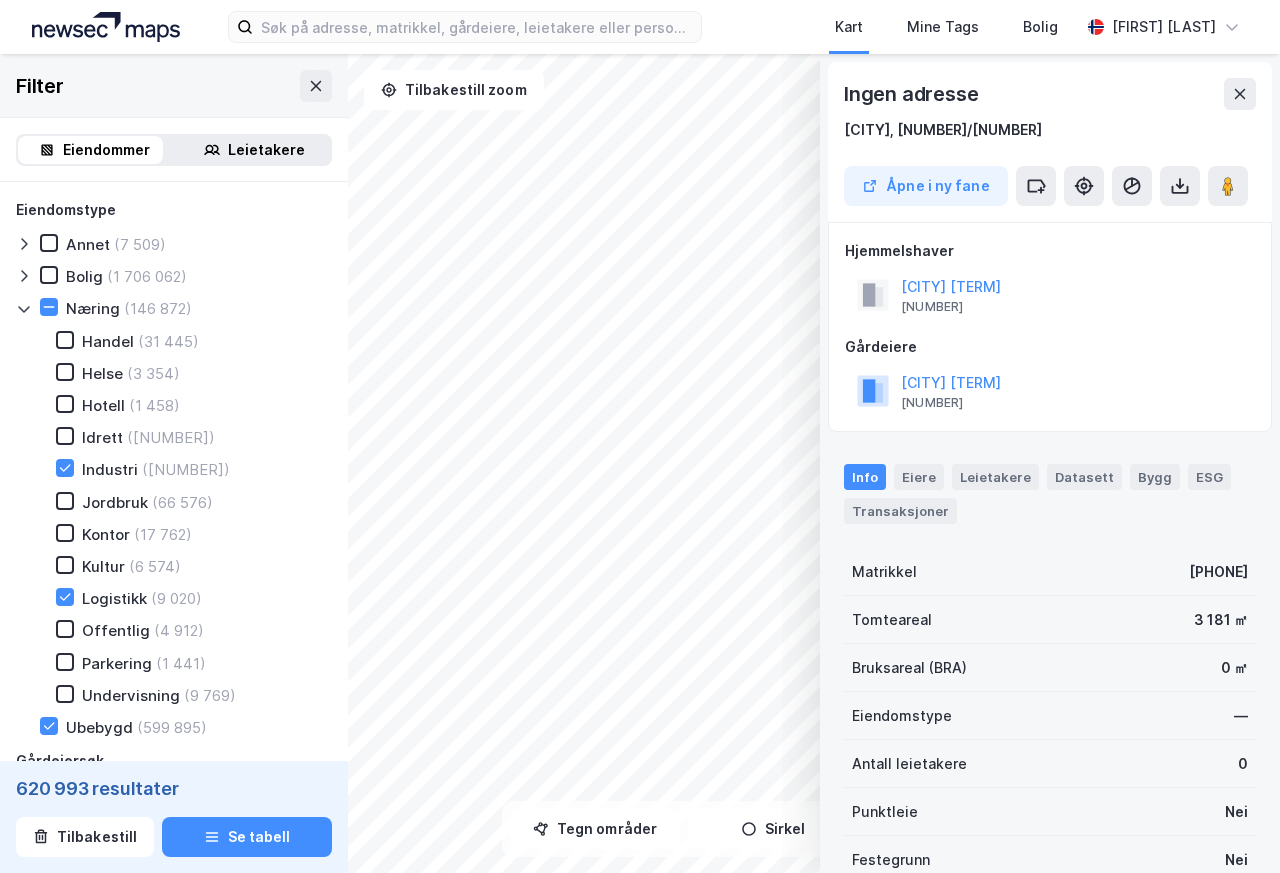 click on "Ubebygd (599 895)" at bounding box center [123, 727] 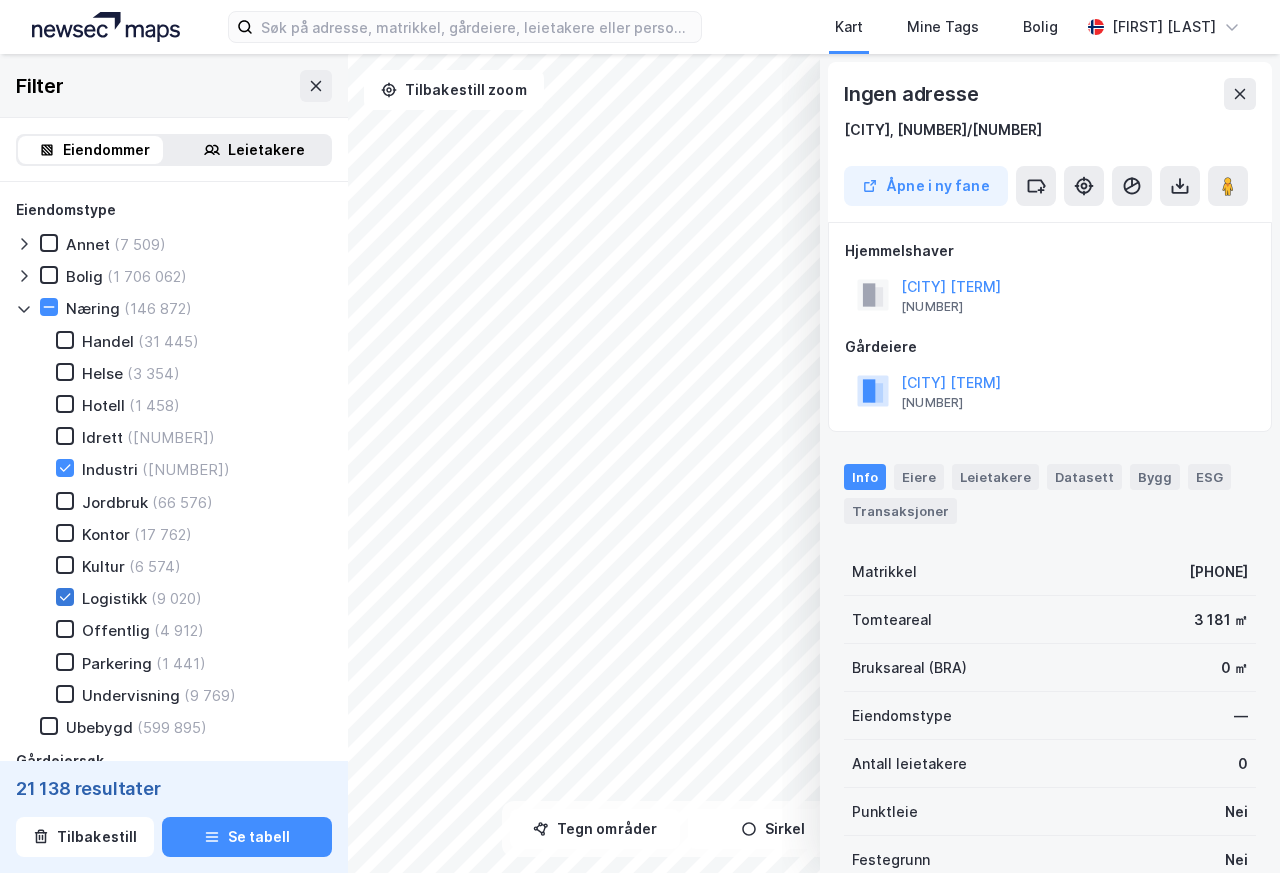 click 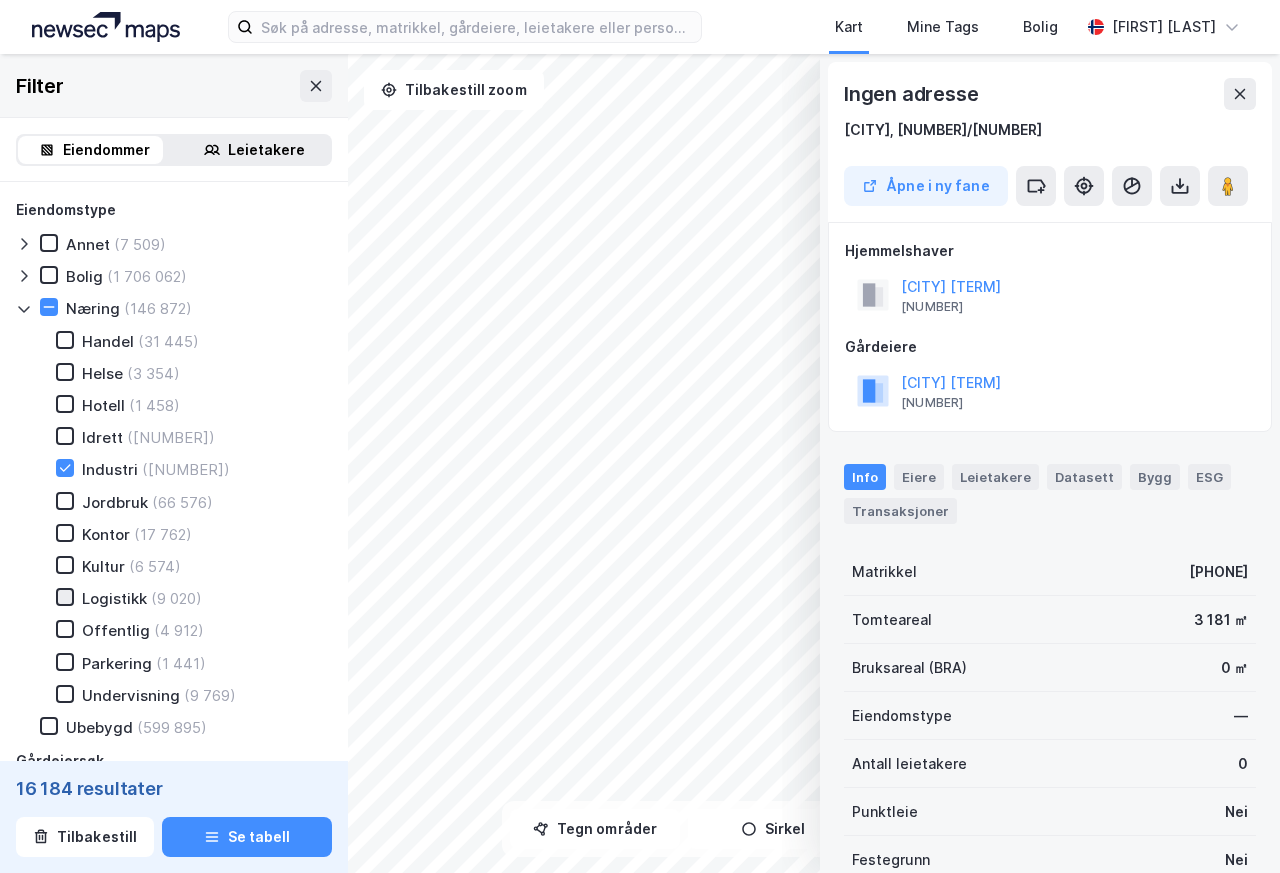 click 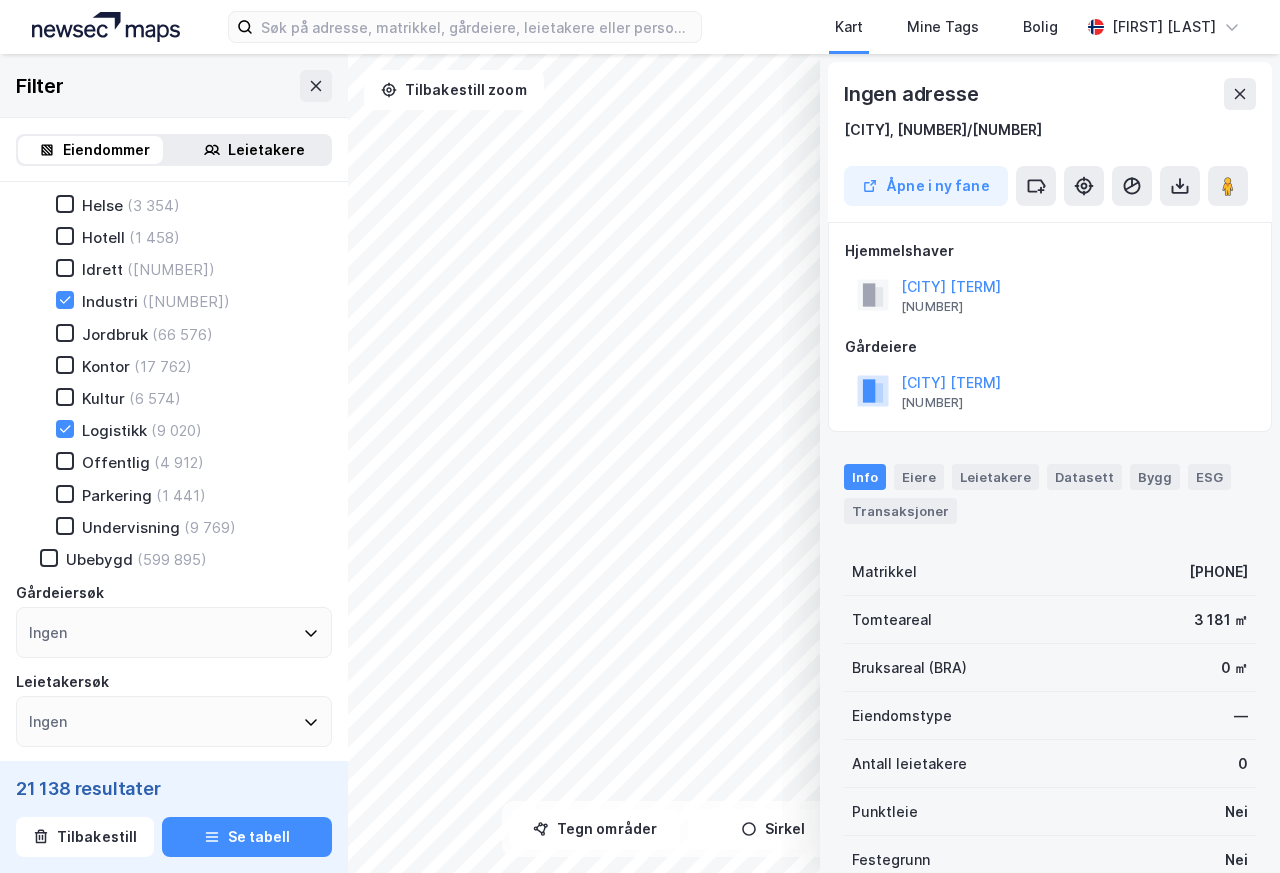 scroll, scrollTop: 600, scrollLeft: 0, axis: vertical 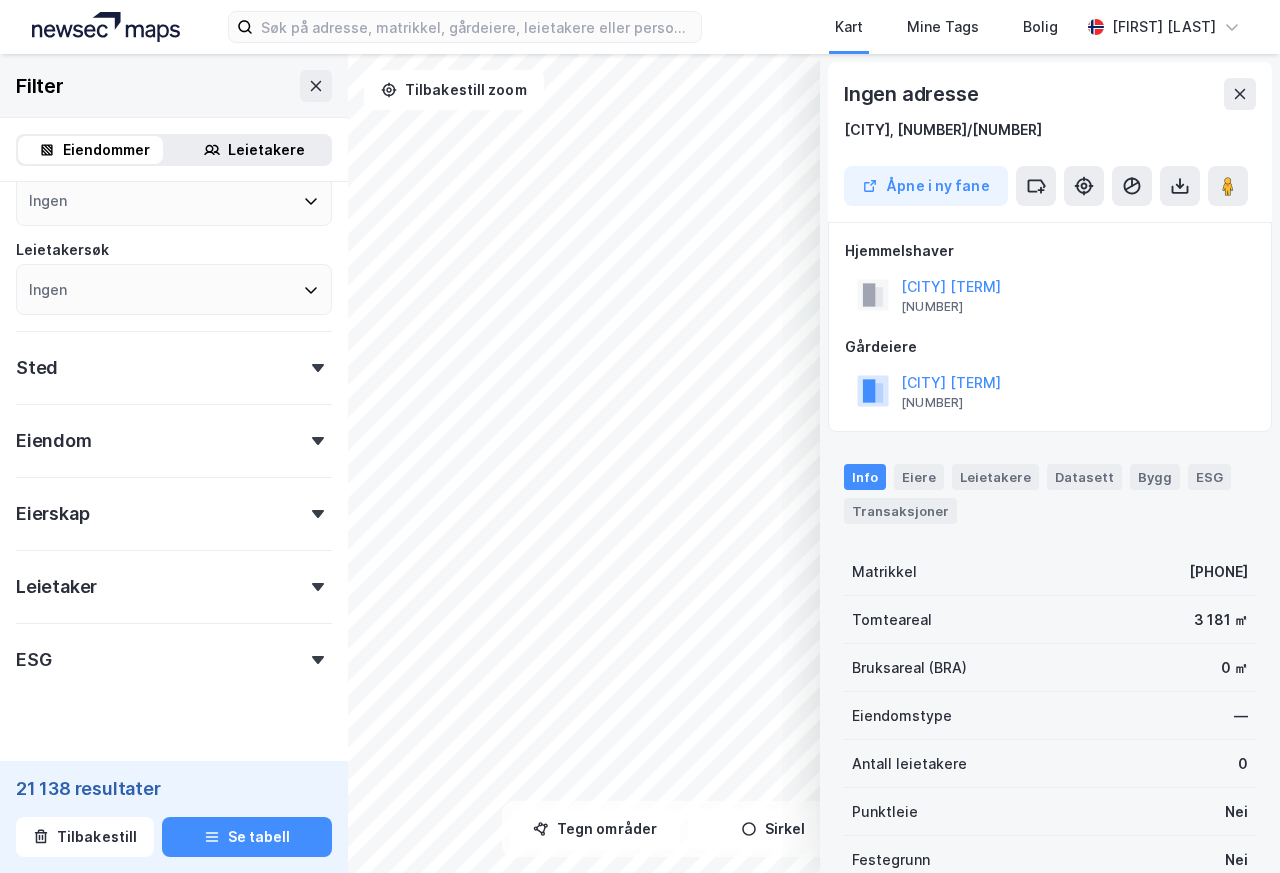 click on "Eierskap" at bounding box center [174, 505] 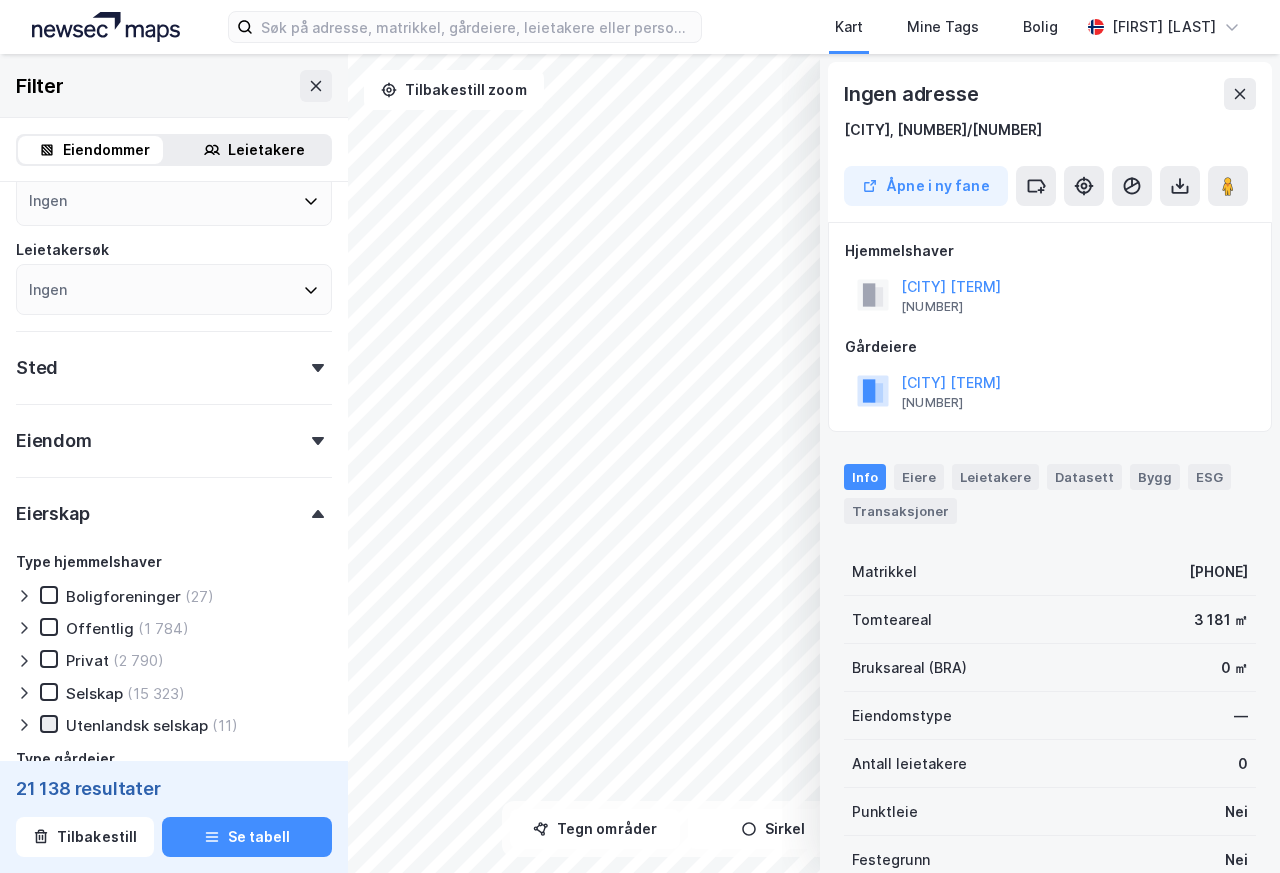 click 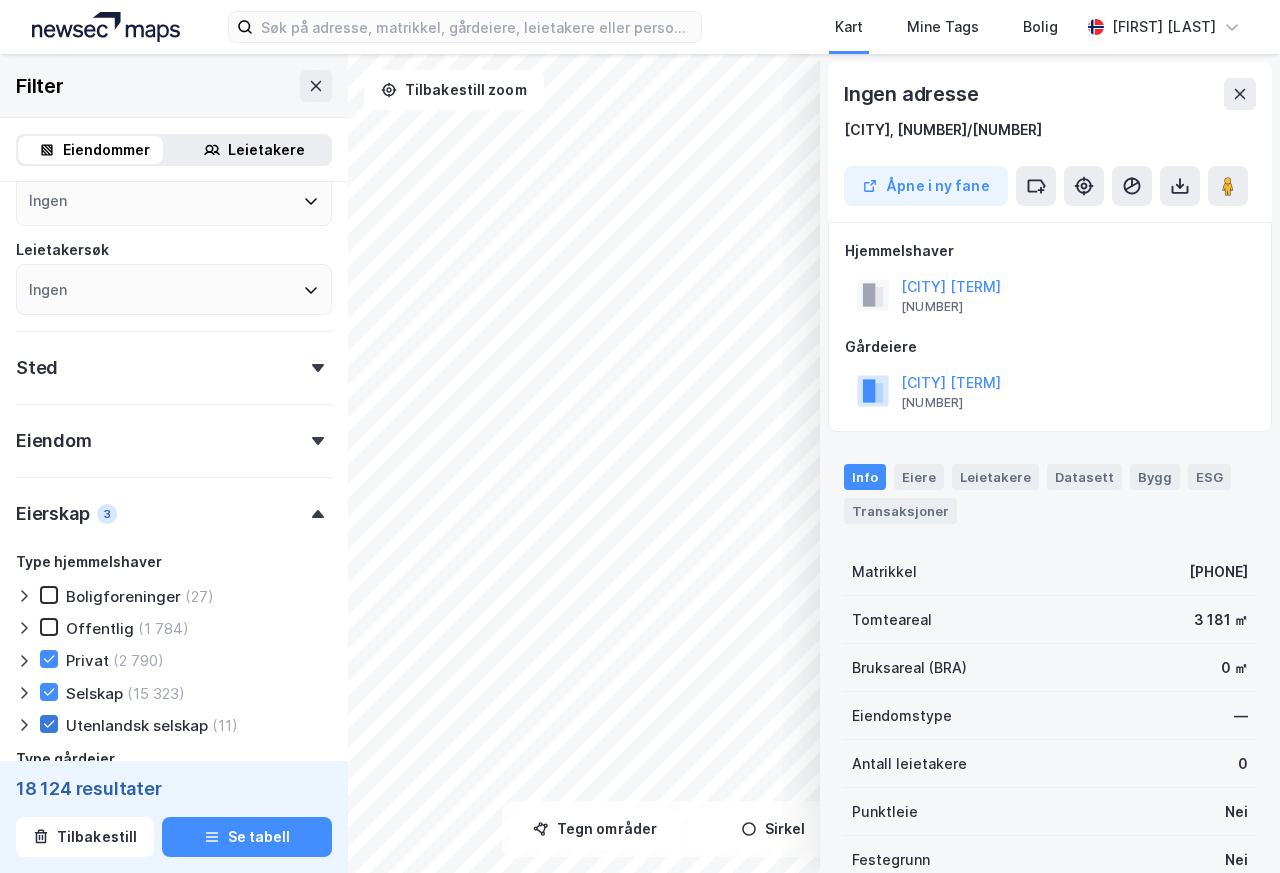 click 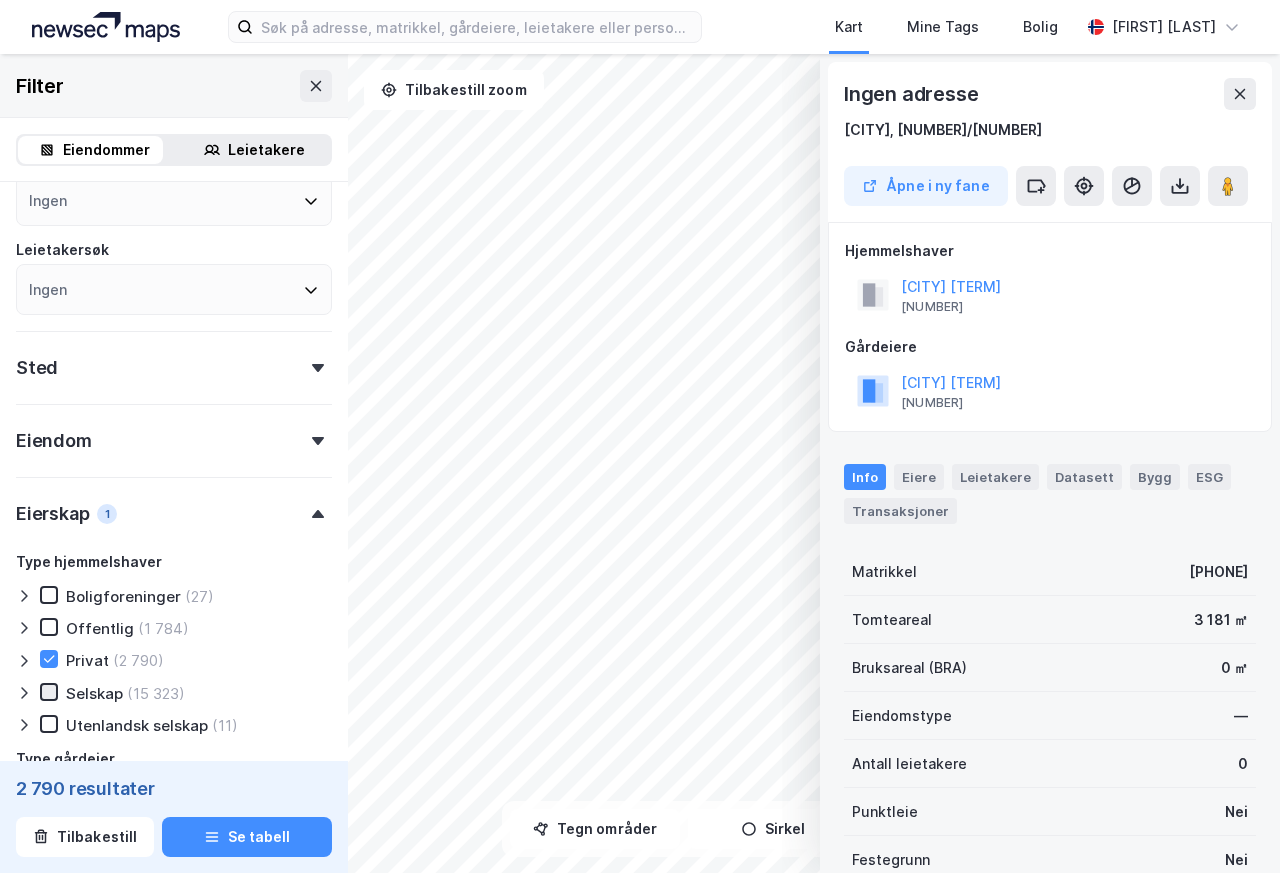 click 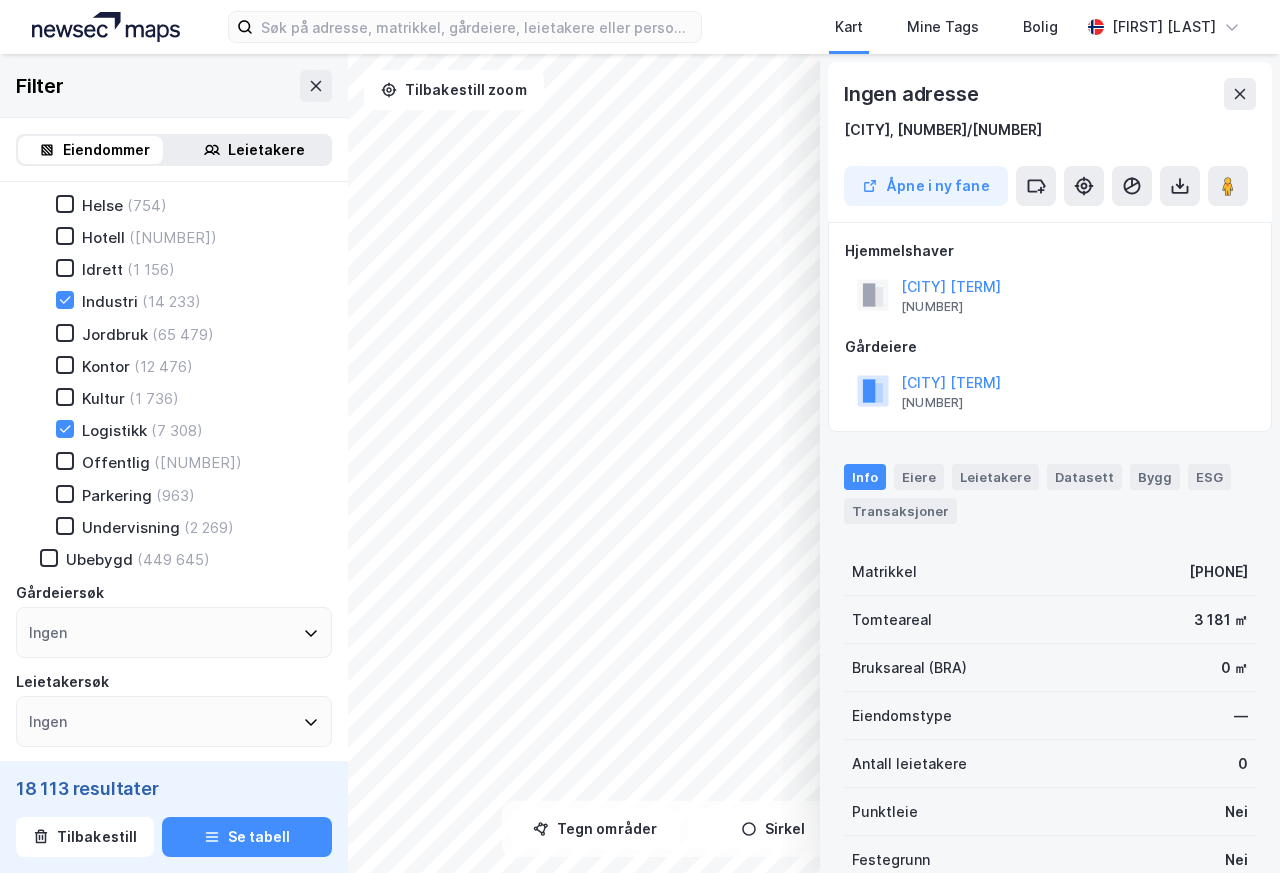 scroll, scrollTop: 720, scrollLeft: 0, axis: vertical 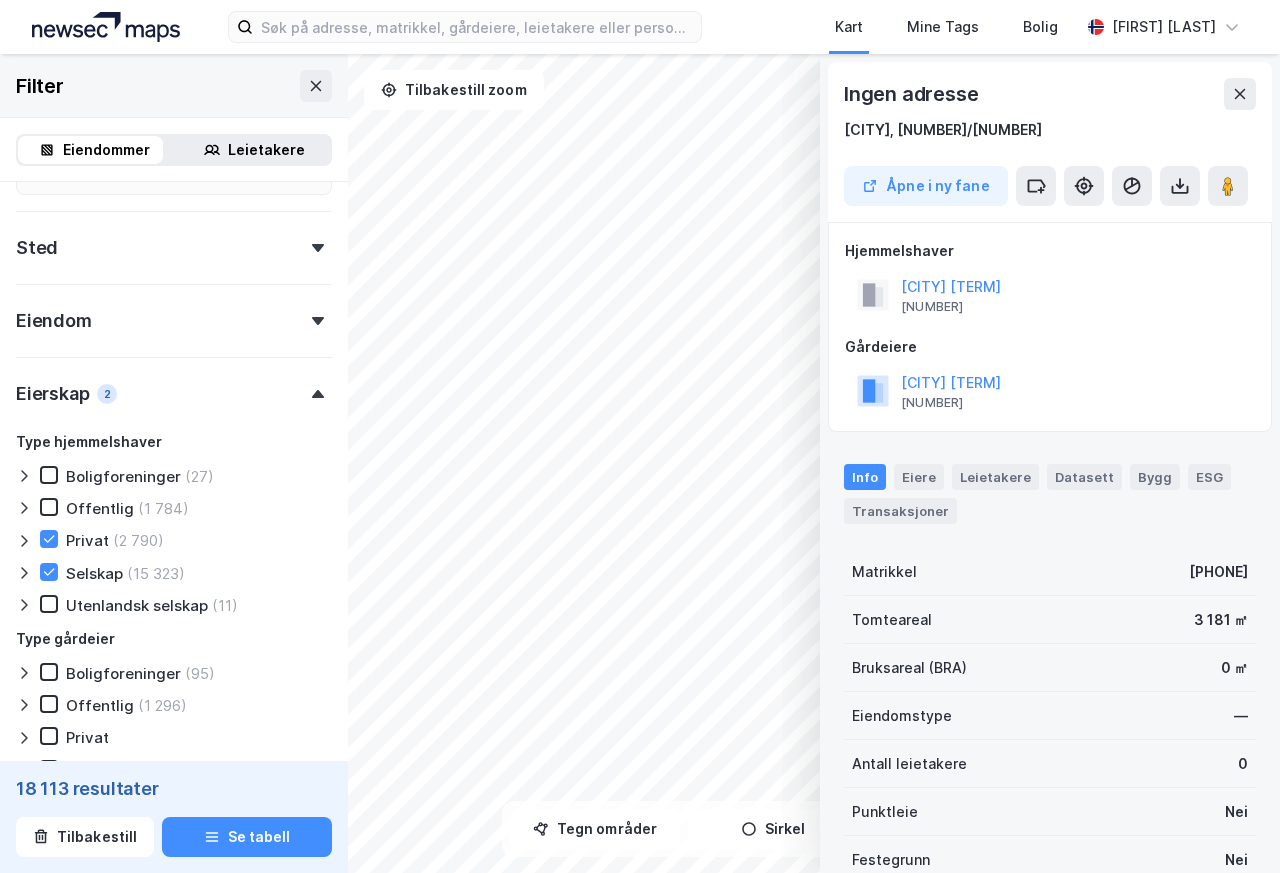 click on "Type hjemmelshaver Boligforeninger (27) Offentlig (1 784) Privat (2 790) Selskap (15 323) Utenlandsk selskap (11) Type gårdeier Boligforeninger (95) Offentlig (1 296) Privat Selskap (16 294) Utenlandsk selskap (22)" at bounding box center (174, 621) 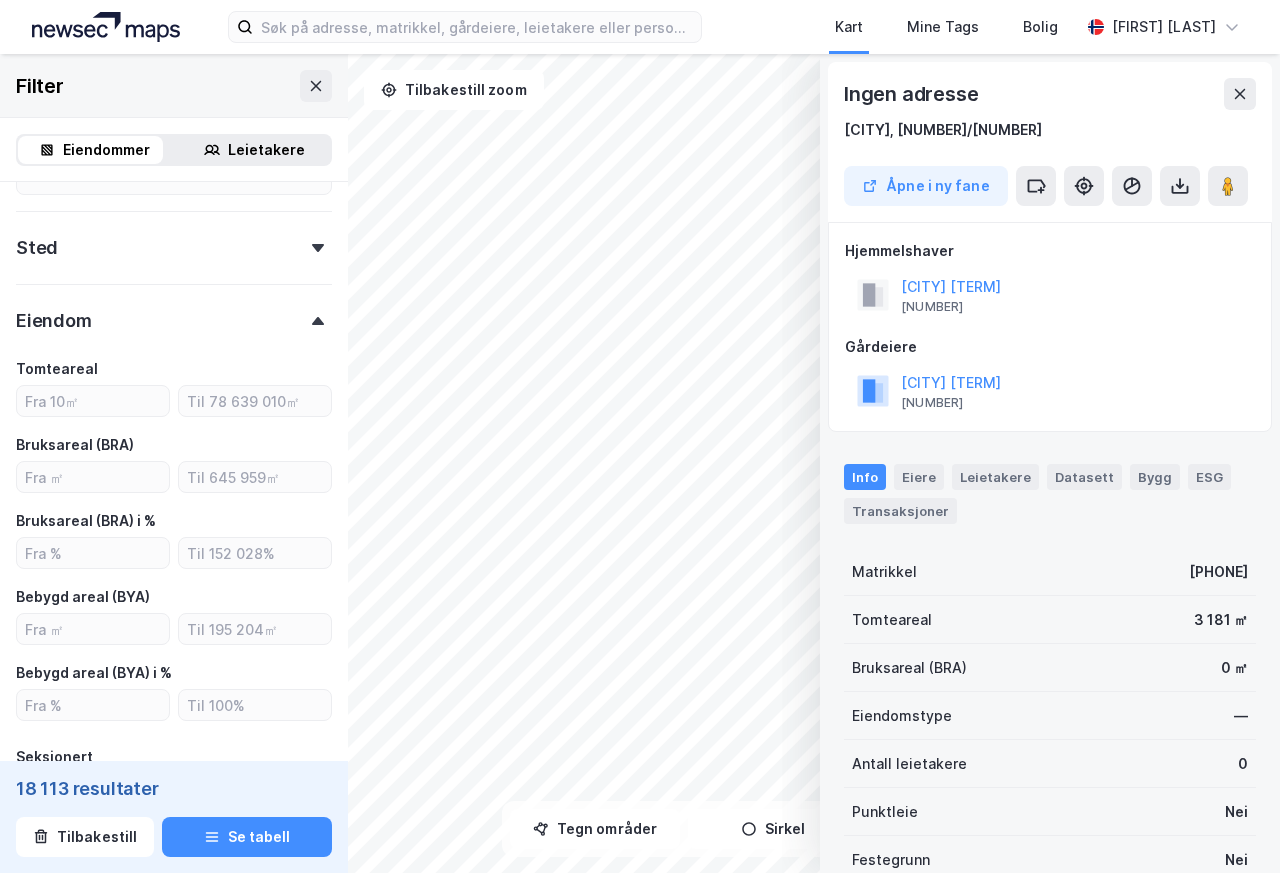 click on "Tomteareal" at bounding box center (57, 369) 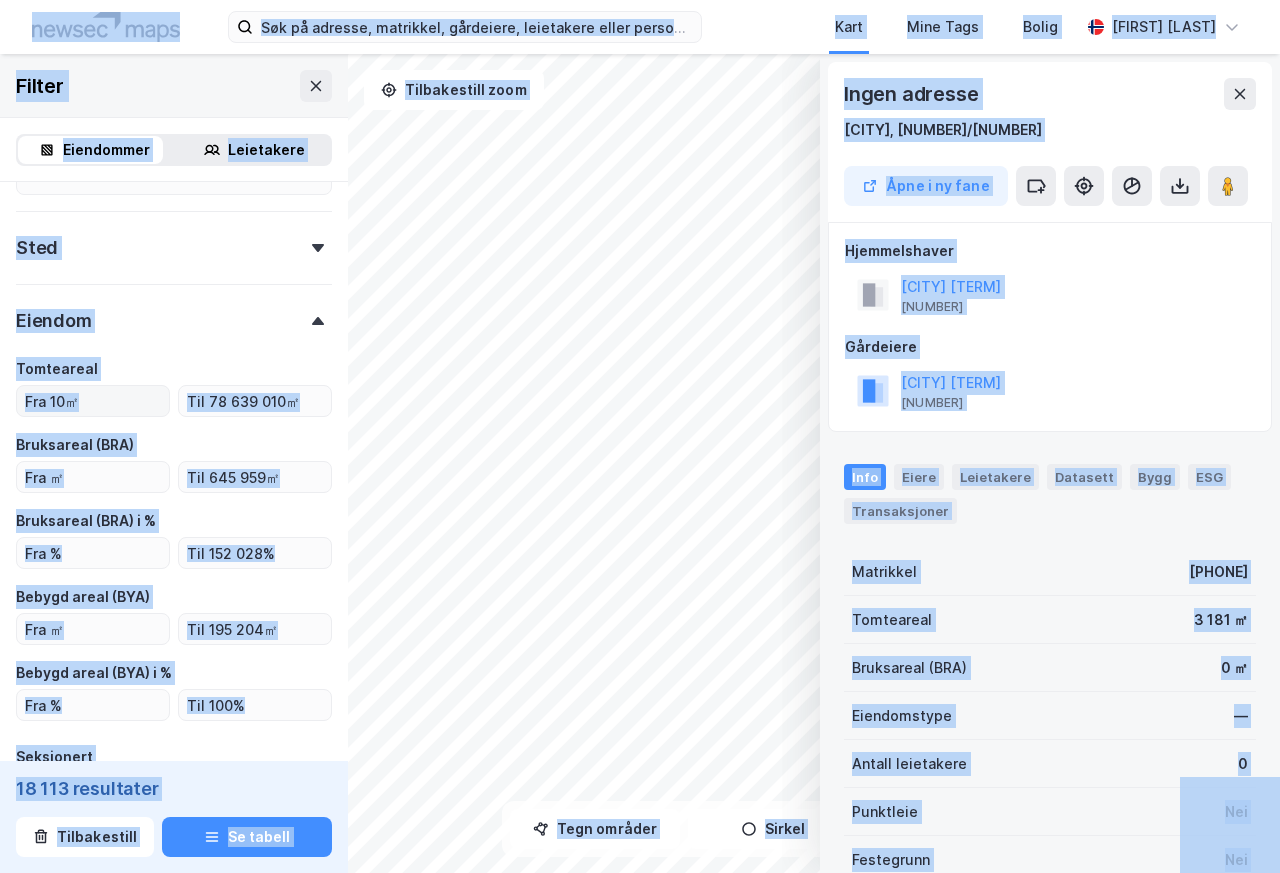 click on "Filter" at bounding box center (174, 86) 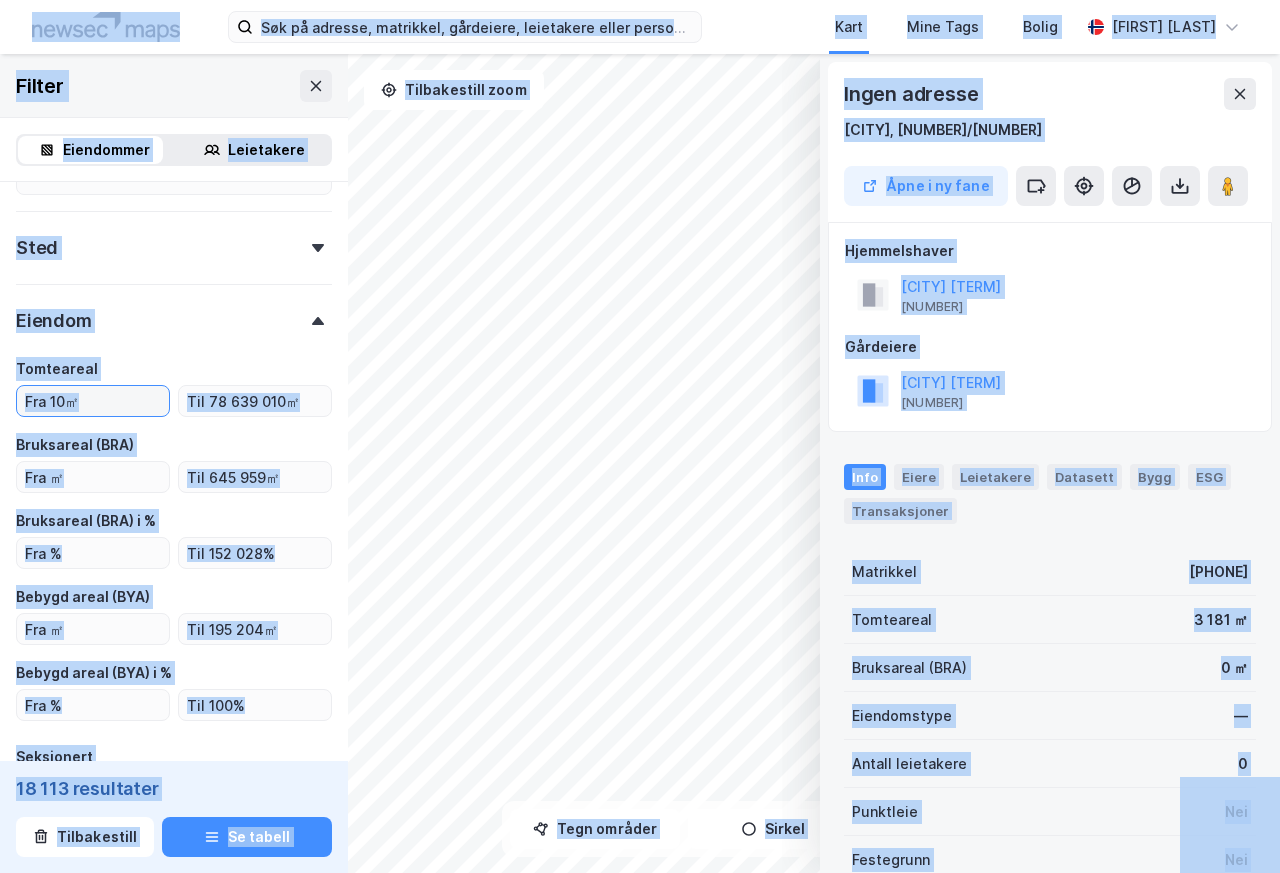 click at bounding box center [93, 401] 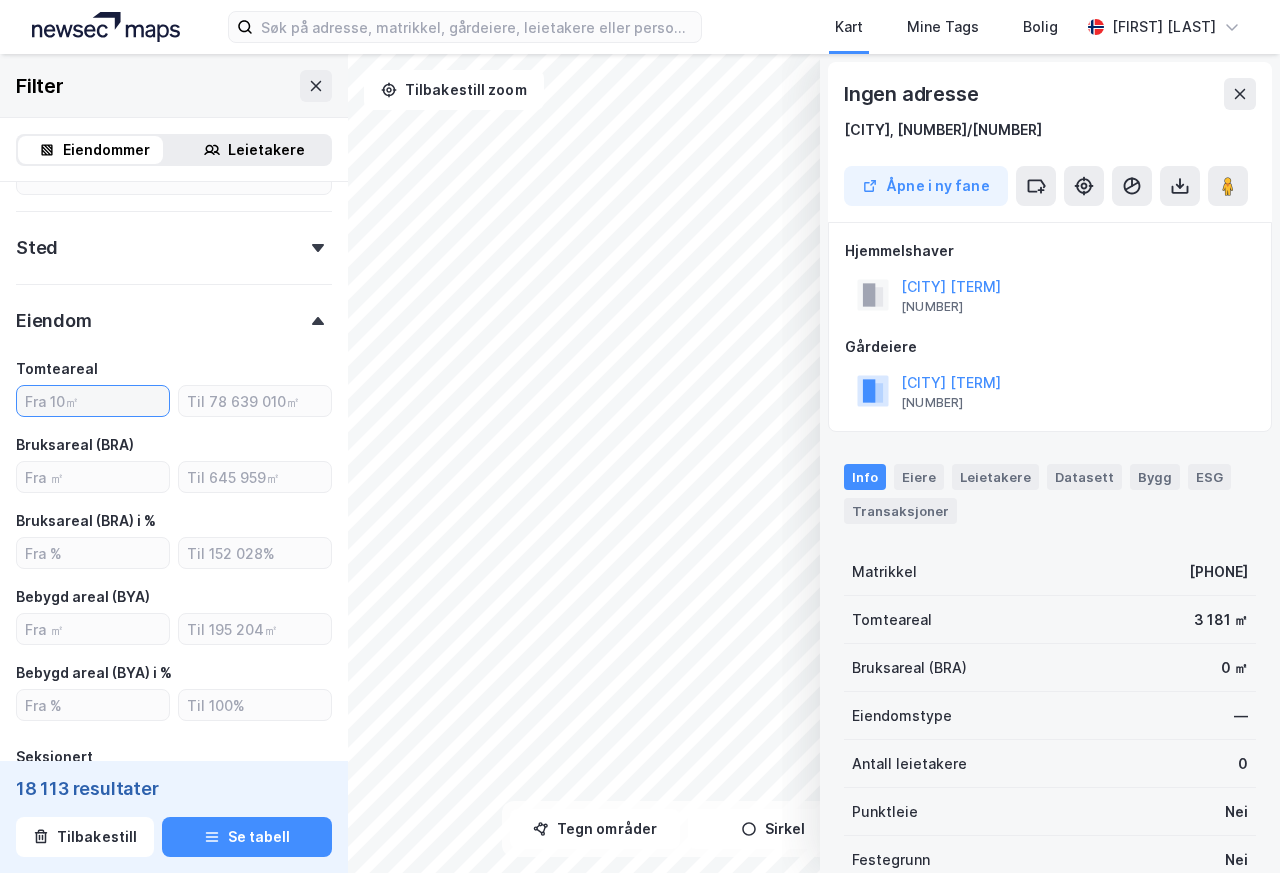 paste on "5000" 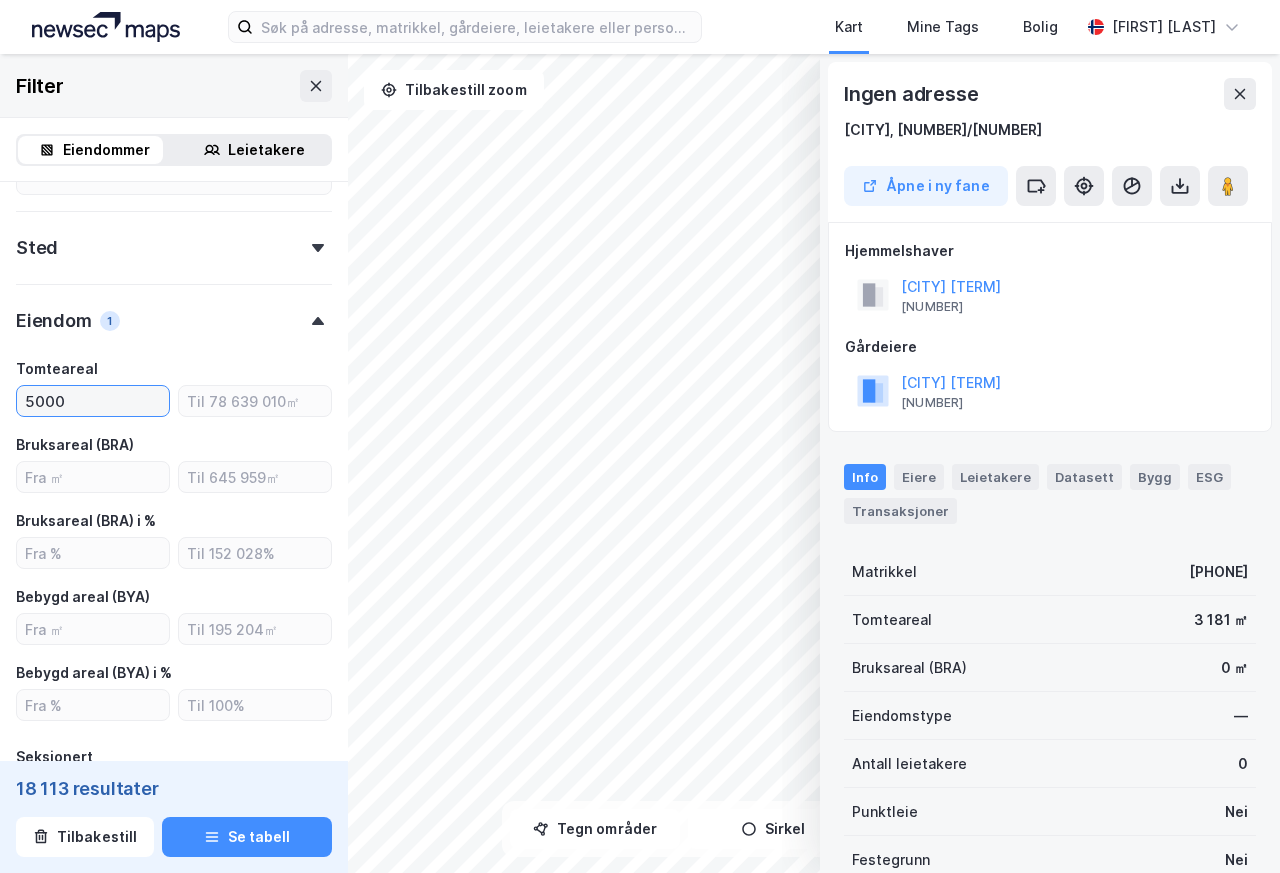 type on "5000" 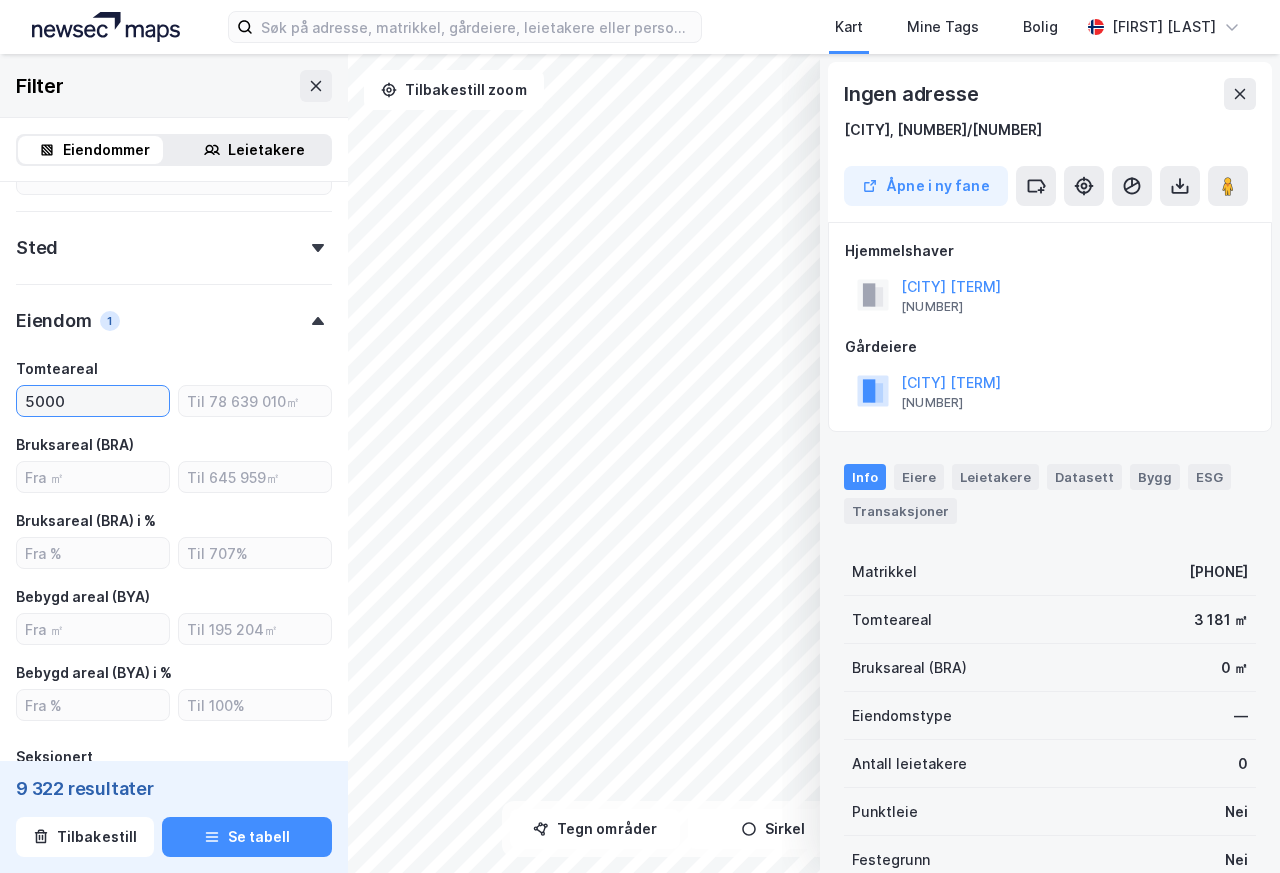type on "Inkluder (9 322)" 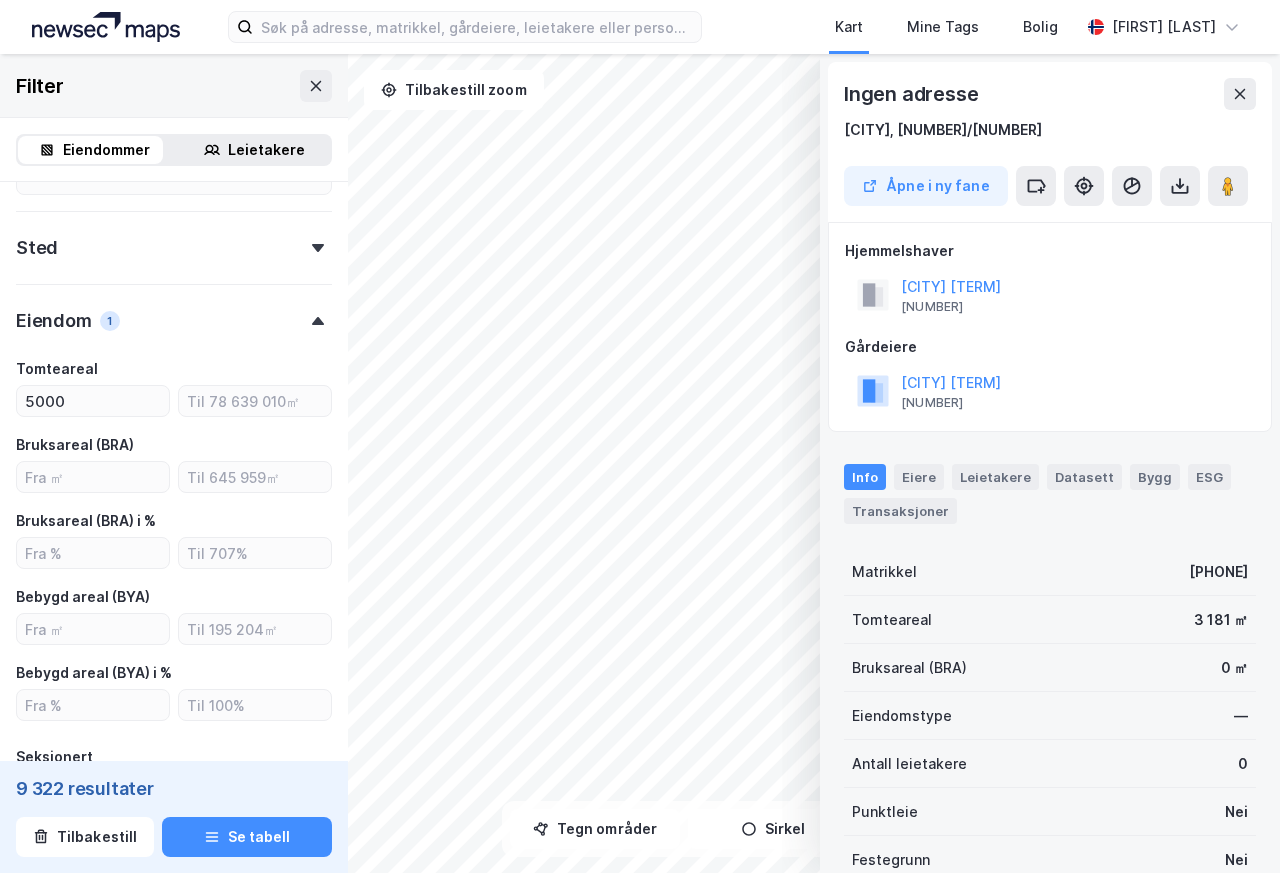 click on "Gårdeiere OSLO KOMMUNE 958 935 420" at bounding box center [1050, 375] 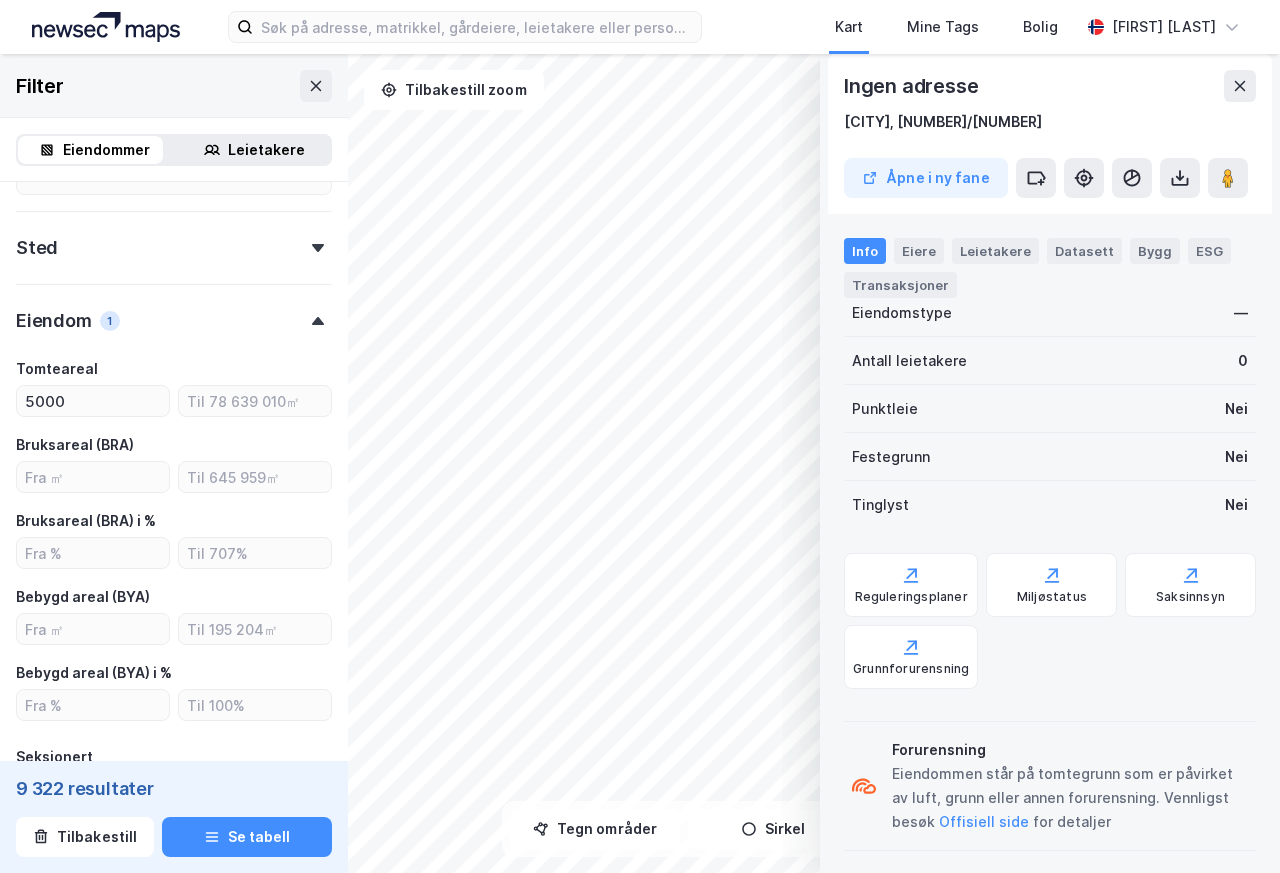 scroll, scrollTop: 412, scrollLeft: 0, axis: vertical 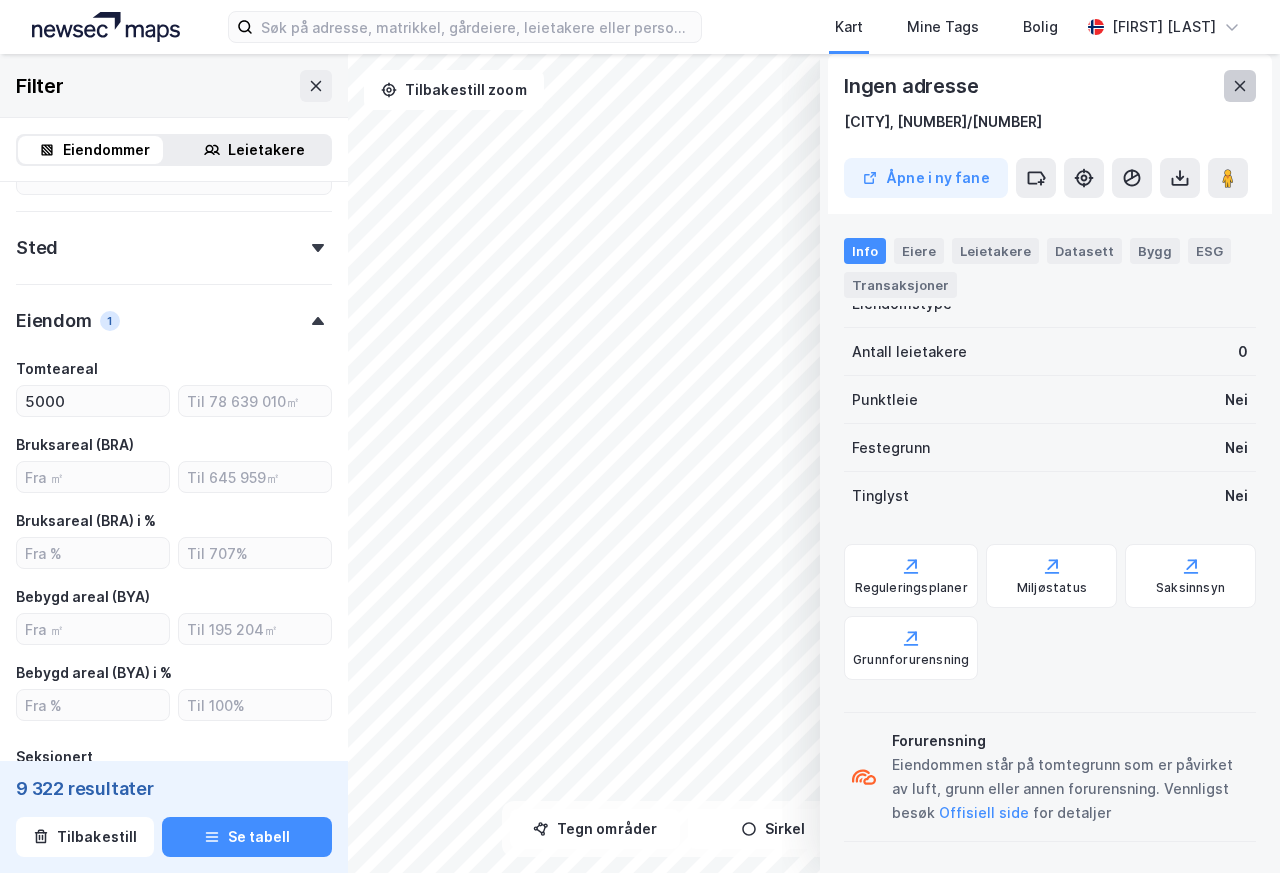 click 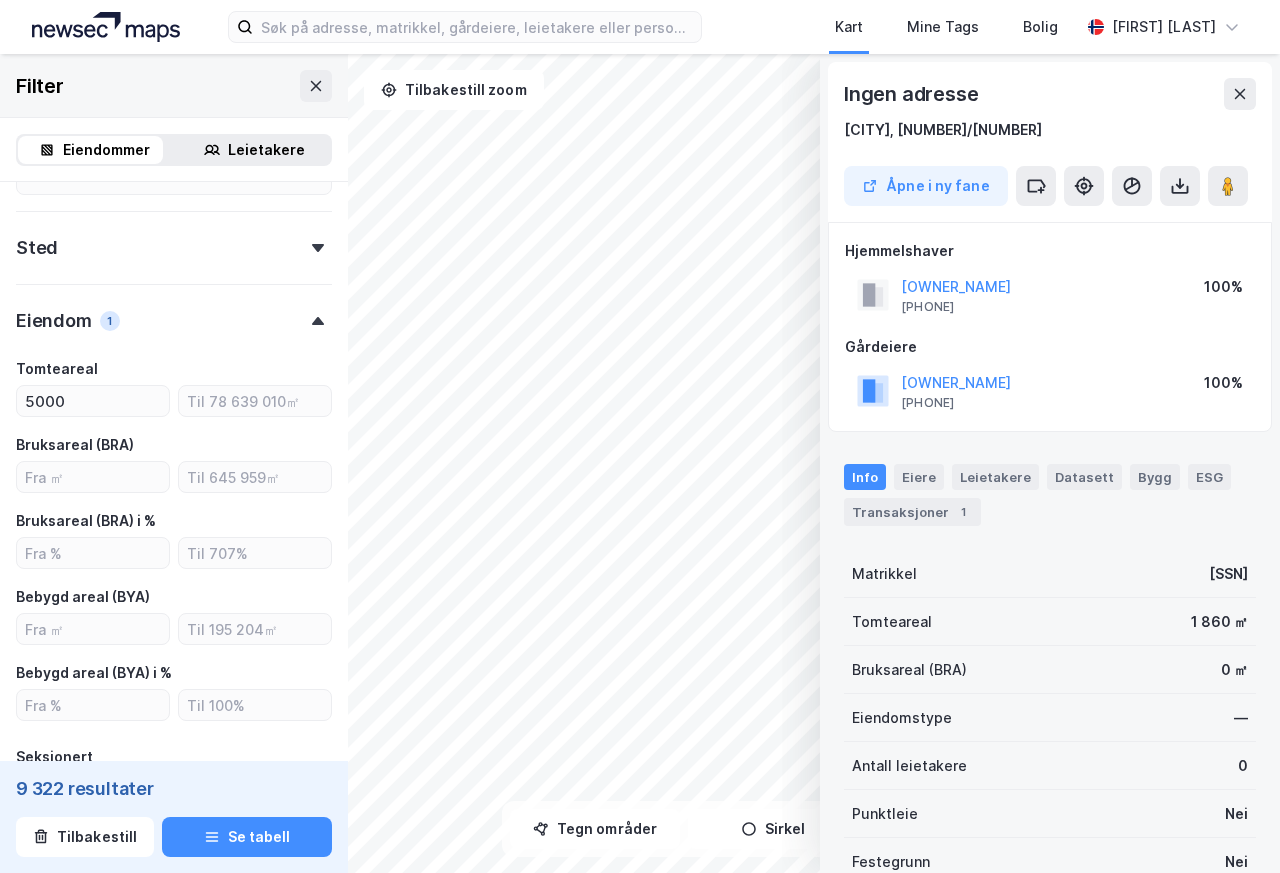 scroll, scrollTop: 213, scrollLeft: 0, axis: vertical 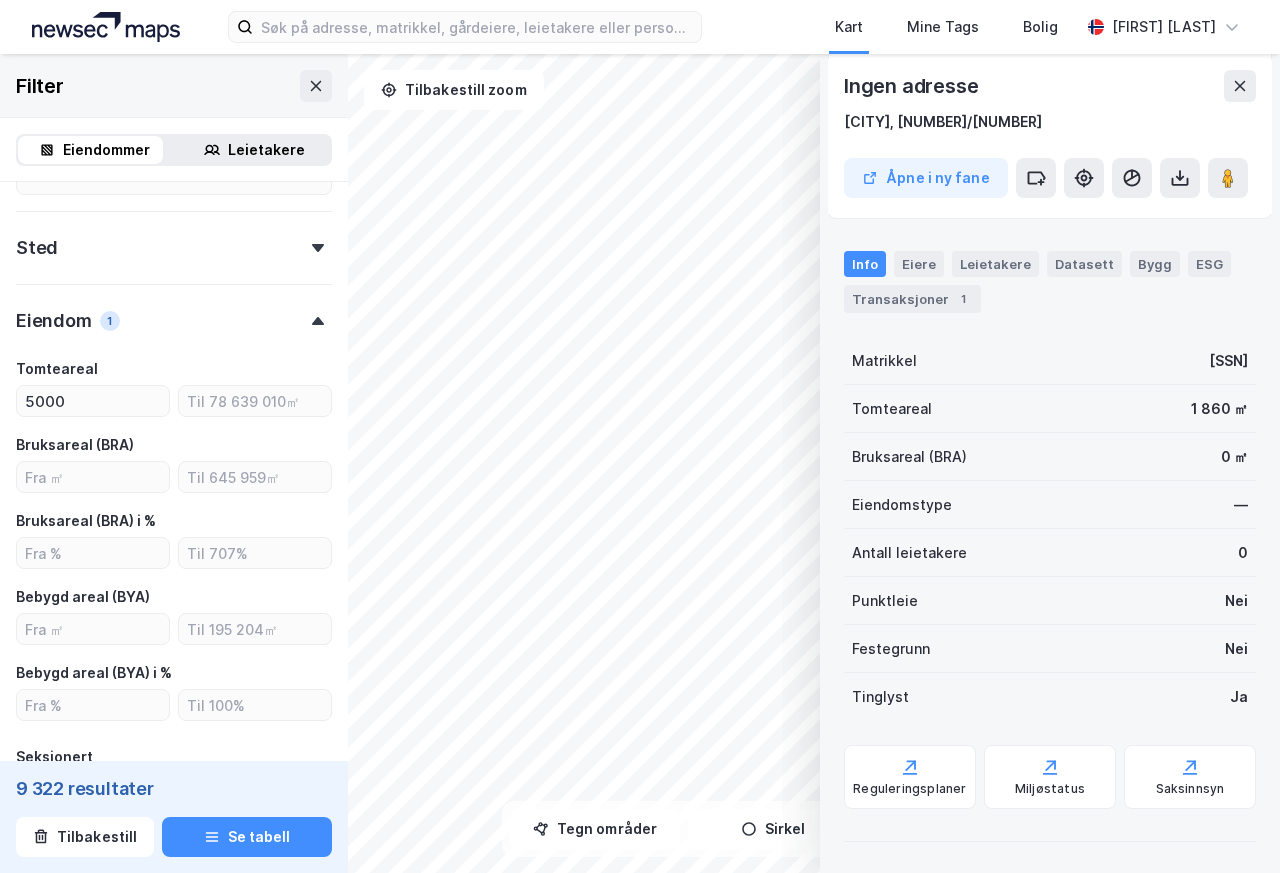 click on "Ingen adresse Oslo, 212/982 Åpne i ny fane Hjemmelshaver OSLO RØDE KORS 961 847 818 100% Gårdeiere OSLO RØDE KORS 961 847 818 100% Info Eiere Leietakere Datasett Bygg ESG Transaksjoner 1 Matrikkel 301-212-982-0-0 Tomteareal 1 860 ㎡ Bruksareal (BRA) 0 ㎡ Eiendomstype — Antall leietakere 0 Punktleie Nei Festegrunn Nei Tinglyst Ja Reguleringsplaner Miljøstatus Saksinnsyn" at bounding box center (1050, 463) 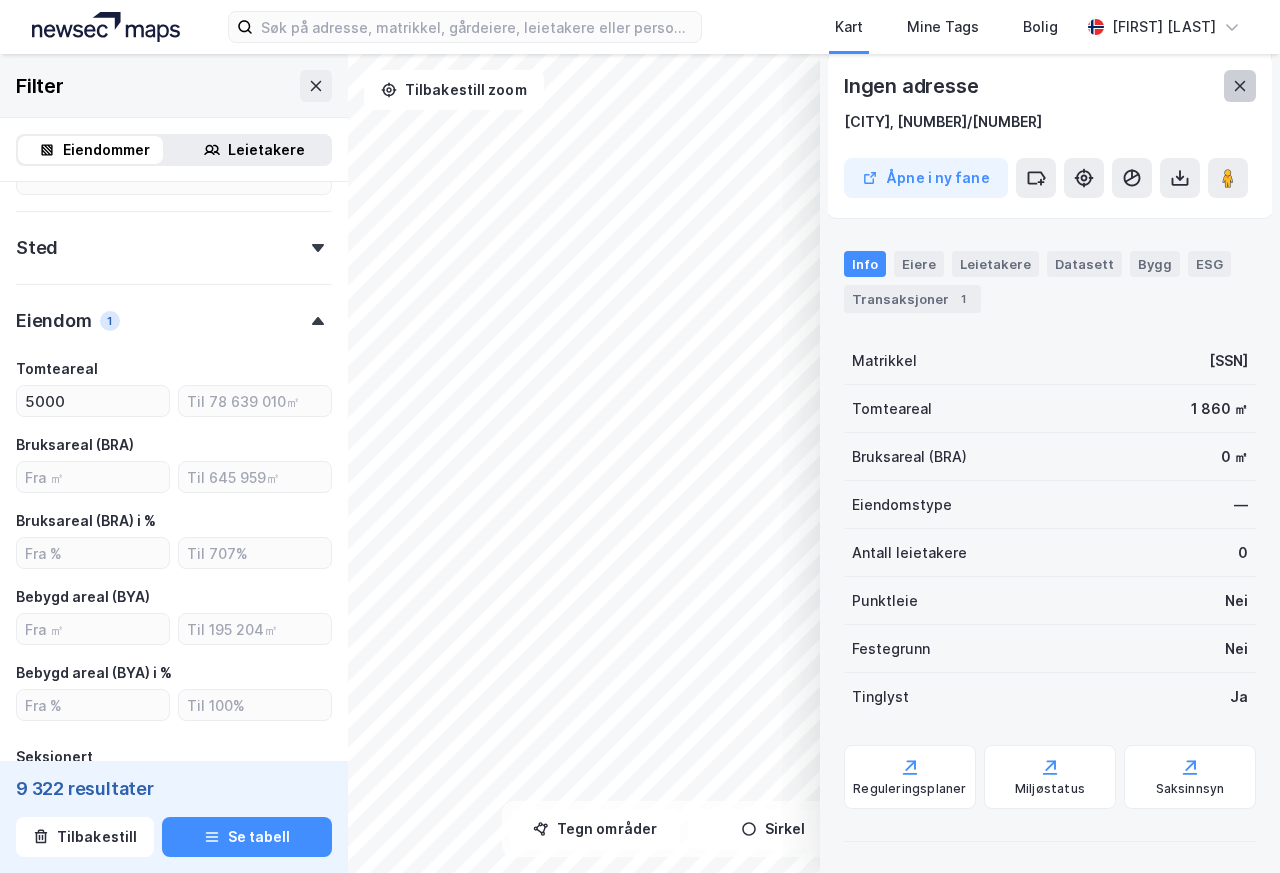 click 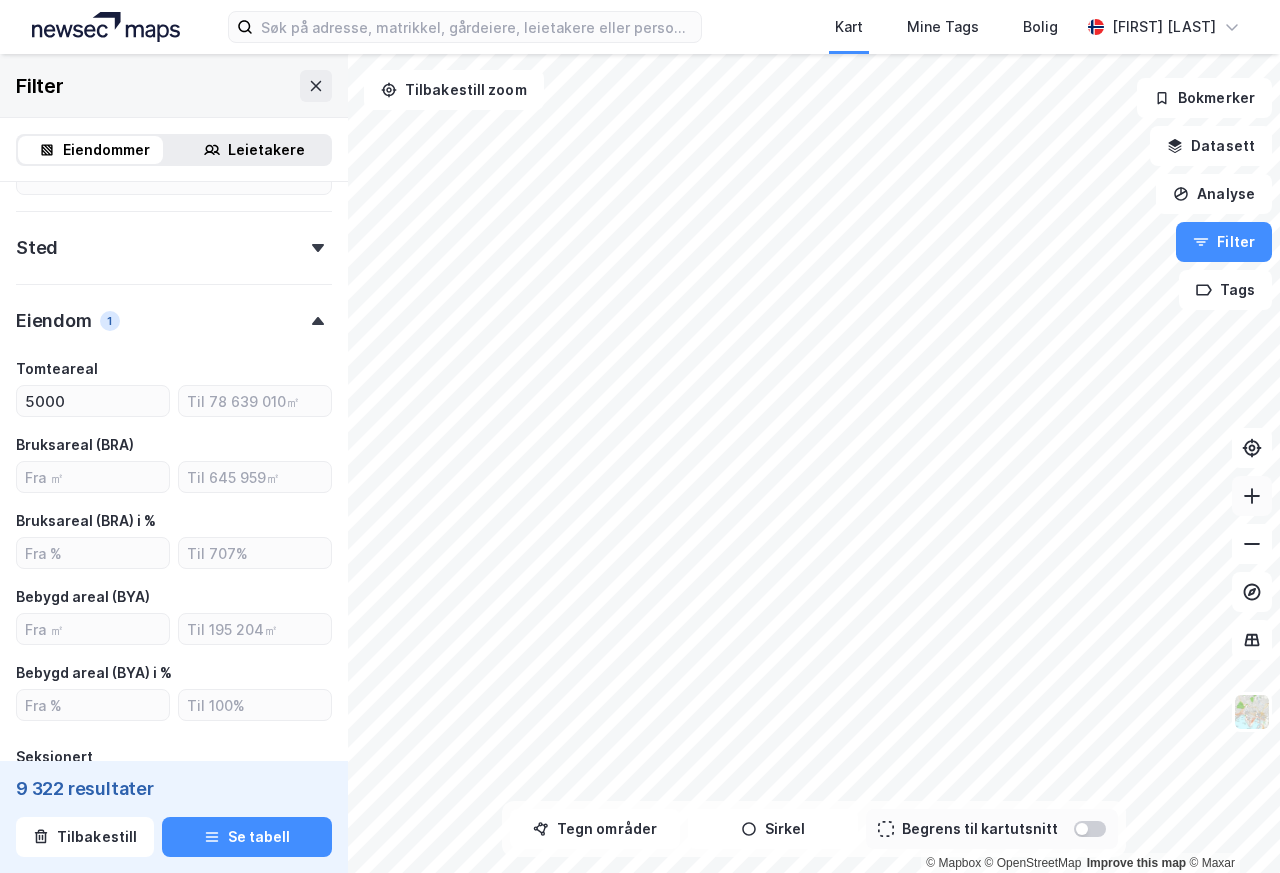 click at bounding box center (1252, 496) 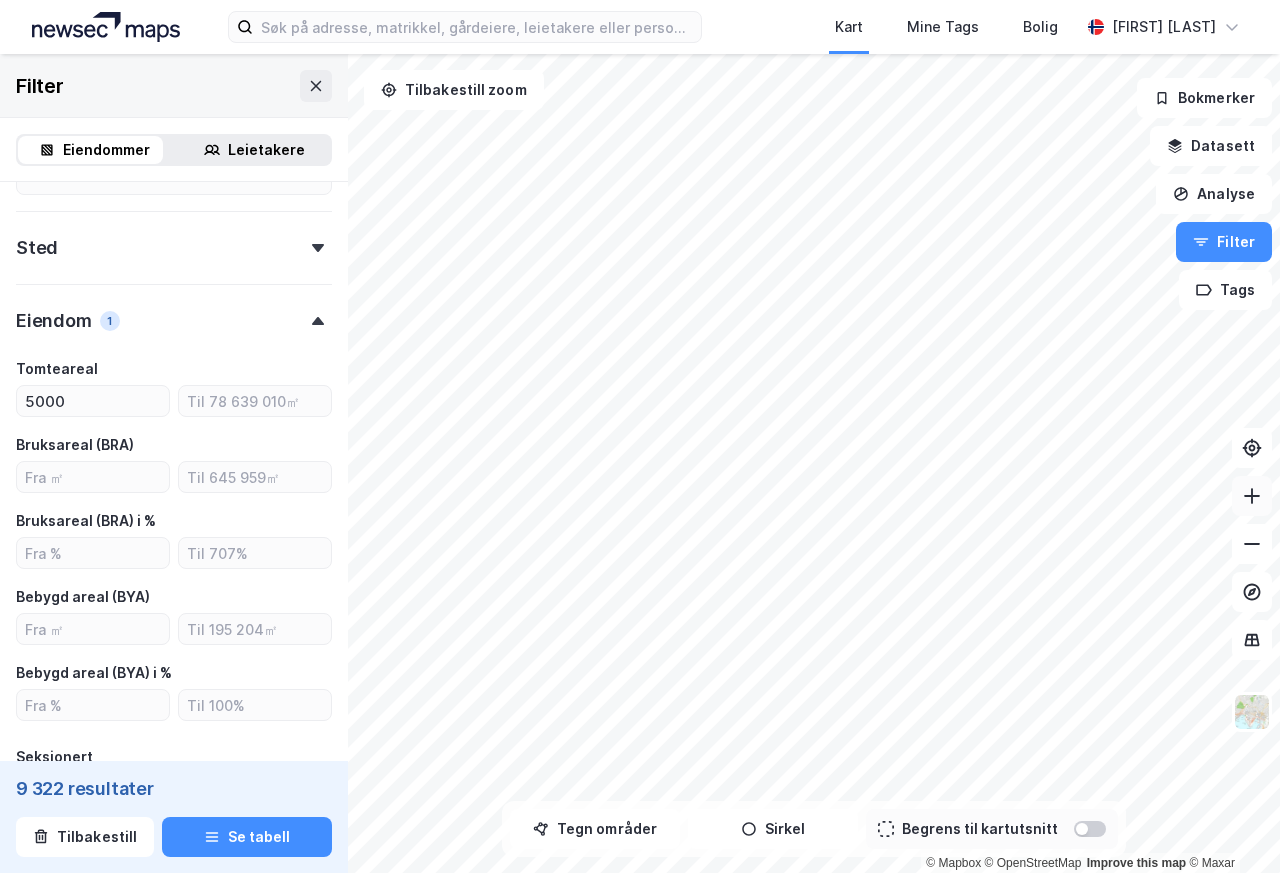 type 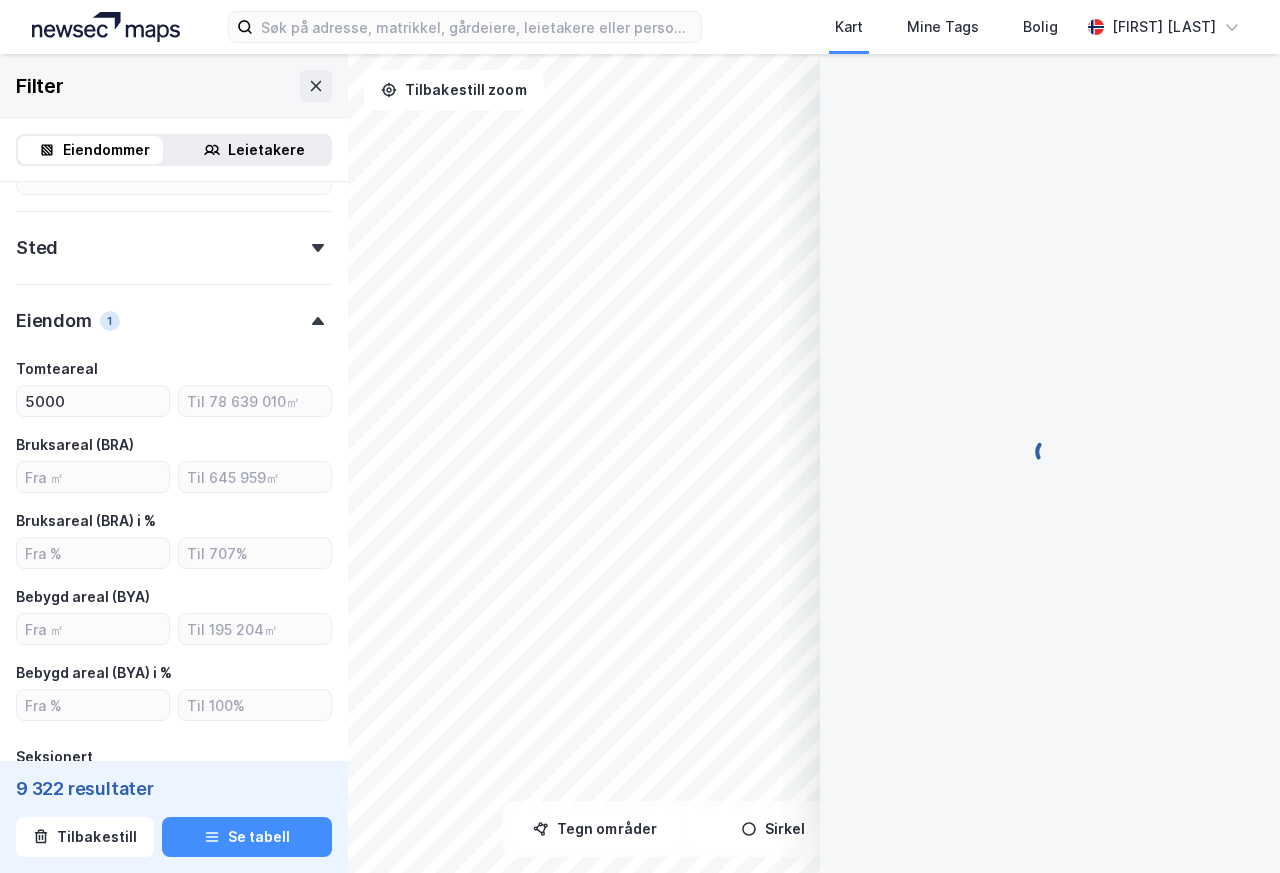 scroll, scrollTop: 213, scrollLeft: 0, axis: vertical 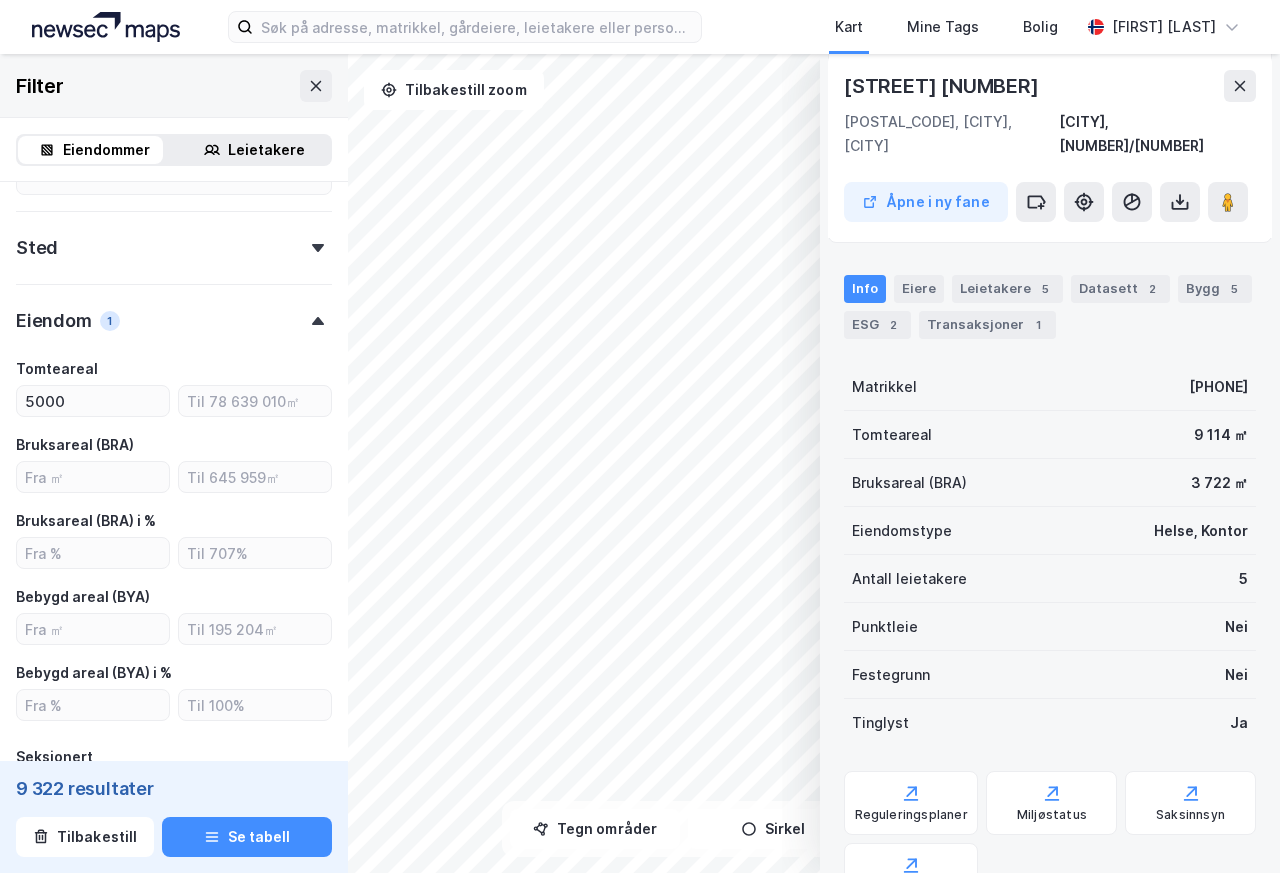 click on "Frederik Stangs Gate 11 0264, Oslo, Oslo Oslo, 212/295 Åpne i ny fane Hjemmelshaver OSLO RØDE KORS 961 847 818 100% Gårdeiere OSLO RØDE KORS 961 847 818 100% Info Eiere Leietakere 5 Datasett 2 Bygg 5 ESG 2 Transaksjoner 1 Matrikkel 301-212-295-0-0 Tomteareal 9 114 ㎡ Bruksareal (BRA) 3 722 ㎡ Eiendomstype Helse, Kontor Antall leietakere 5 Punktleie Nei Festegrunn Nei Tinglyst Ja Reguleringsplaner Miljøstatus Saksinnsyn Grunnforurensning Forurensning Eiendommen står på tomtegrunn som er påvirket av luft, grunn eller annen forurensning. Vennligst besøk   Offisiell side   for detaljer" at bounding box center (1050, 463) 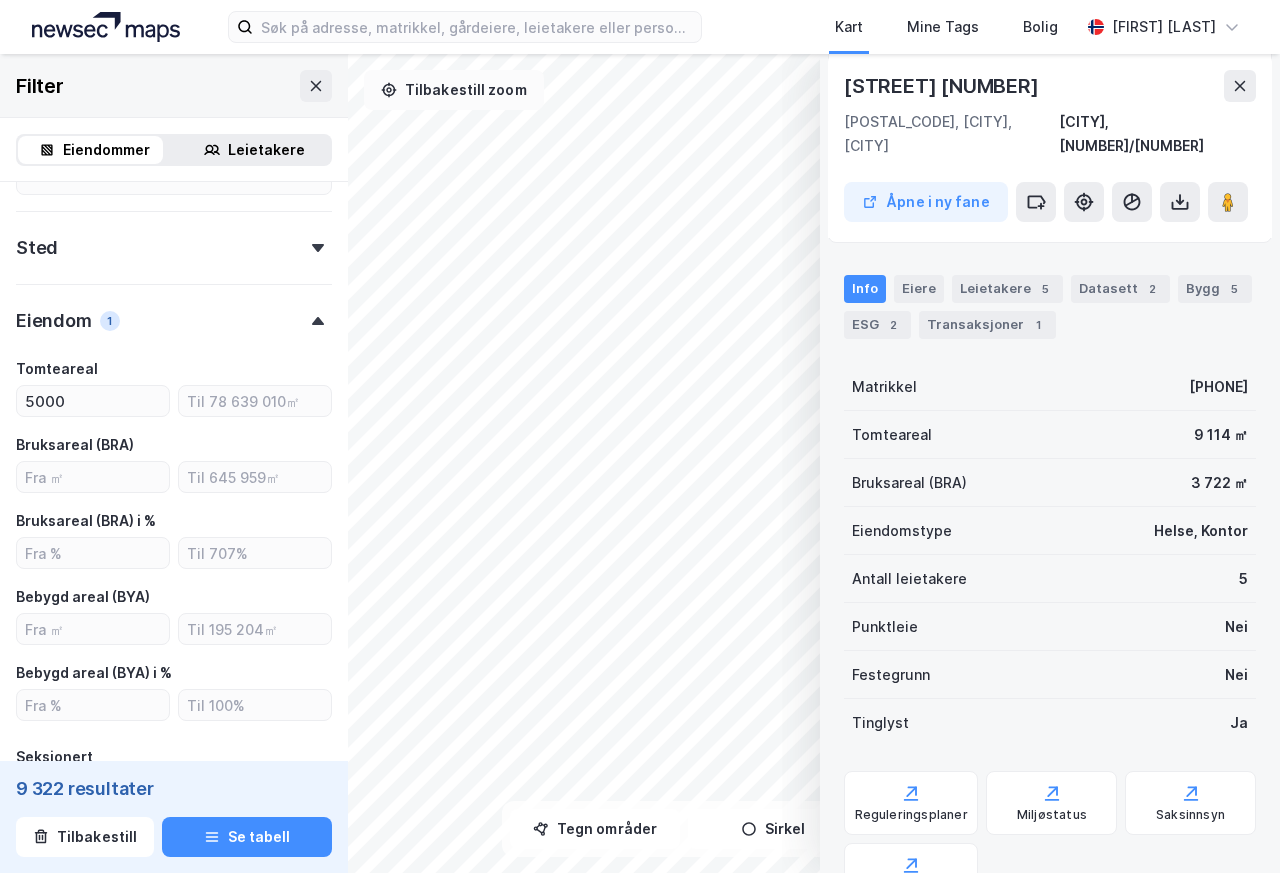 click on "Tilbakestill zoom" at bounding box center [454, 90] 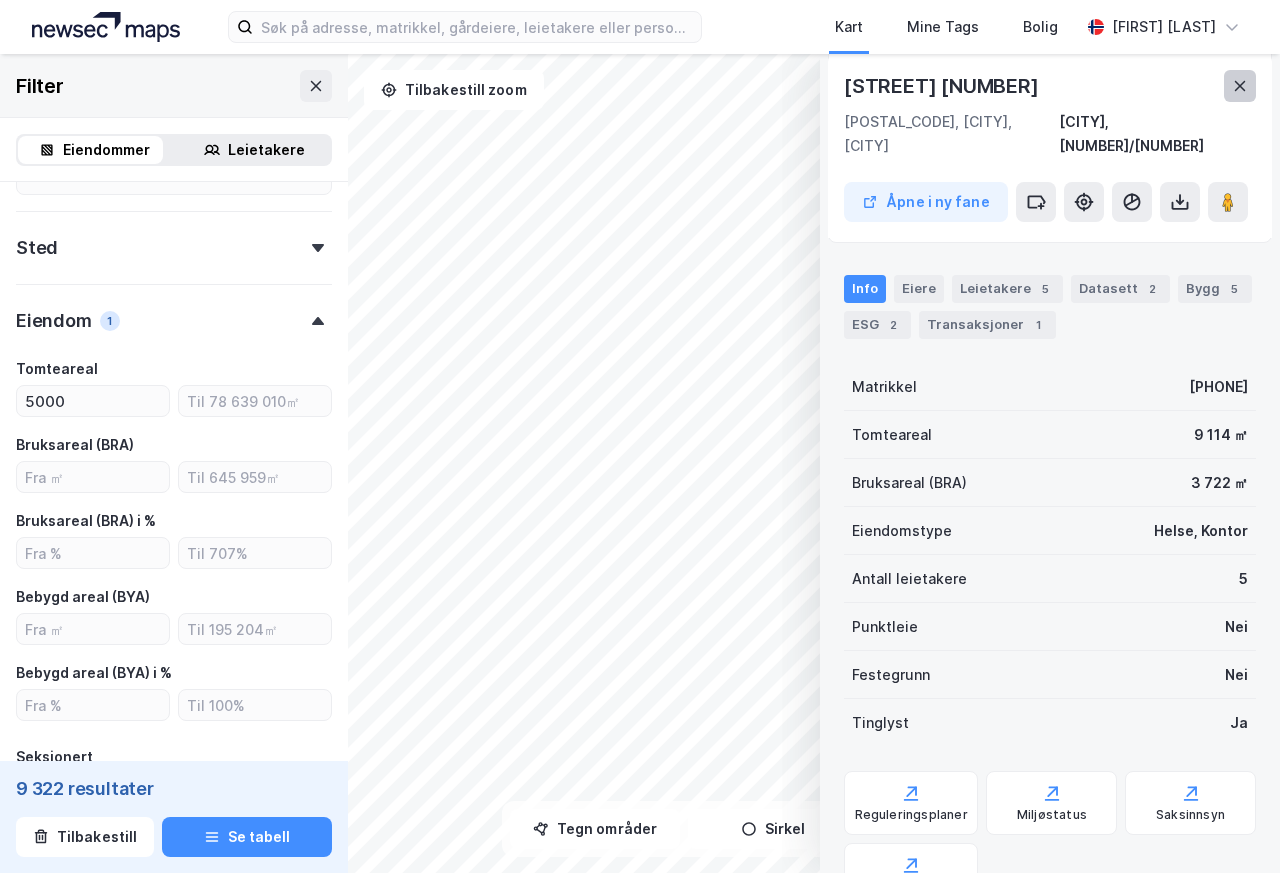 click 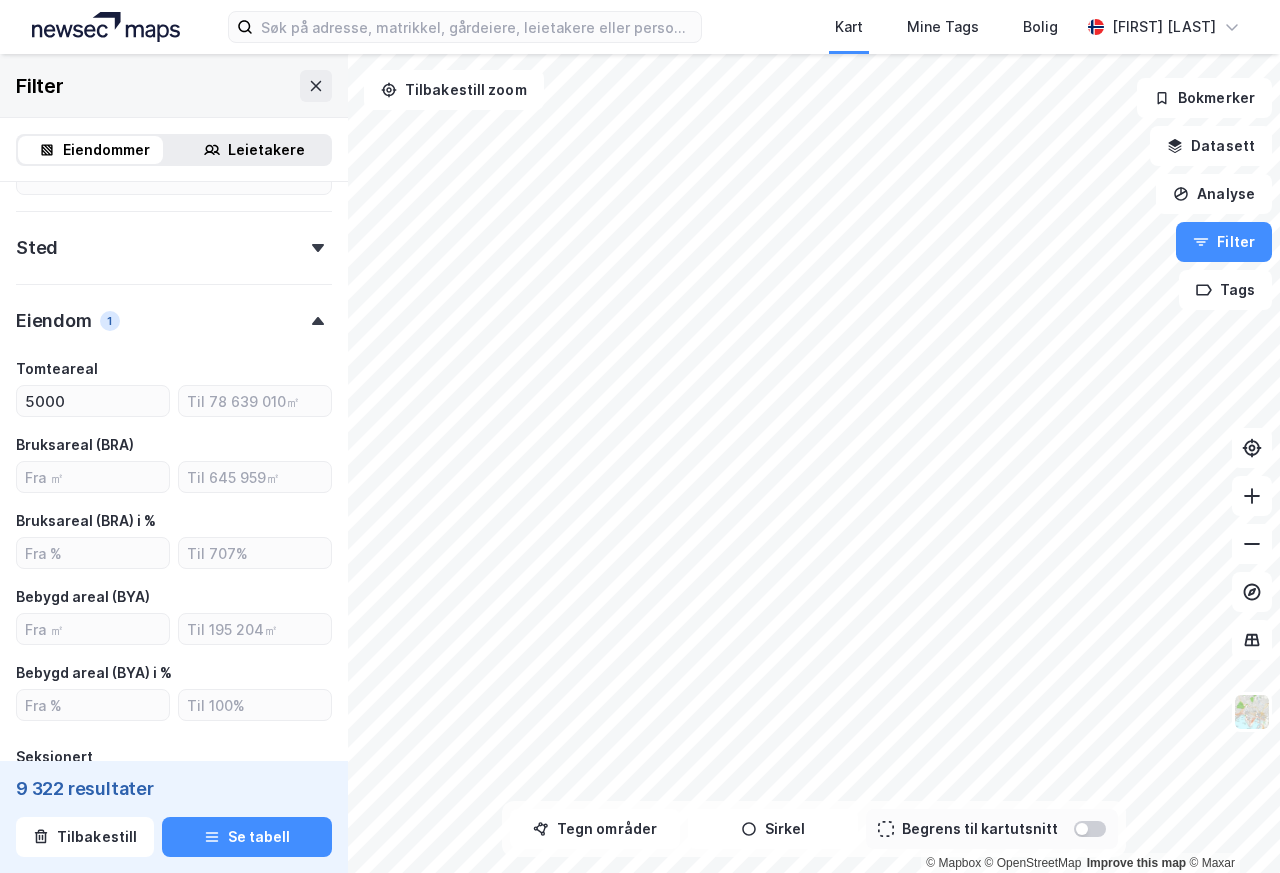 click on "Sted" at bounding box center (174, 239) 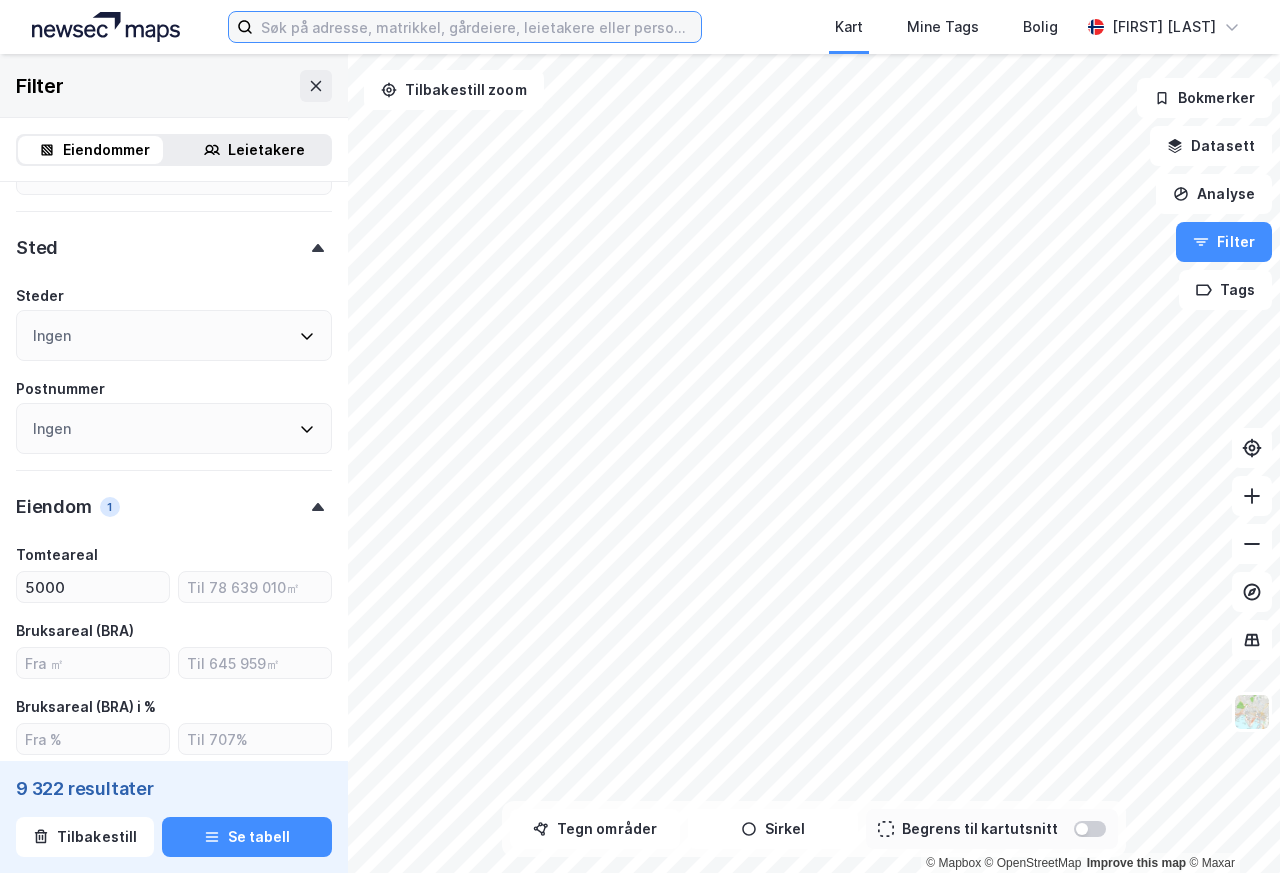 click at bounding box center (477, 27) 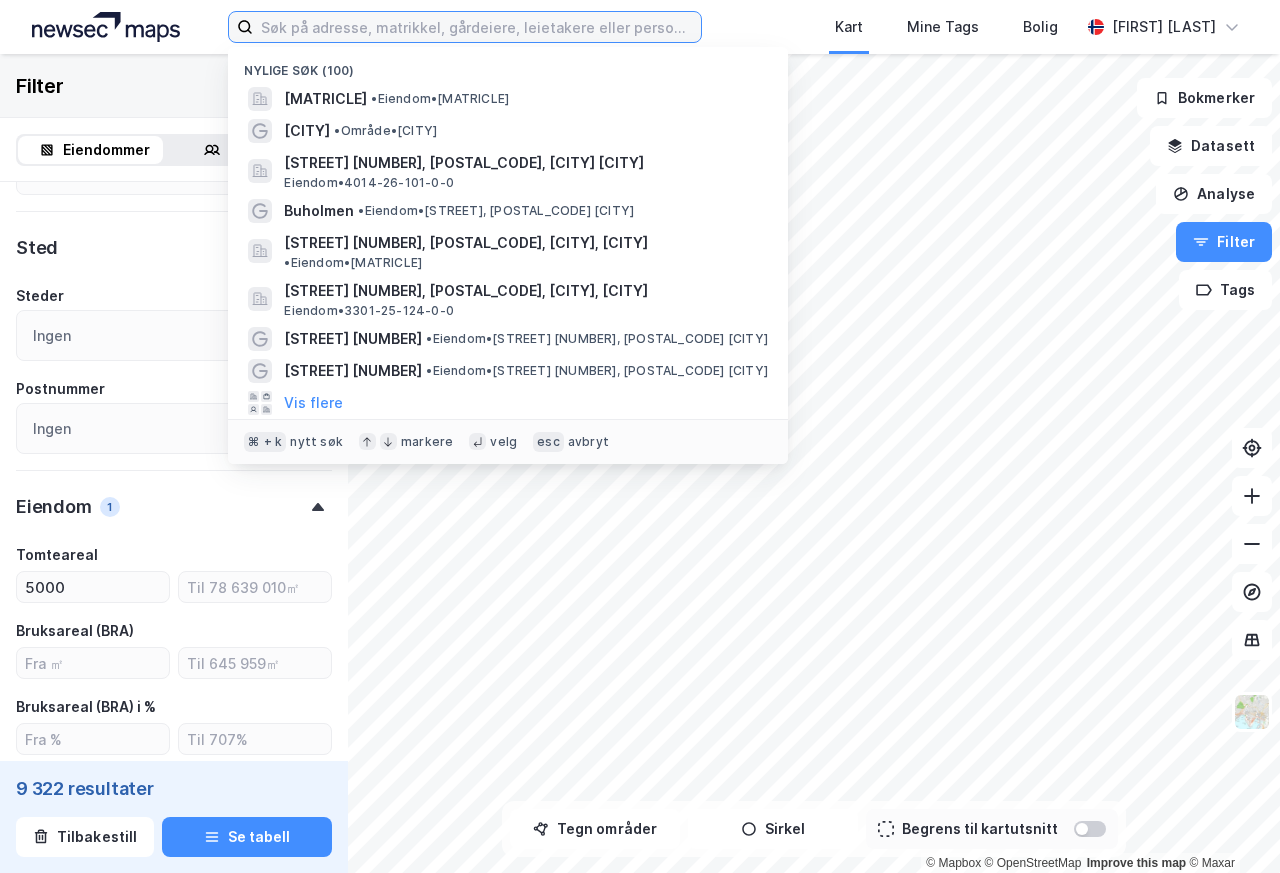 paste on "E6 Oslo" 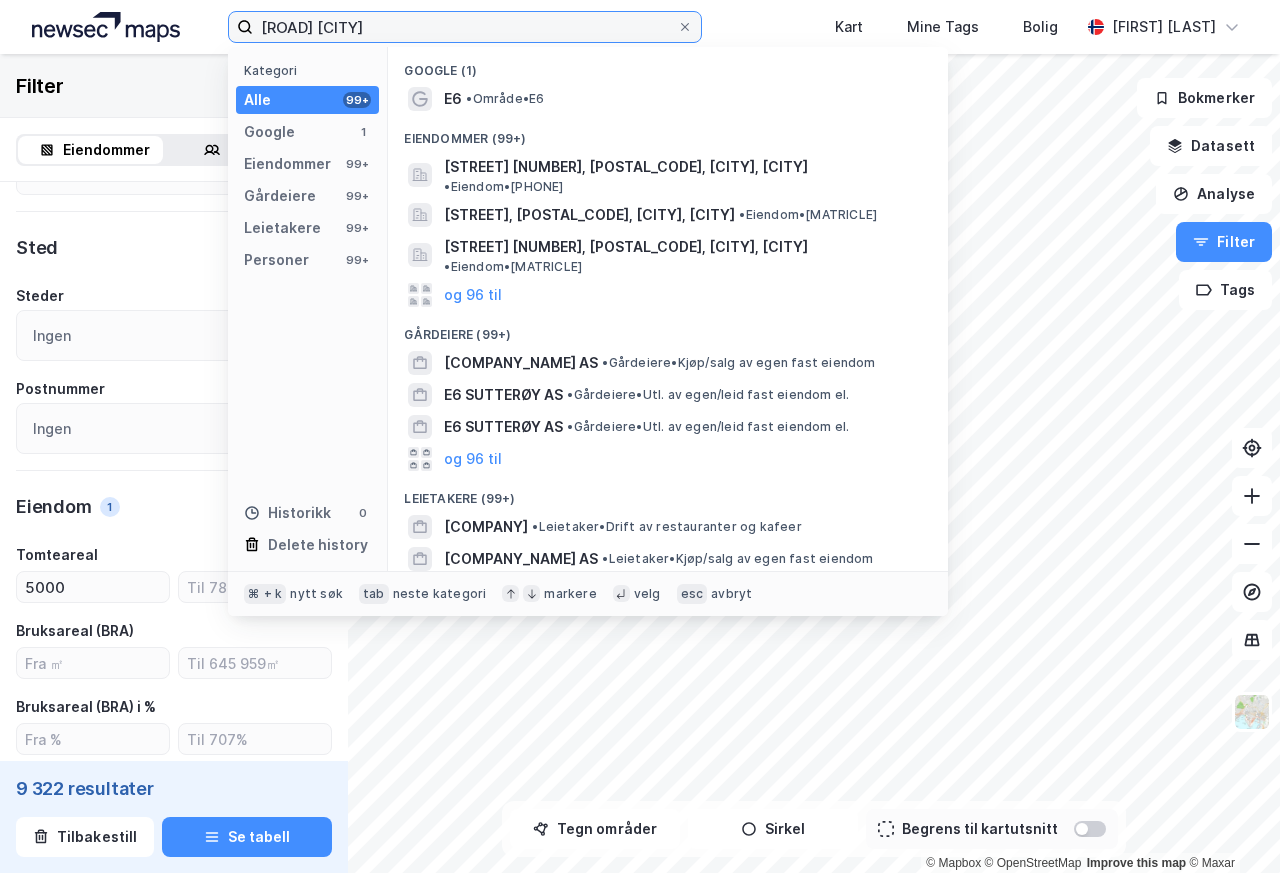 paste 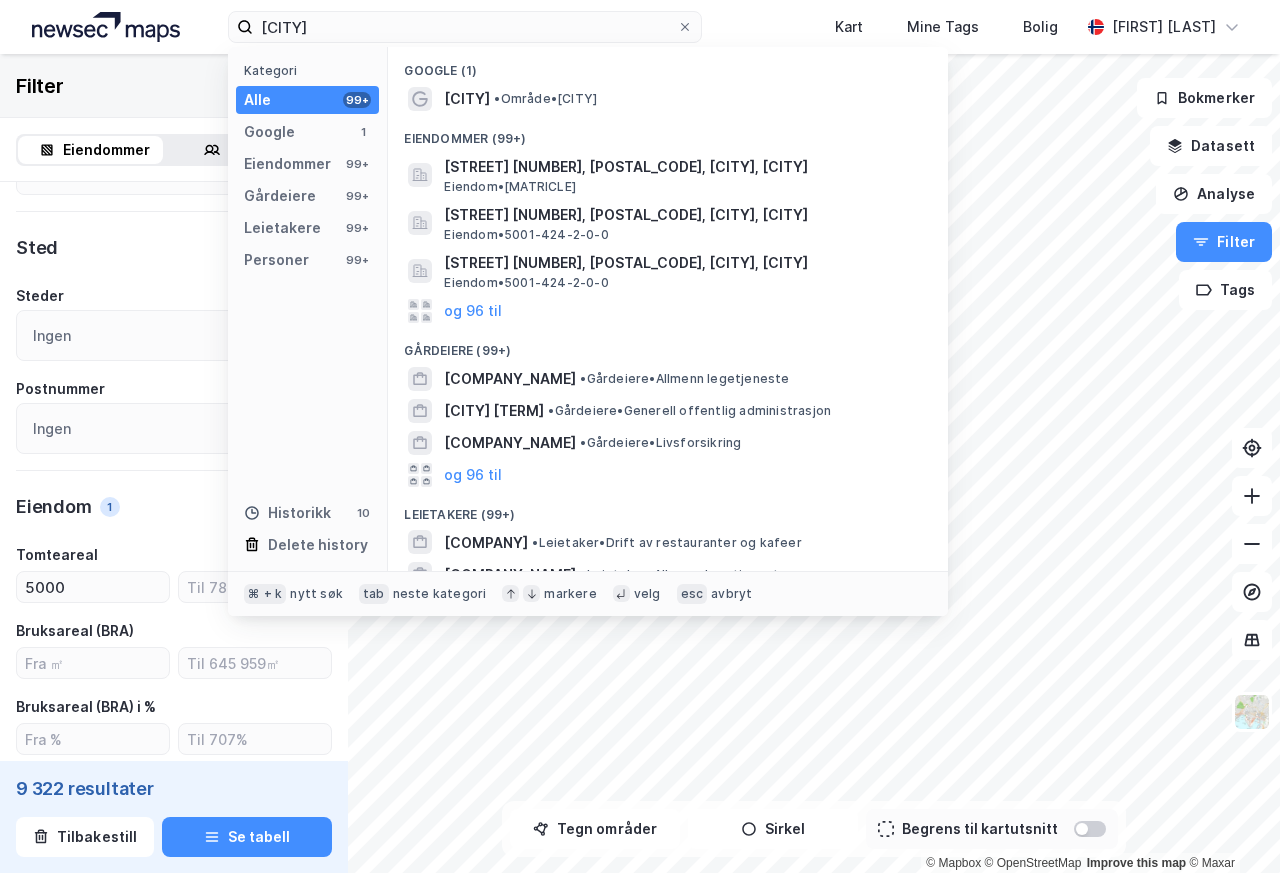 click on "Kategori Alle 99+ Google 1 Eiendommer 99+ Gårdeiere 99+ Leietakere 99+ Personer 99+ Historikk 10 Delete history" at bounding box center (308, 309) 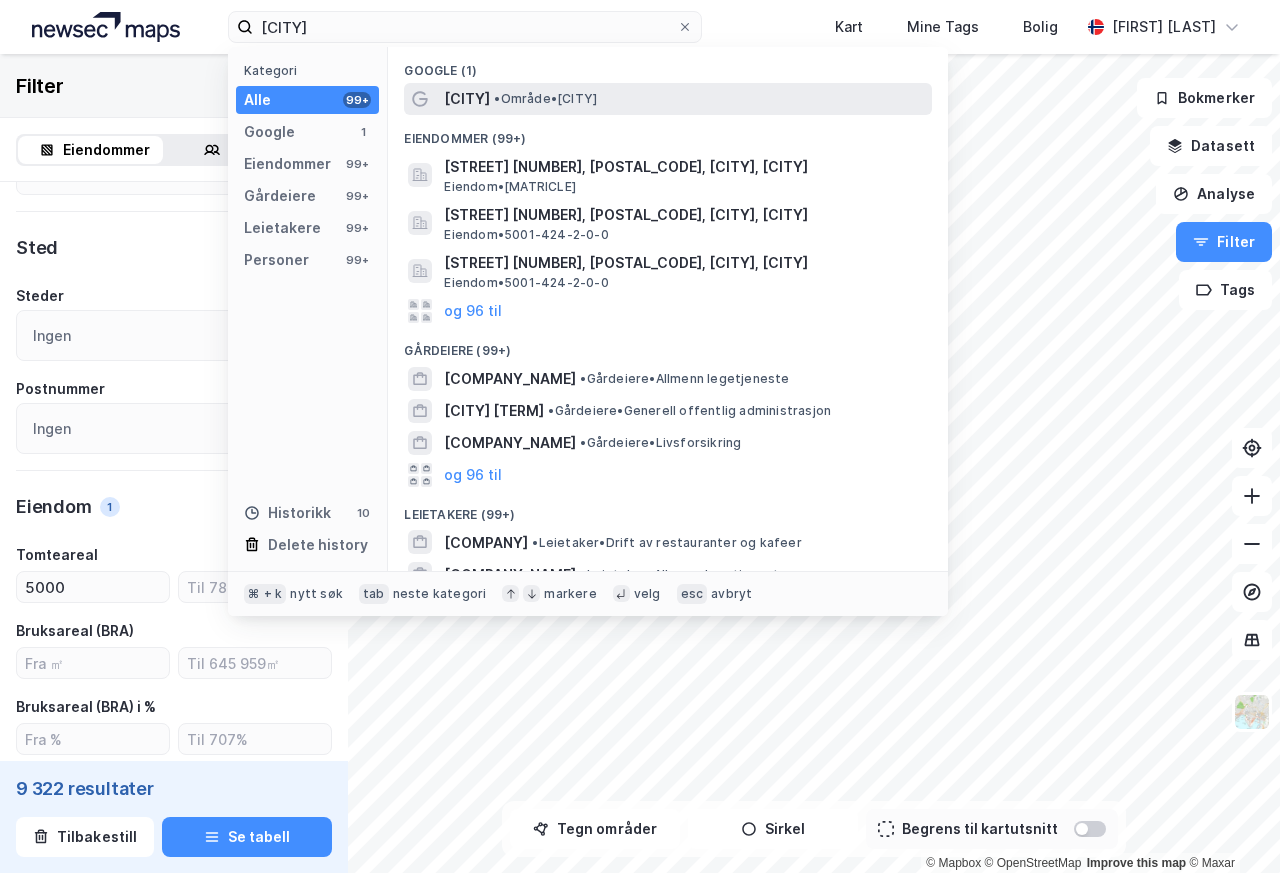 click on "[CITY]" at bounding box center [467, 99] 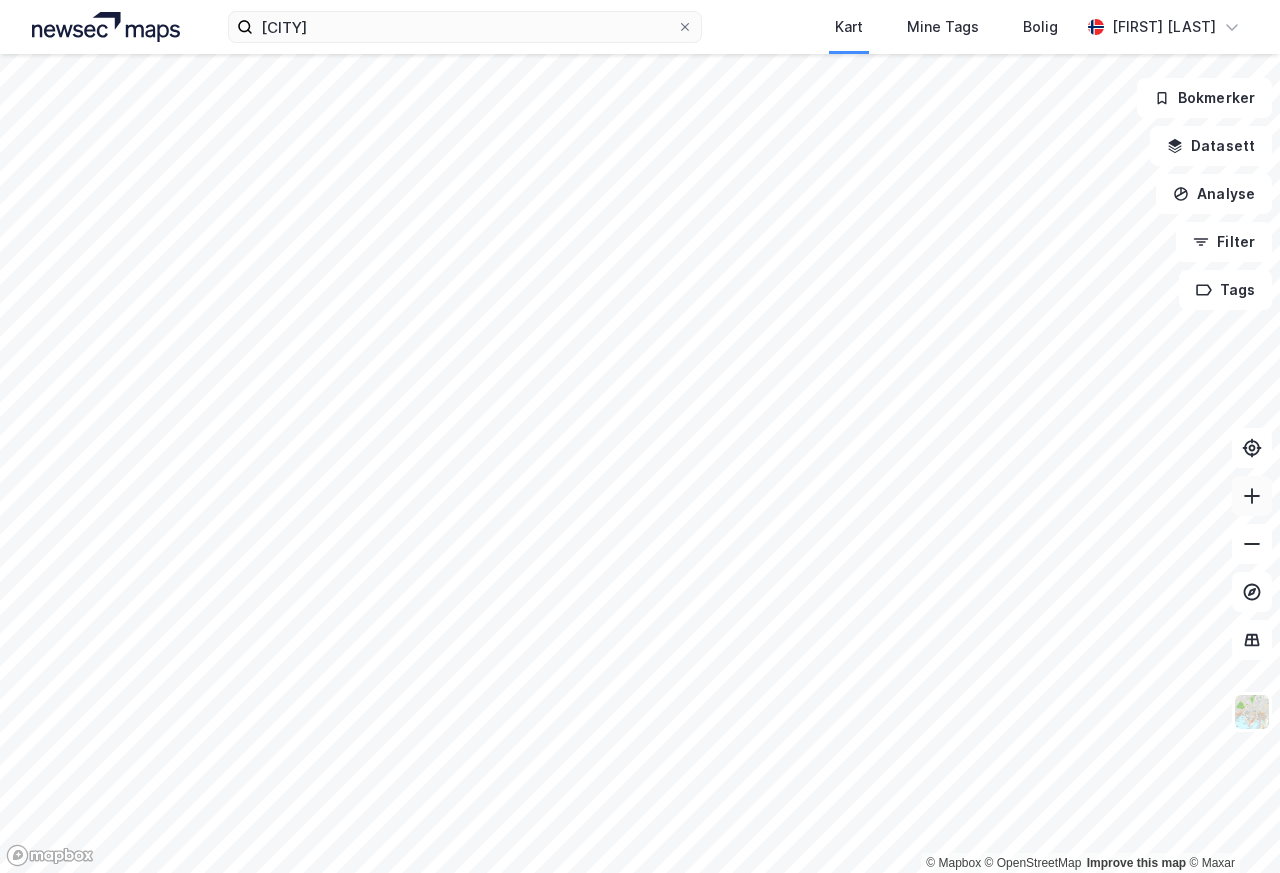 click 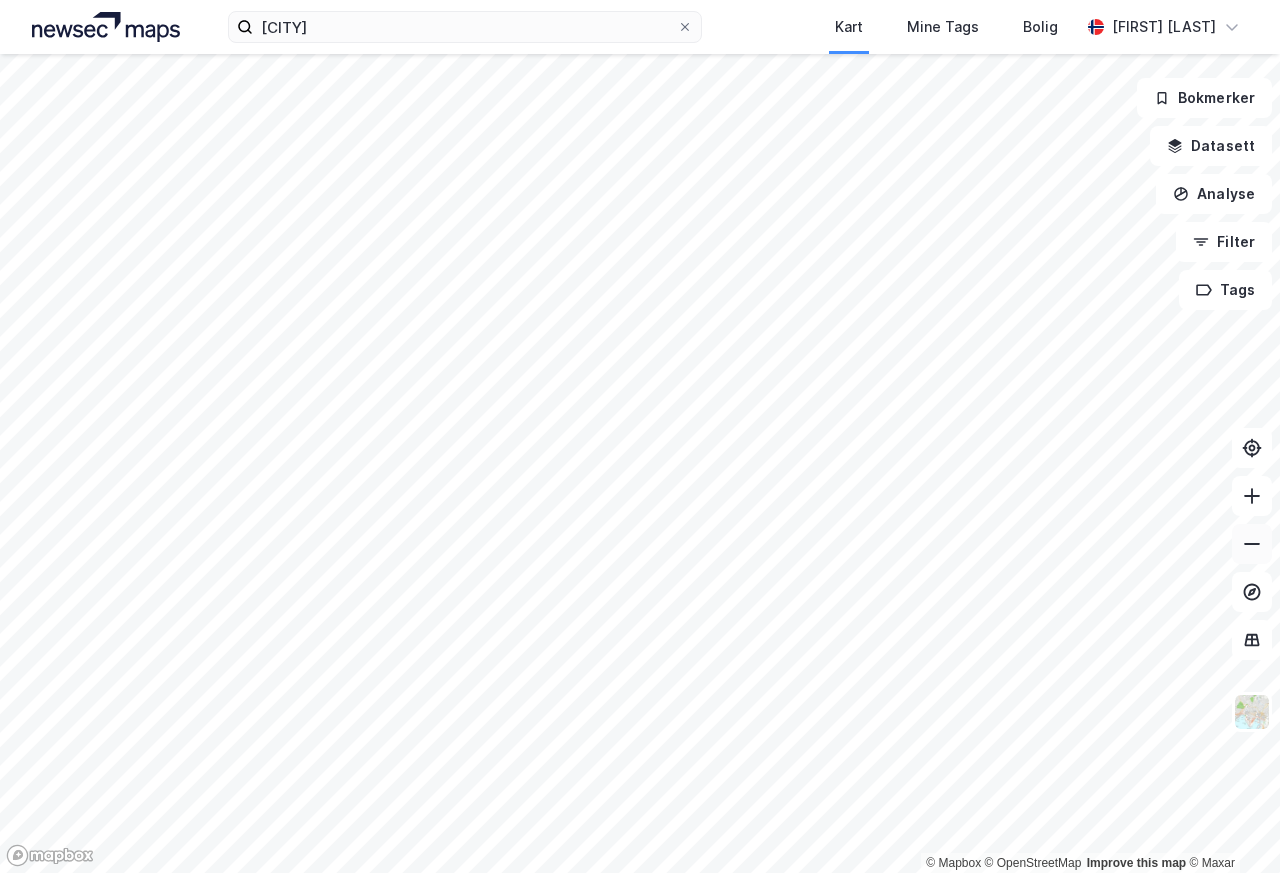click 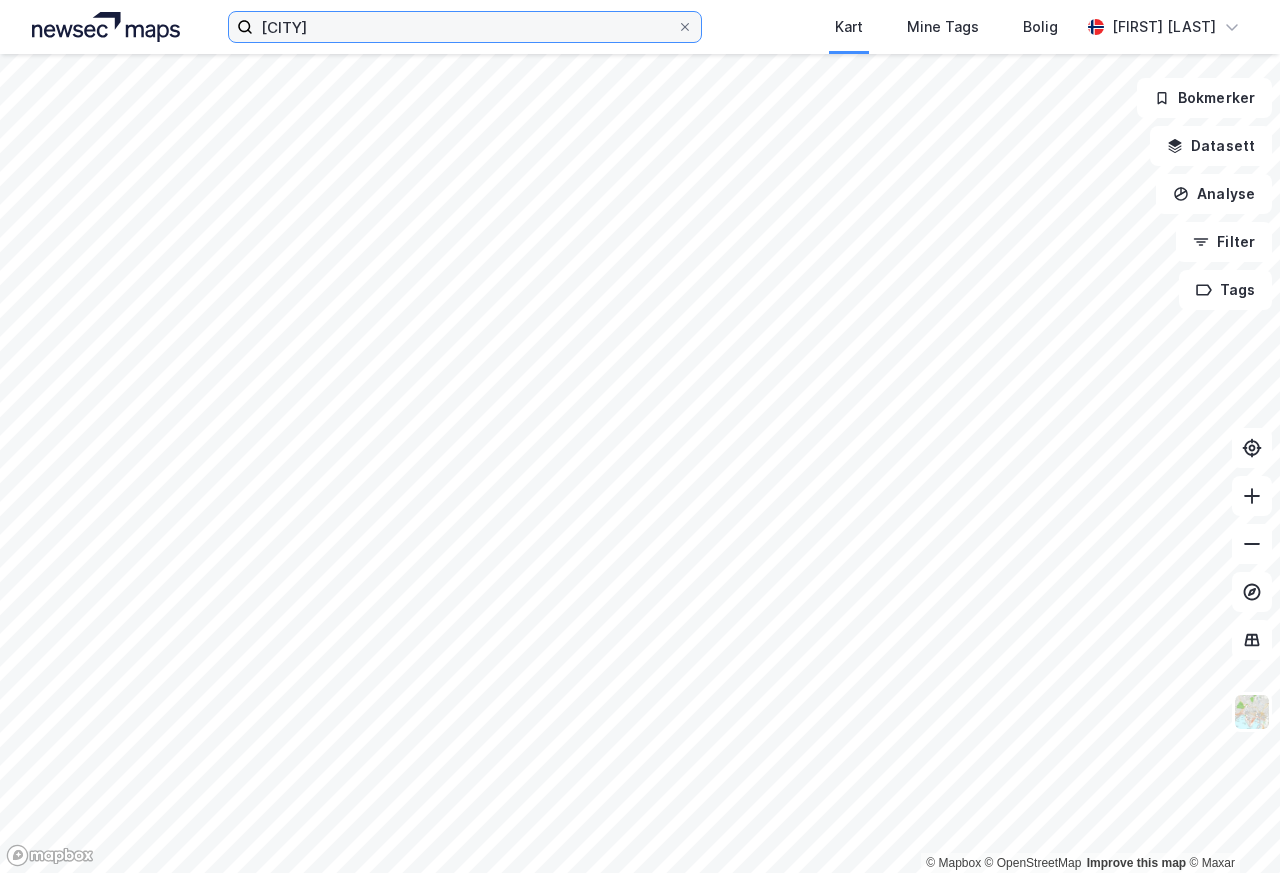 click on "[CITY]" at bounding box center (465, 27) 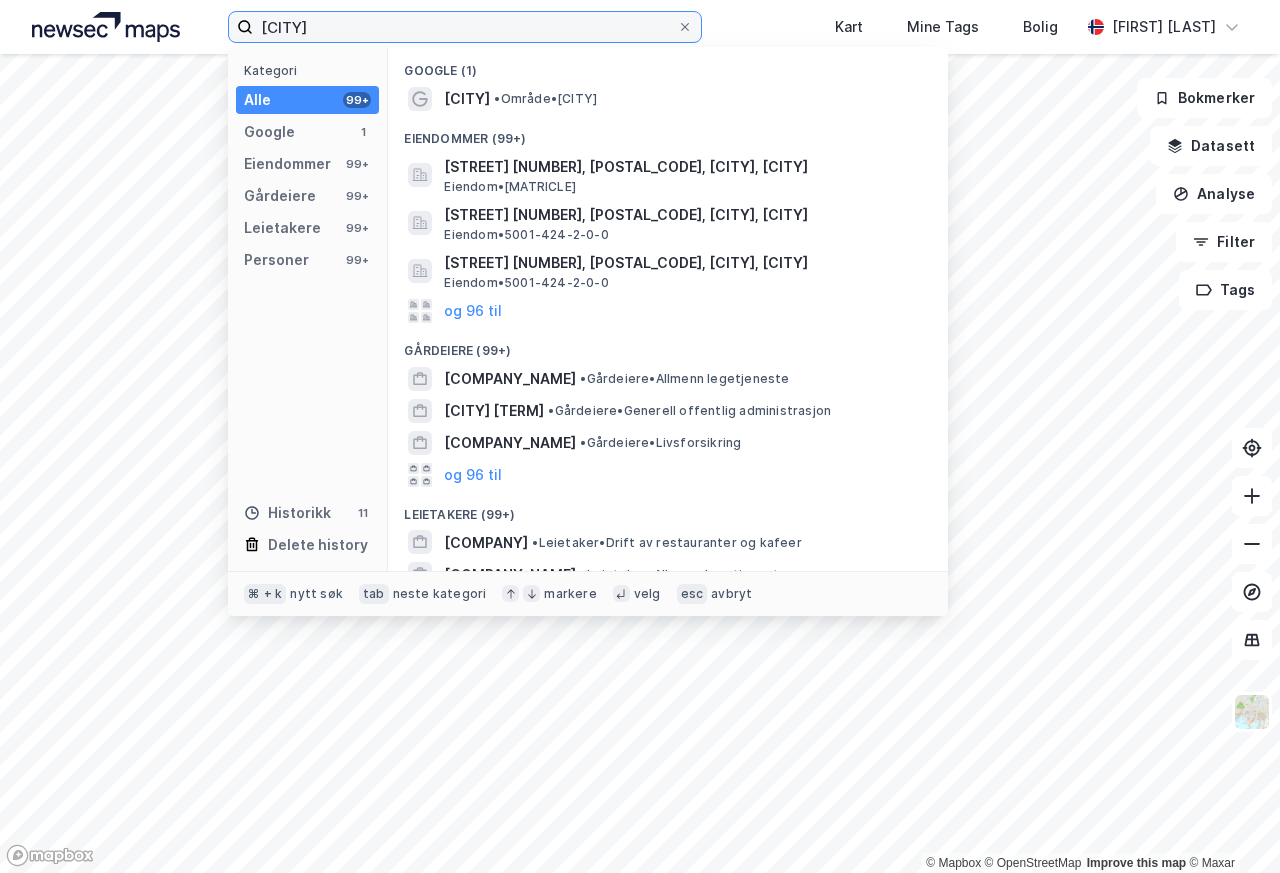 paste on "[CITY]" 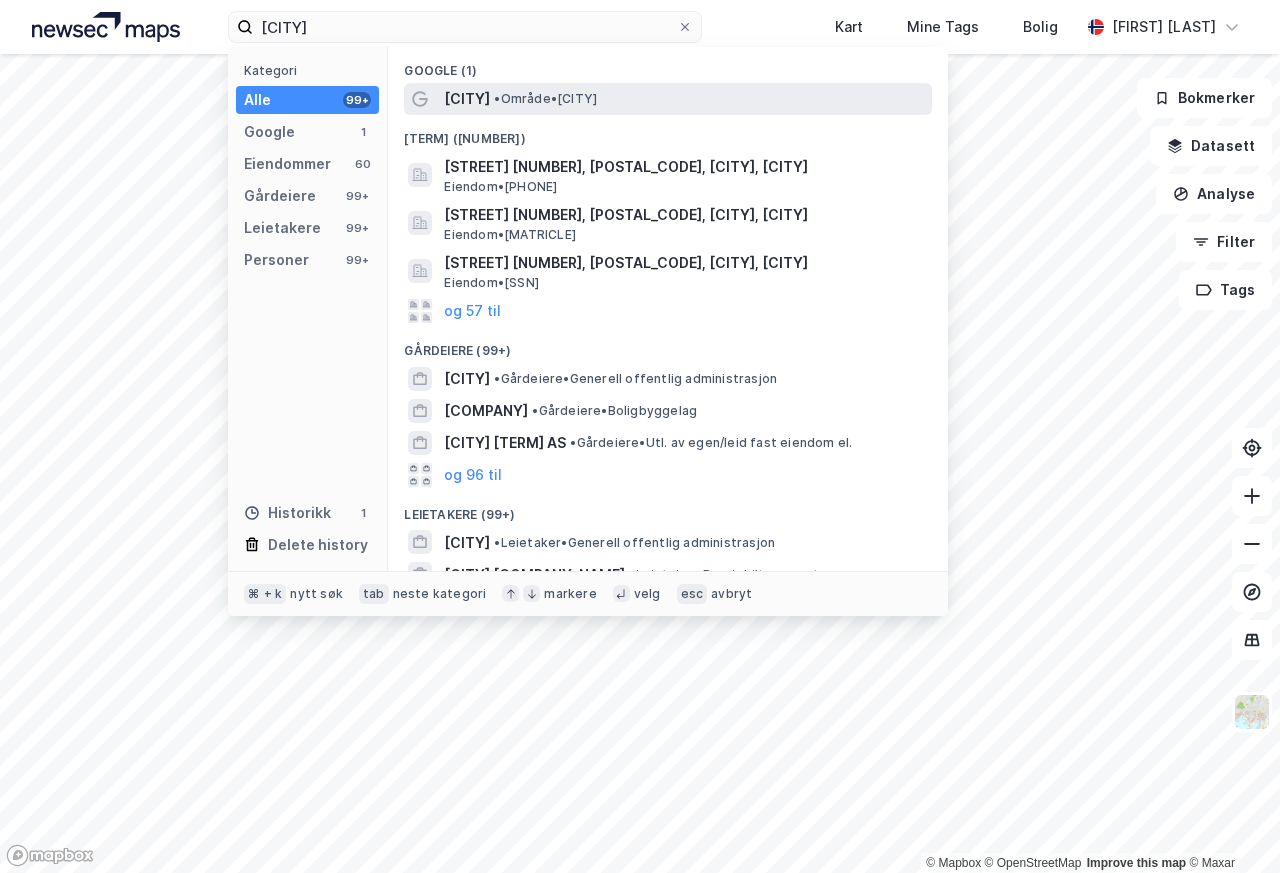 click on "[CITY]" at bounding box center (467, 99) 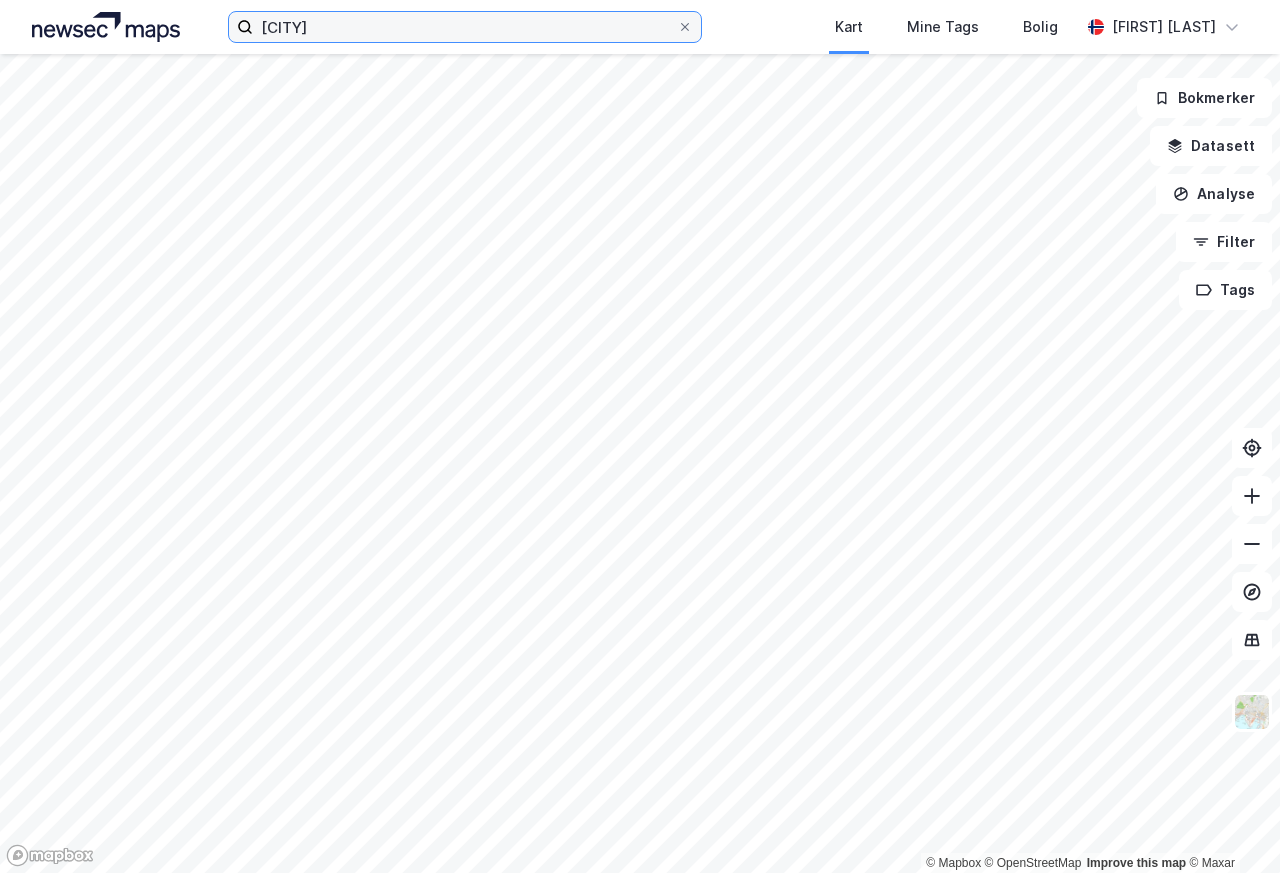 click on "[CITY]" at bounding box center [465, 27] 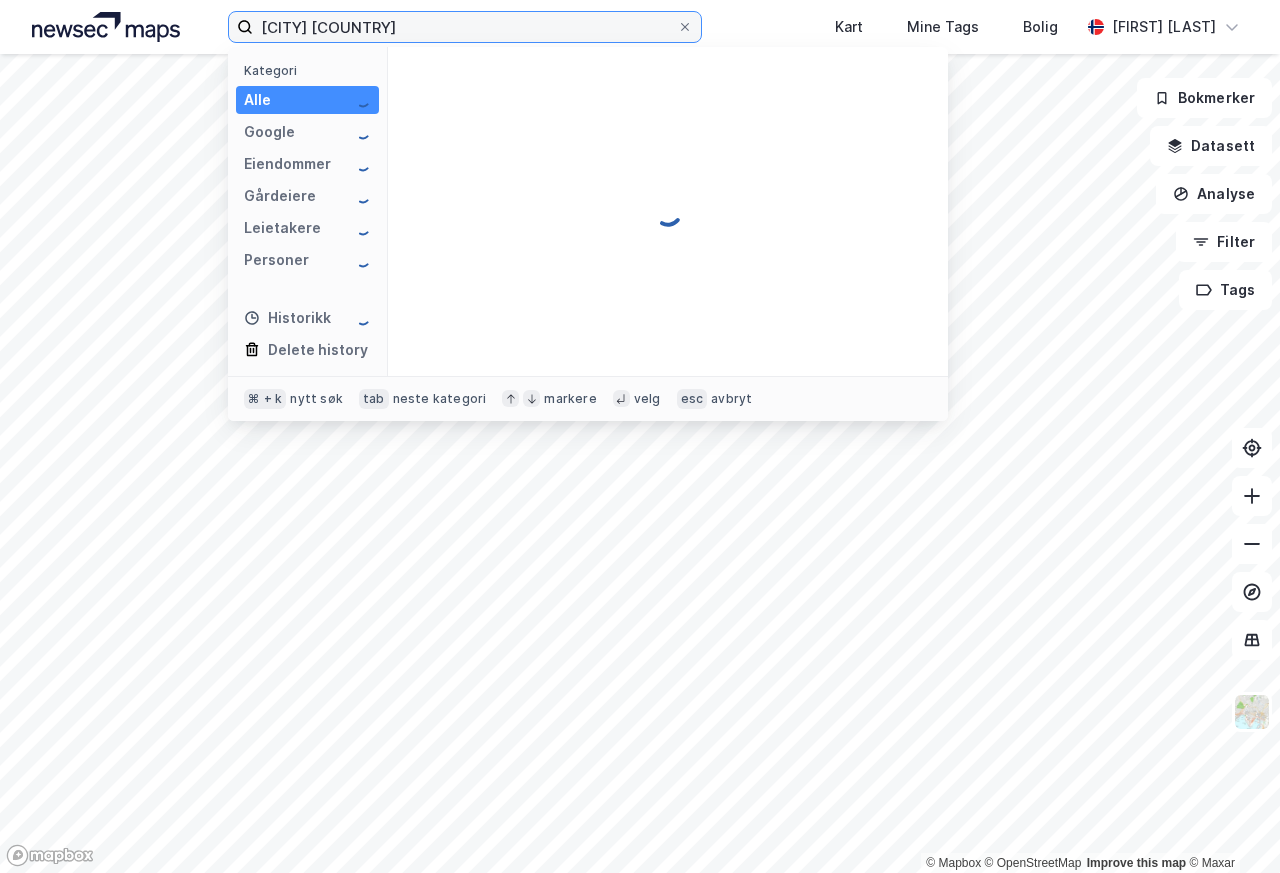 type on "Halden Norway" 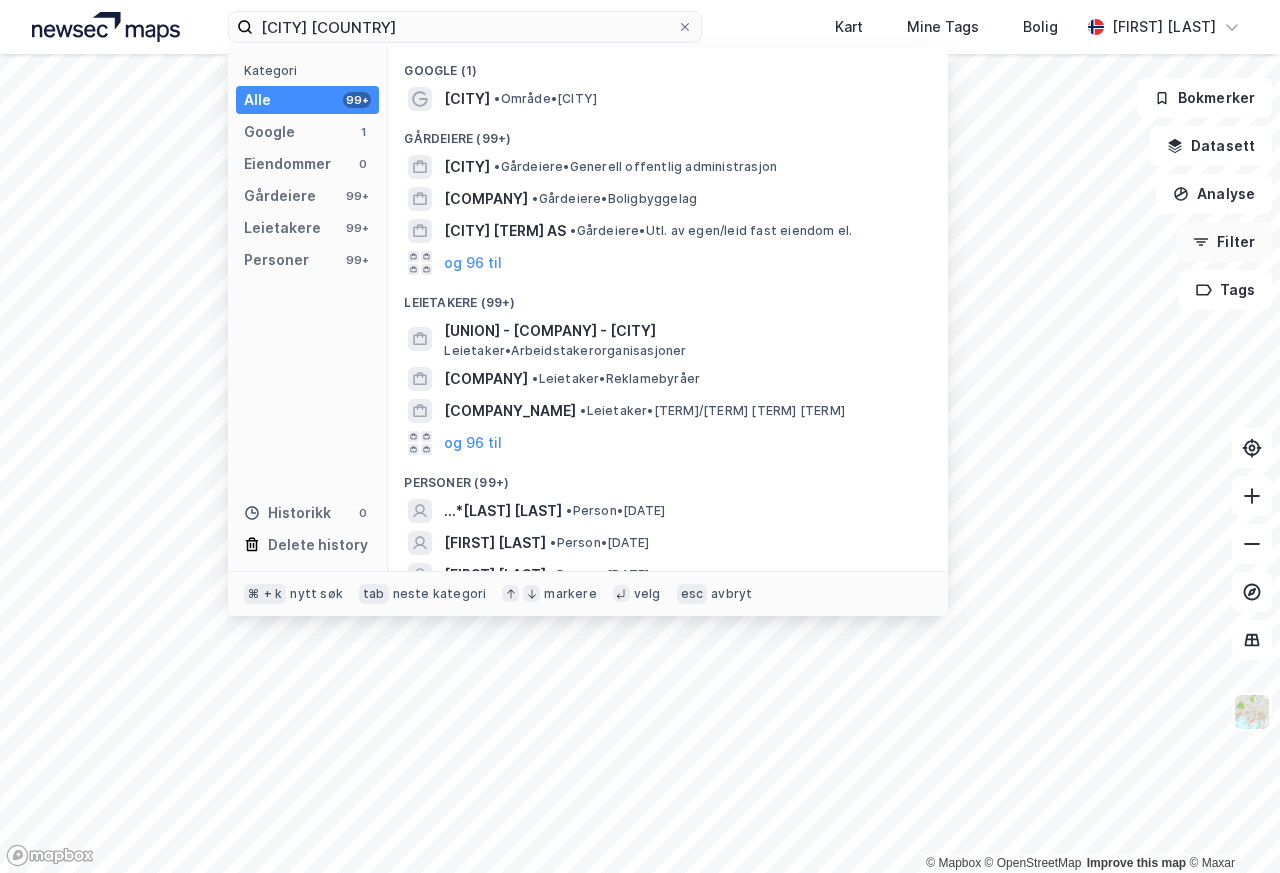 click on "Filter" at bounding box center [1224, 242] 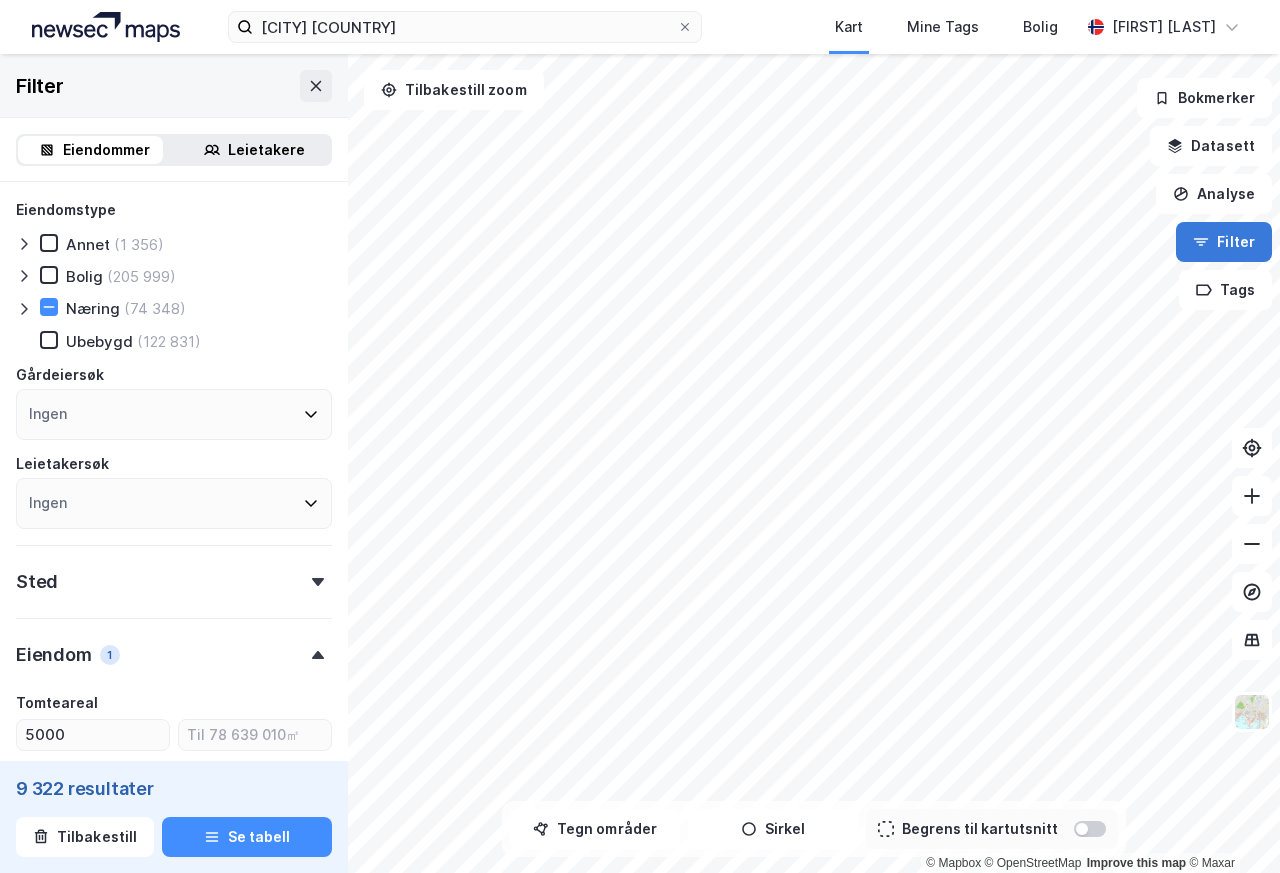 click on "Filter" at bounding box center (1224, 242) 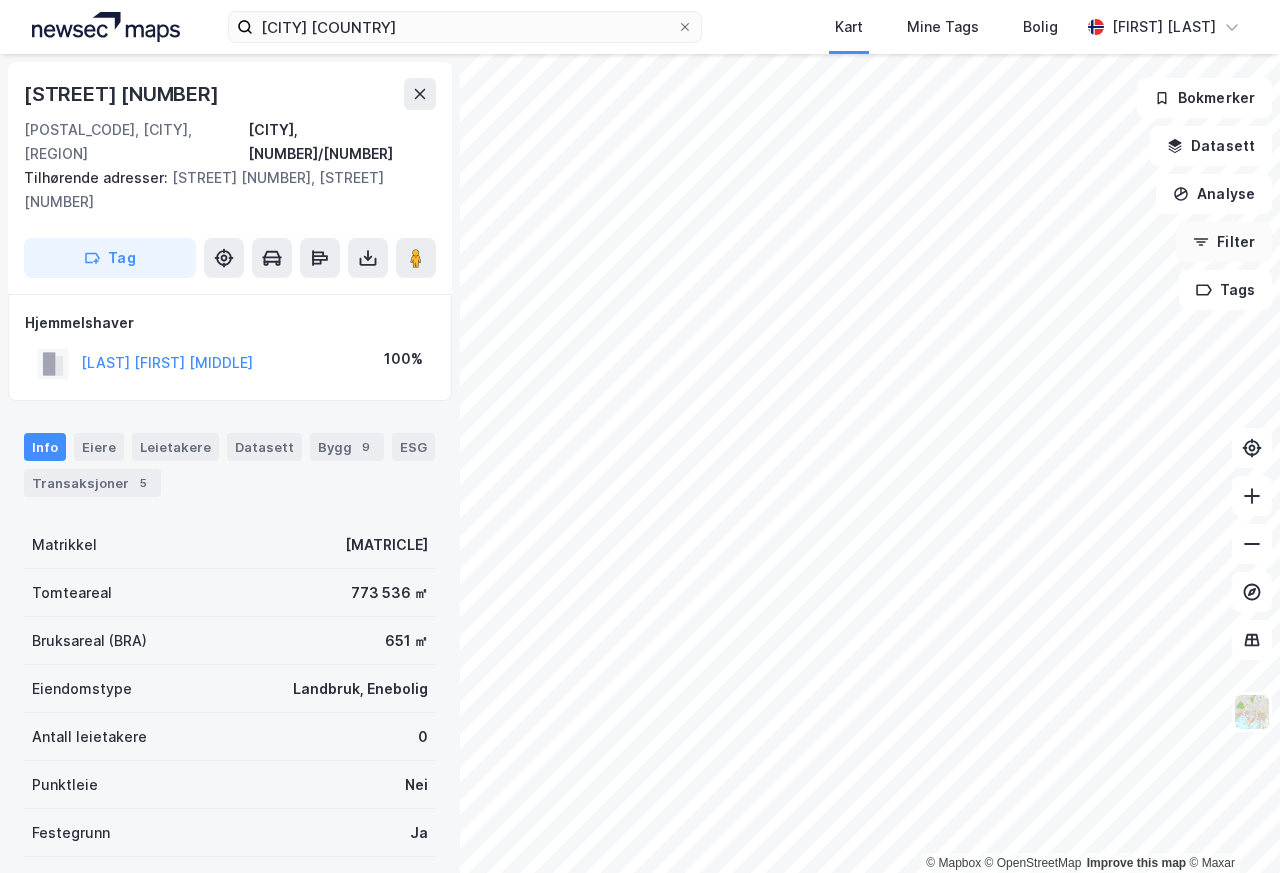 scroll, scrollTop: 213, scrollLeft: 0, axis: vertical 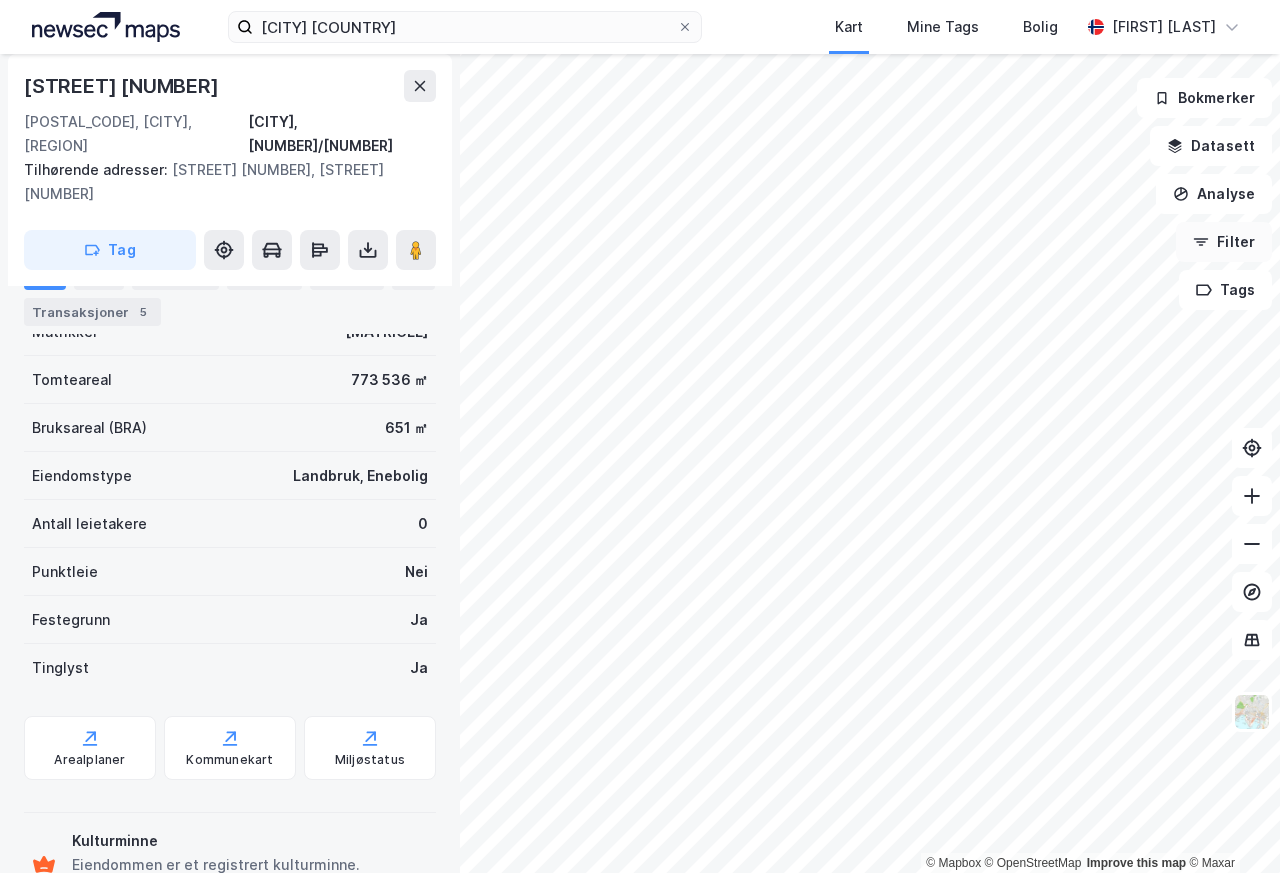click on "Filter" at bounding box center (1224, 242) 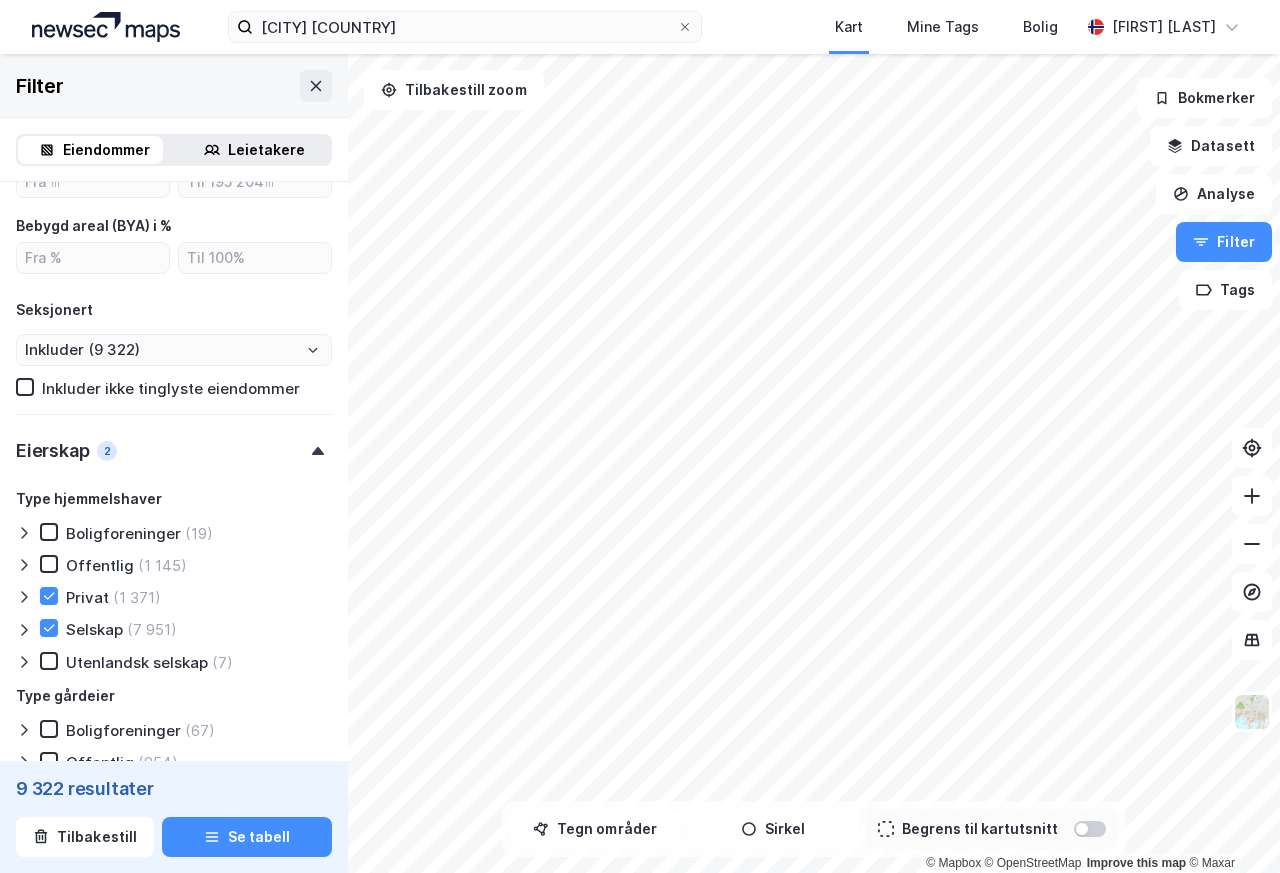 scroll, scrollTop: 840, scrollLeft: 0, axis: vertical 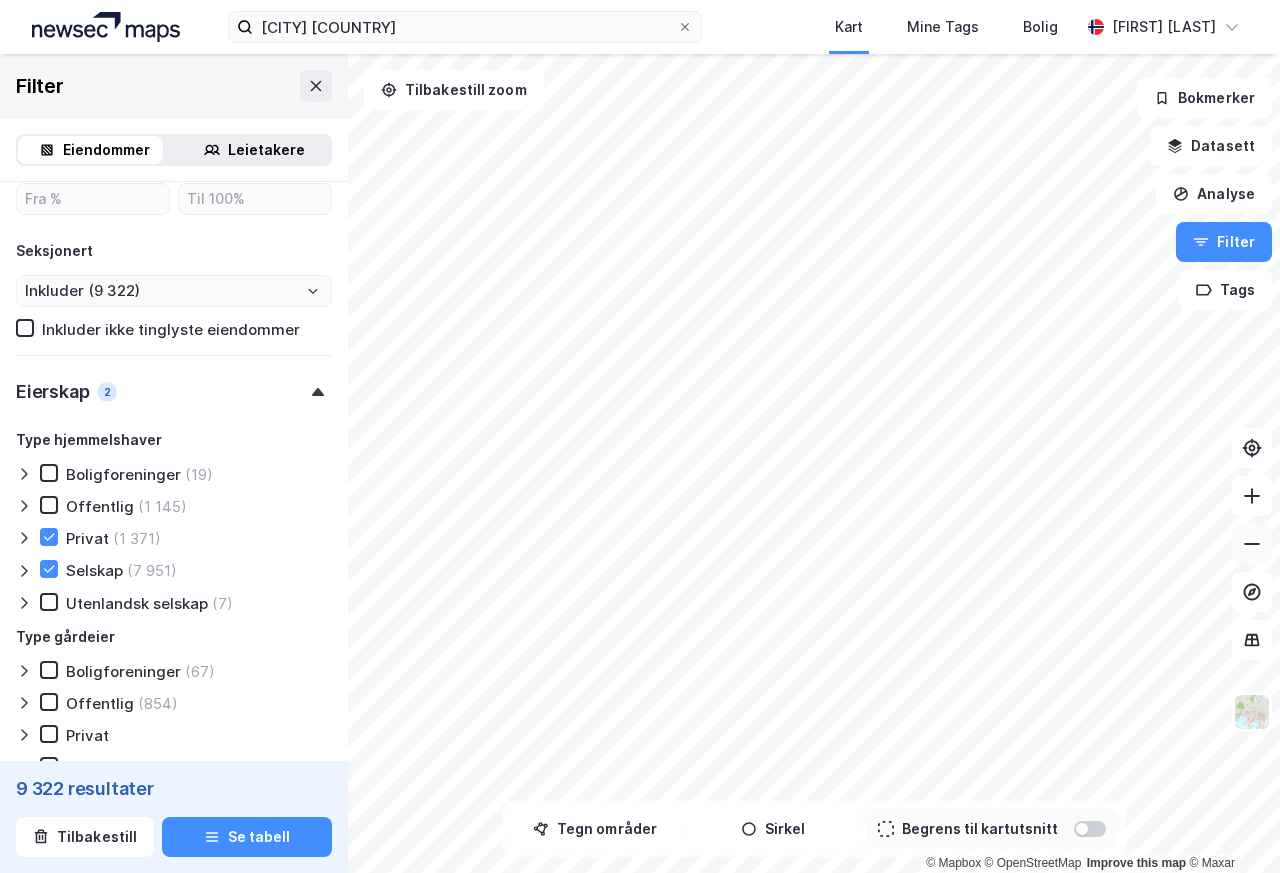 click 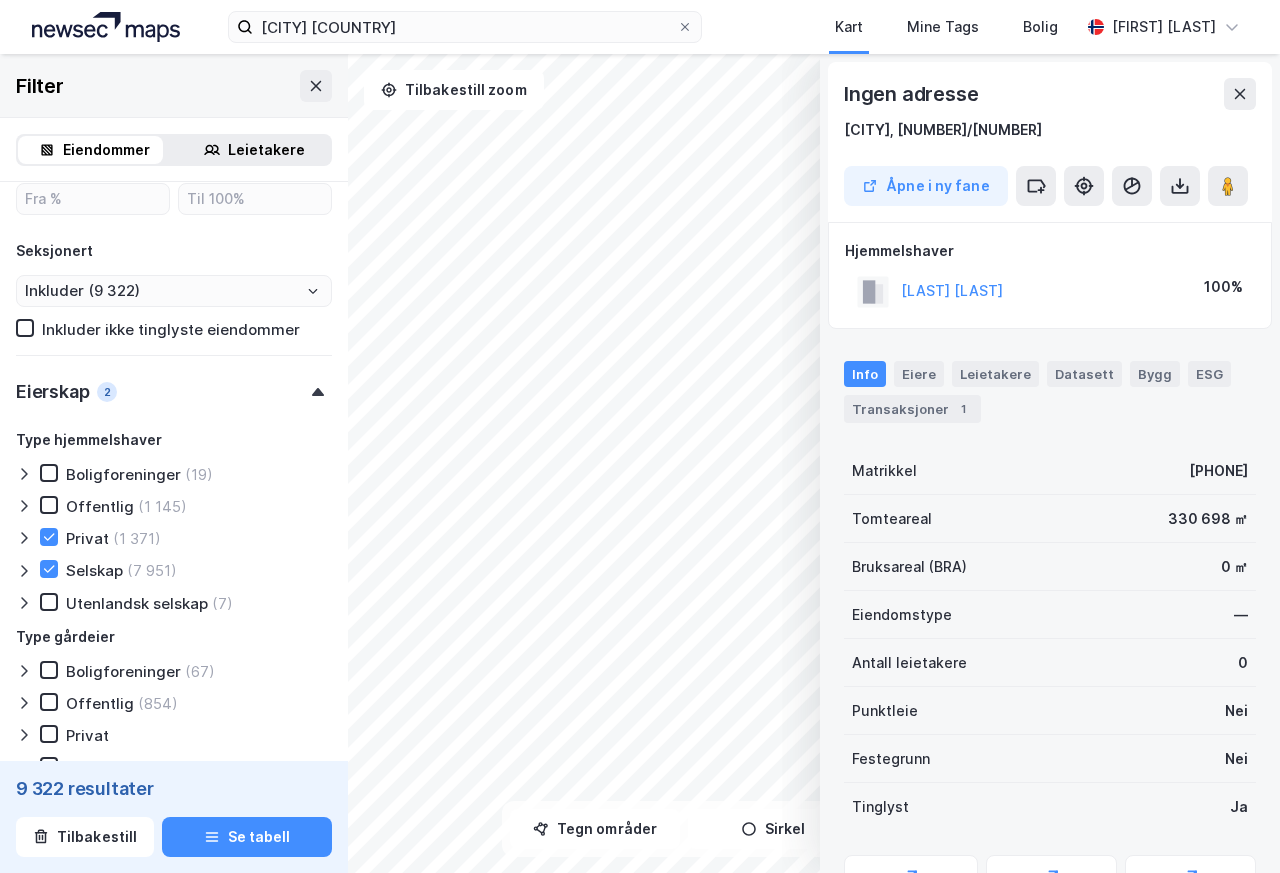 scroll, scrollTop: 213, scrollLeft: 0, axis: vertical 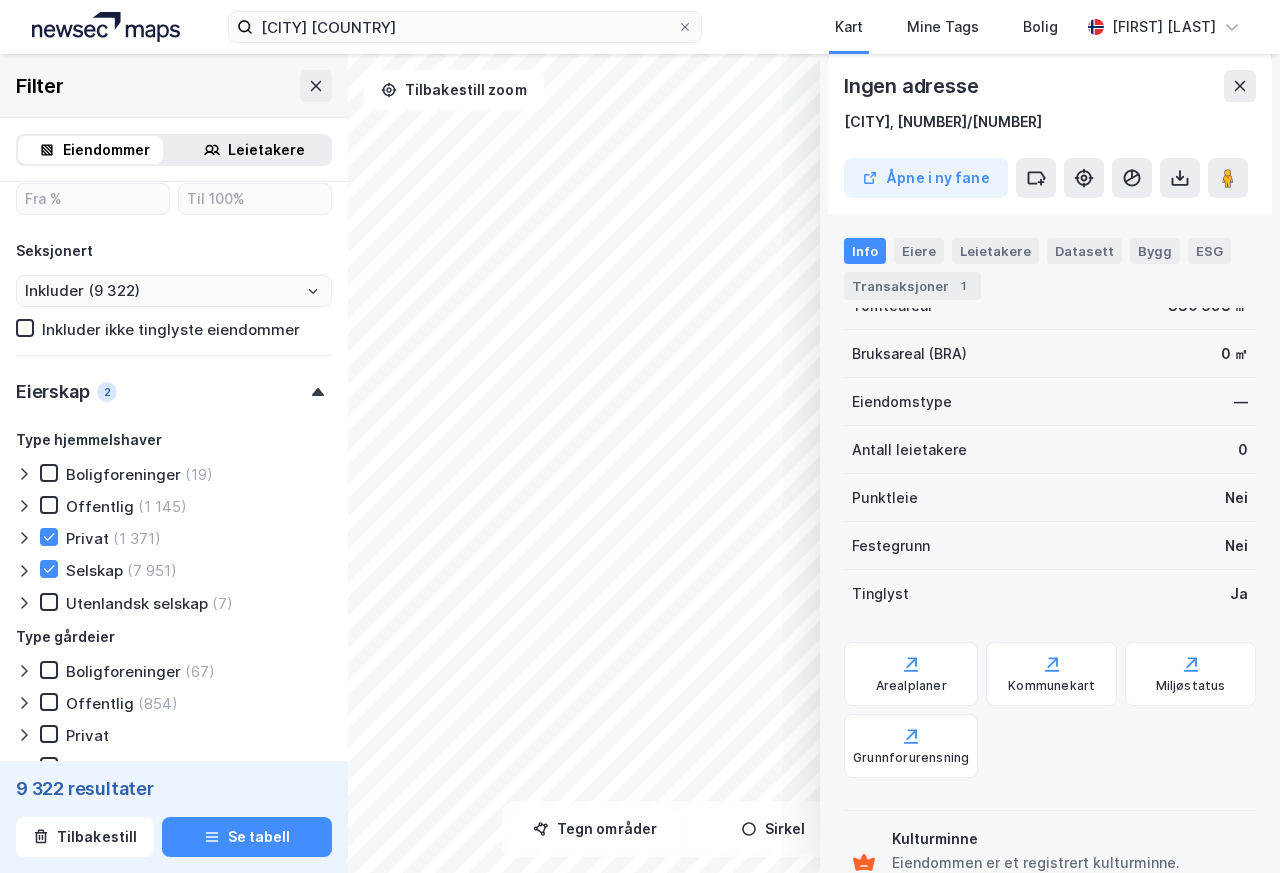 click on "Ingen adresse Halden, 56/1 Åpne i ny fane Hjemmelshaver LUND EINAR 100% Info Eiere Leietakere Datasett Bygg ESG Transaksjoner 1 Matrikkel 3101-56-1-0-0 Tomteareal 330 698 ㎡ Bruksareal (BRA) 0 ㎡ Eiendomstype — Antall leietakere 0 Punktleie Nei Festegrunn Nei Tinglyst Ja Arealplaner Kommunekart Miljøstatus Grunnforurensning Kulturminne Eiendommen er et registrert kulturminne. Tilleggsrestriksjoner kan gjelde. Forurensning Eiendommen står på tomtegrunn som er påvirket av luft, grunn eller annen forurensning. Vennligst besøk   Offisiell side   for detaljer" at bounding box center [1050, 463] 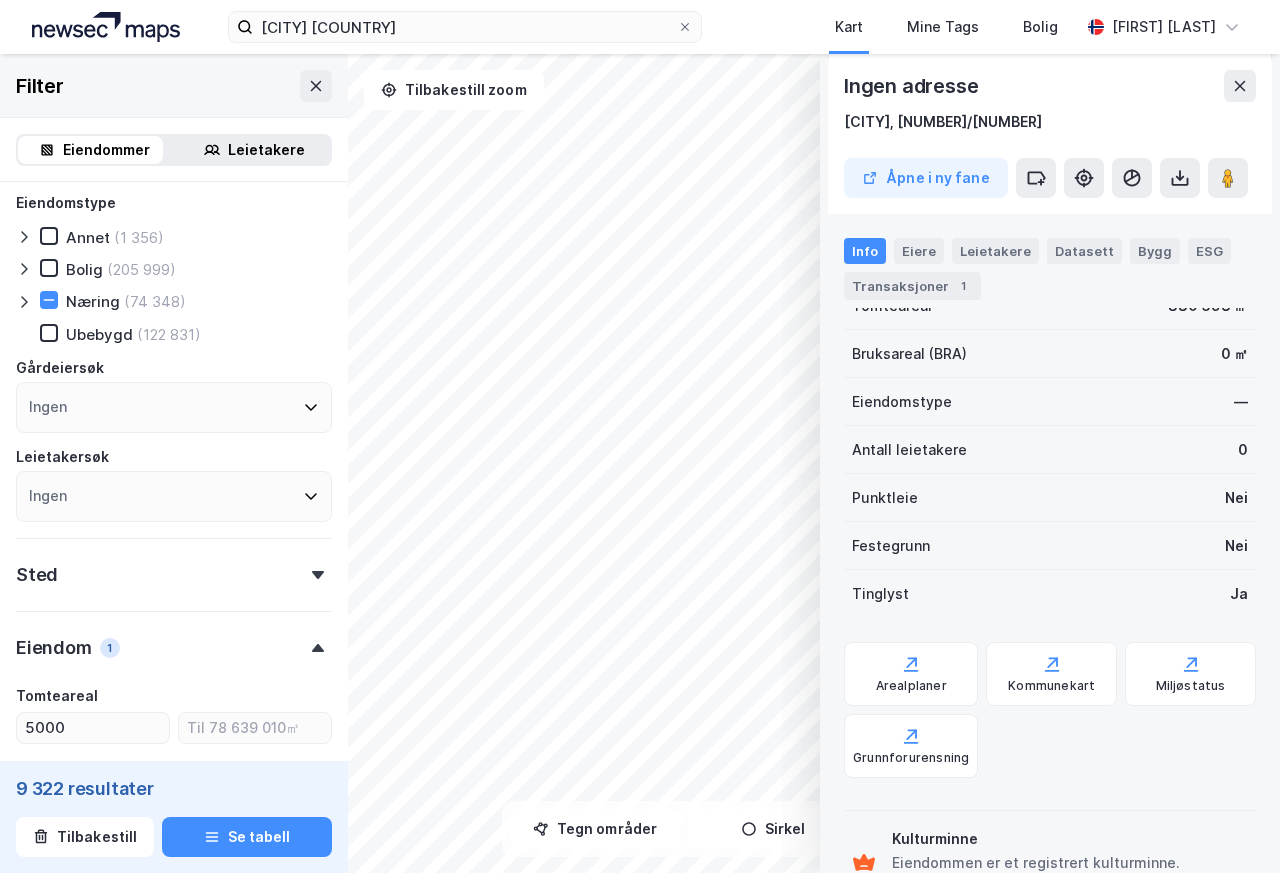 scroll, scrollTop: 0, scrollLeft: 0, axis: both 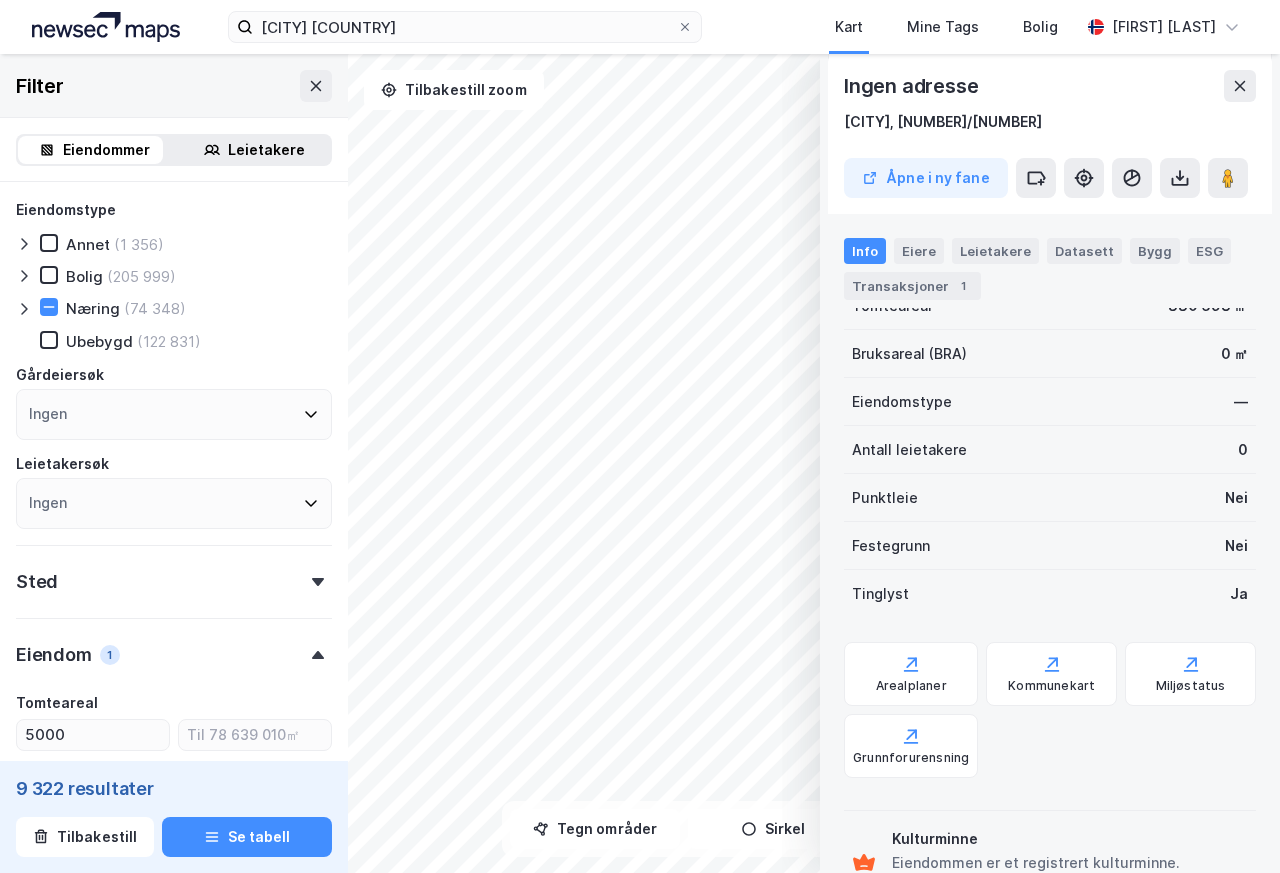 click on "Sted" at bounding box center [174, 573] 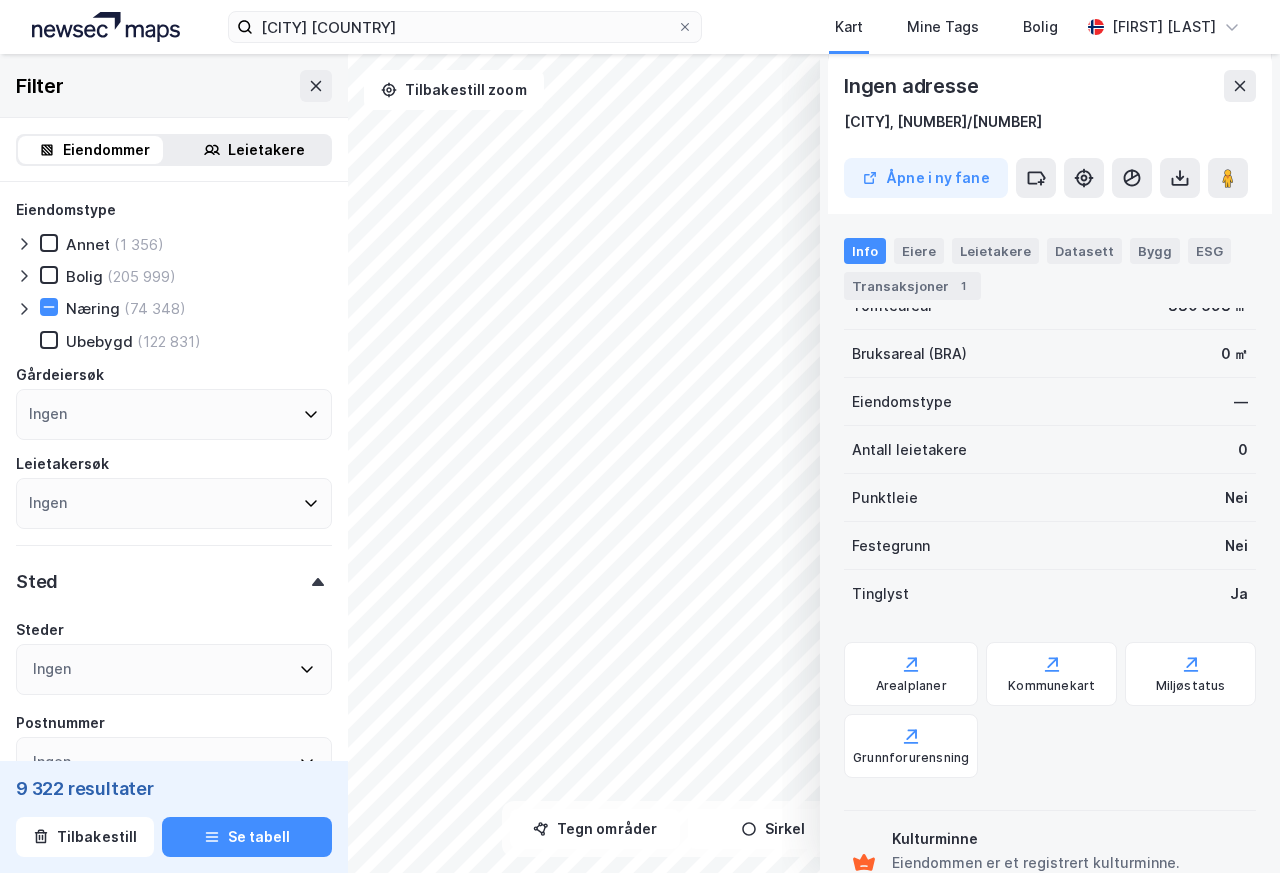 click on "Ingen" at bounding box center [174, 669] 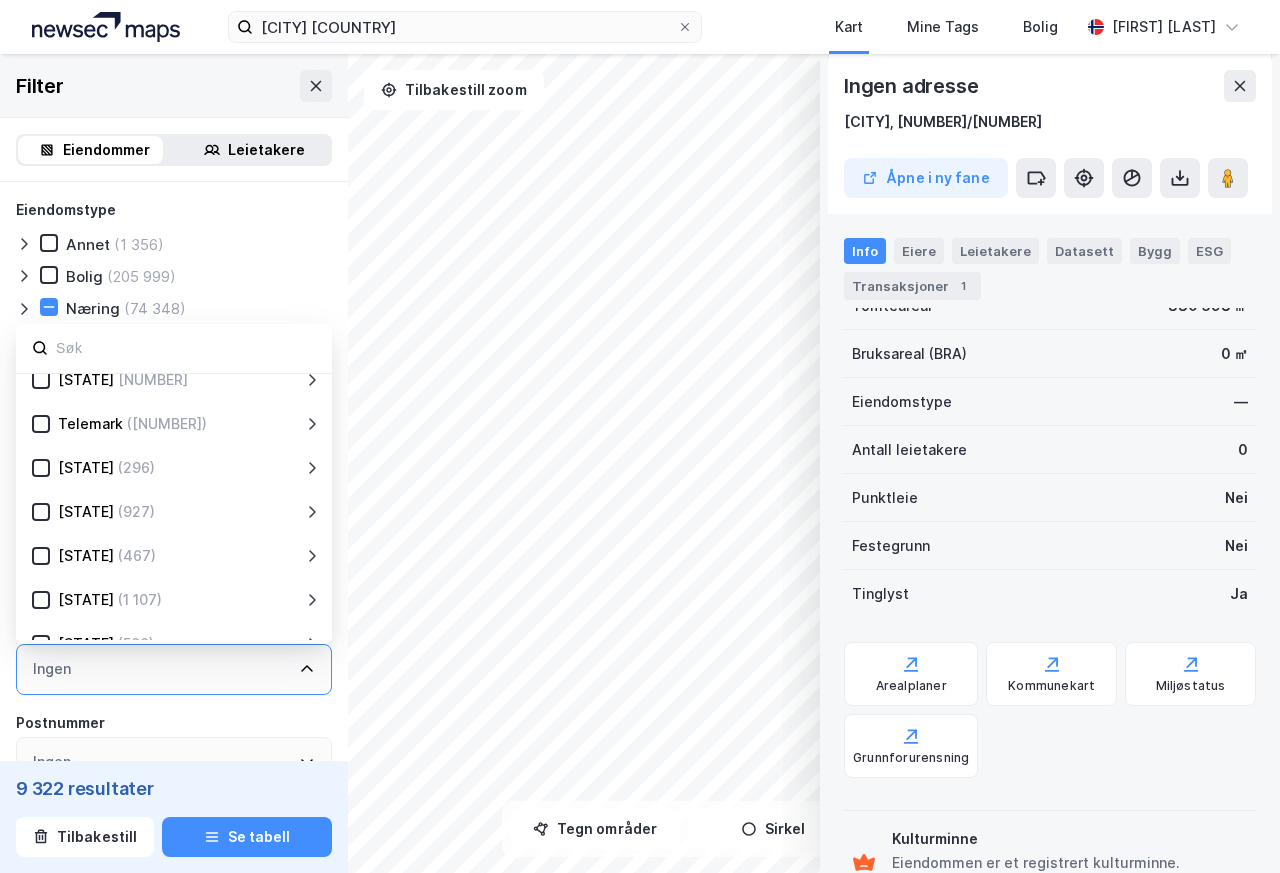 scroll, scrollTop: 393, scrollLeft: 0, axis: vertical 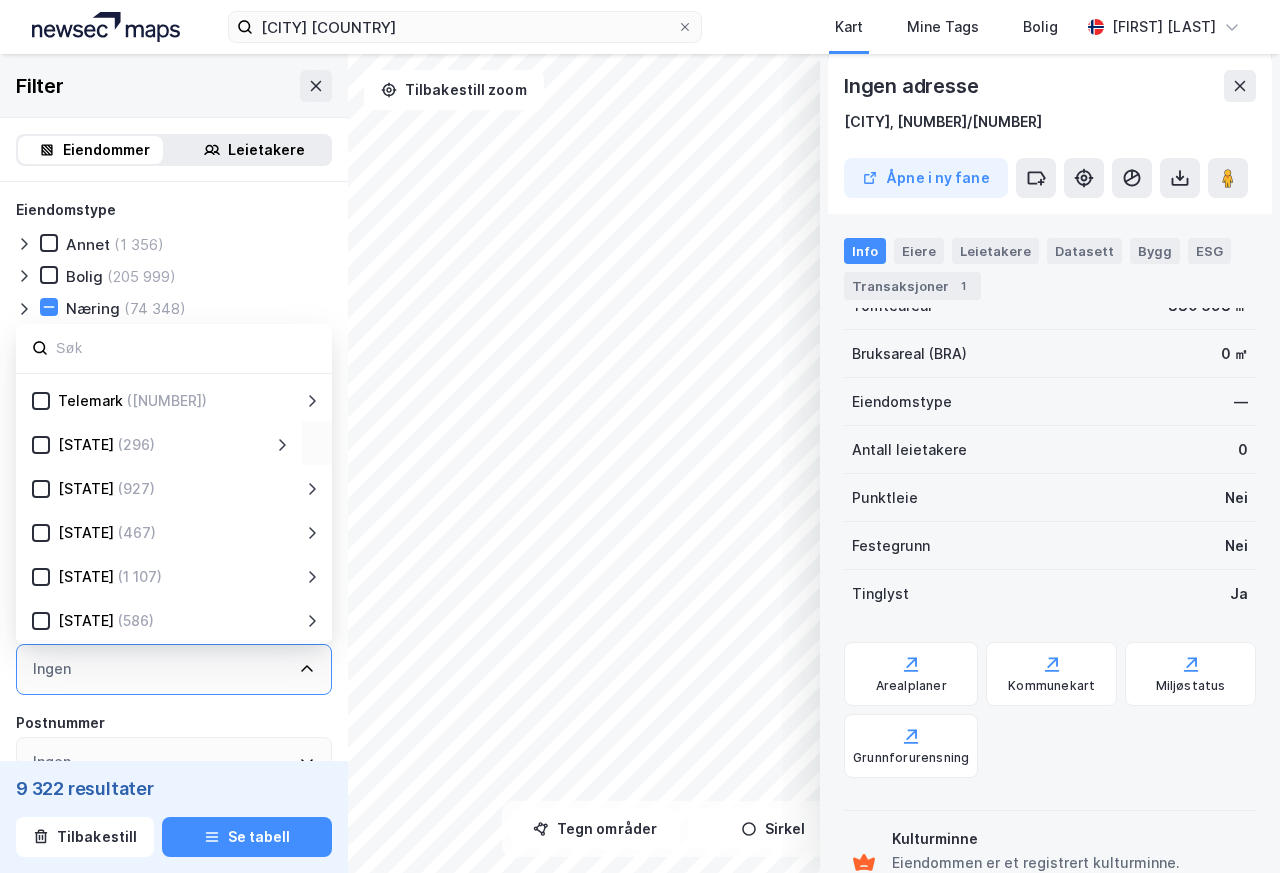click 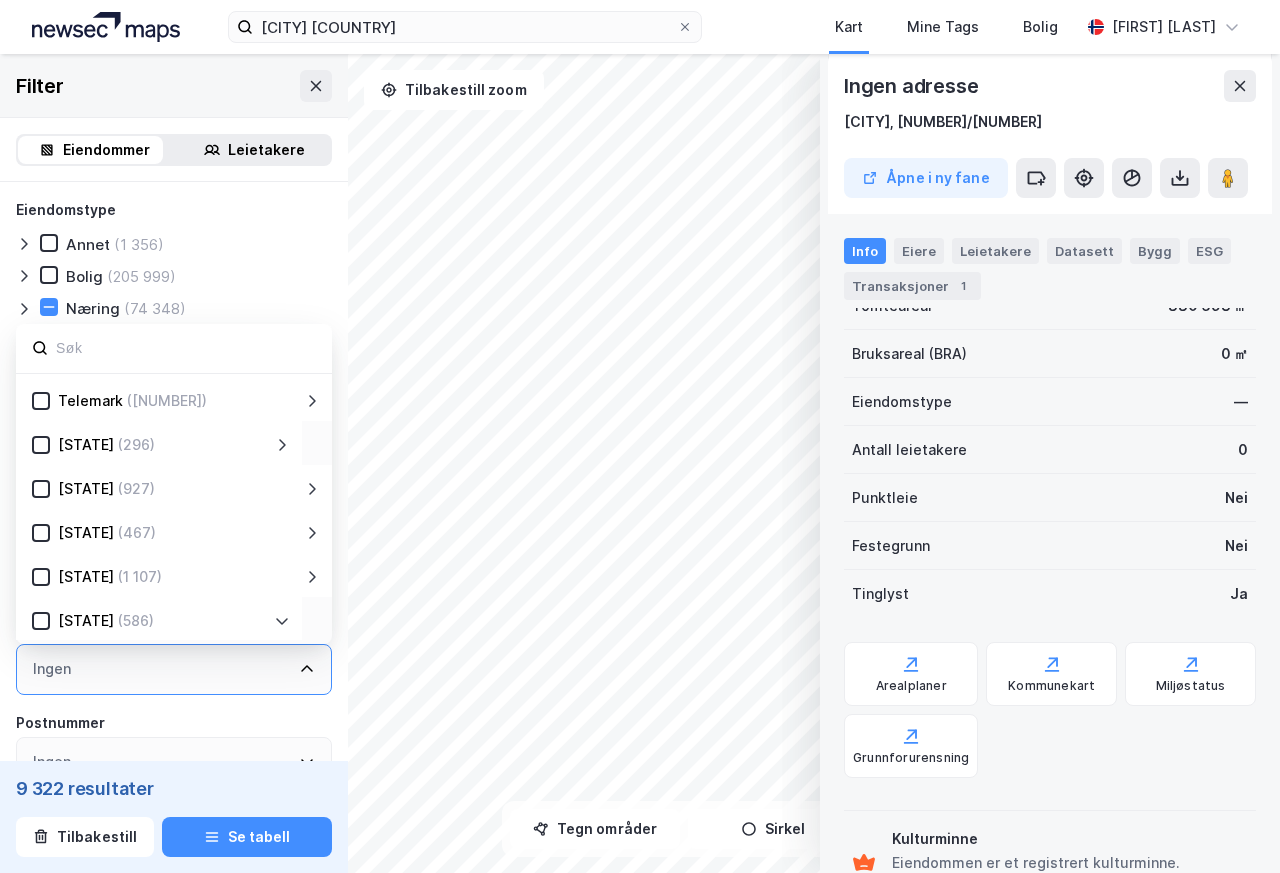 click on "[STATE]" at bounding box center [86, 621] 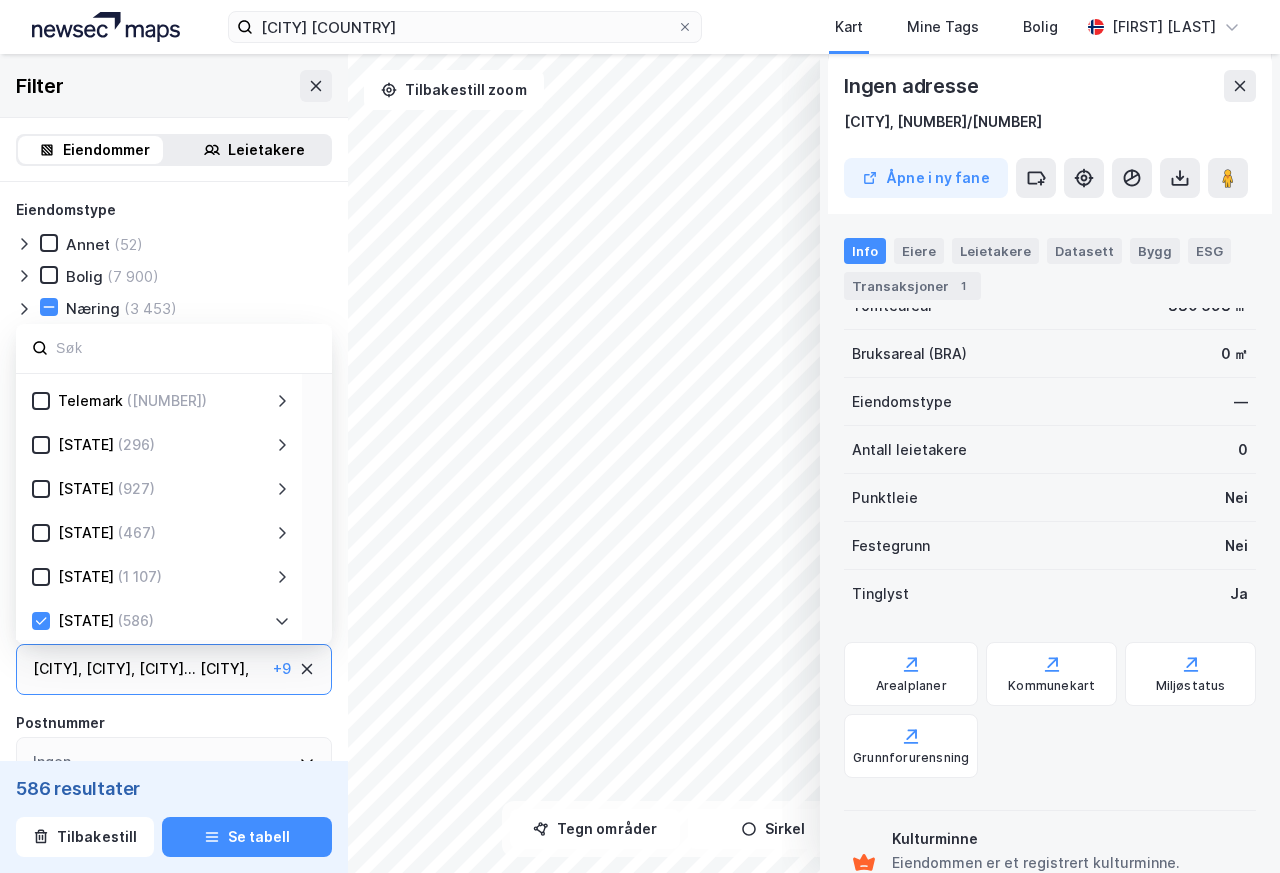 type on "Inkluder (586)" 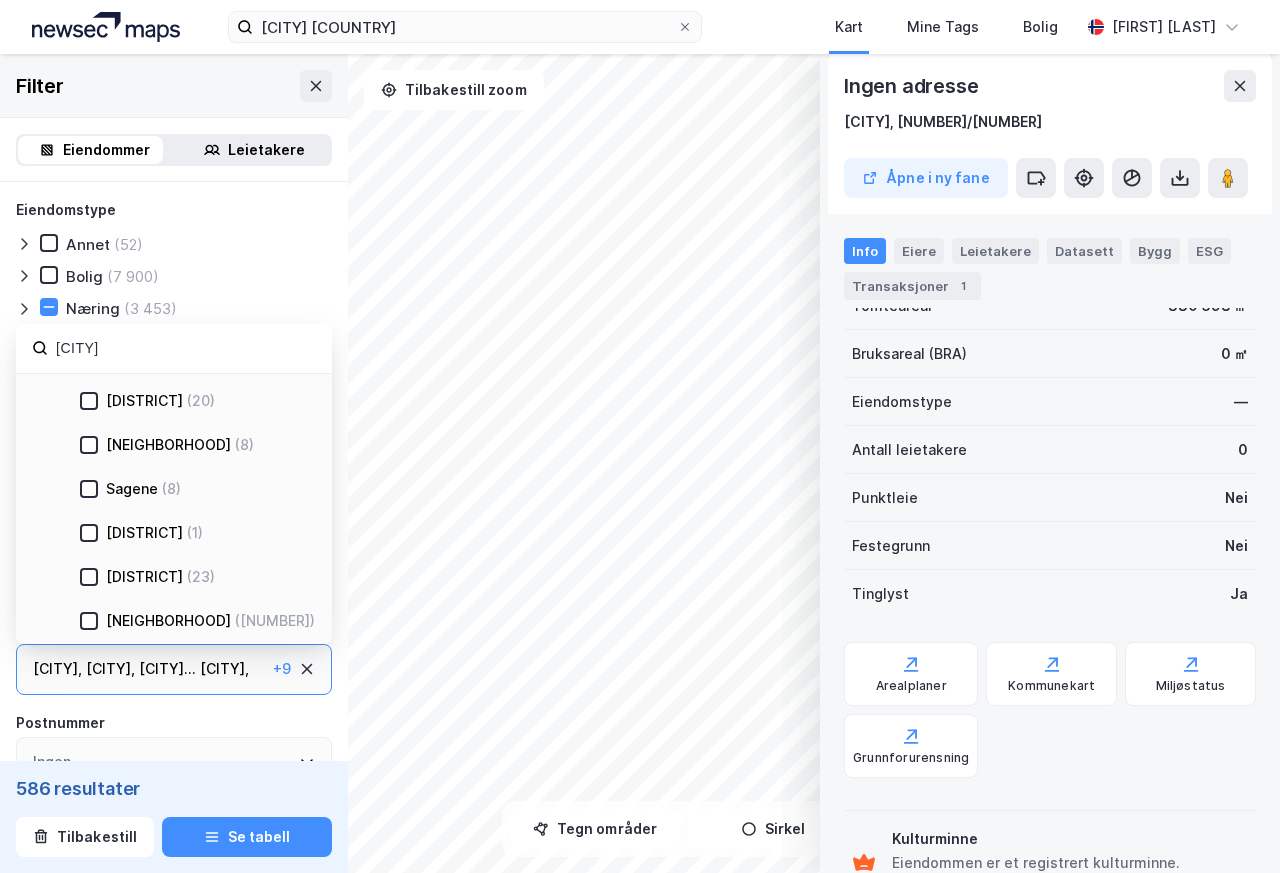 scroll, scrollTop: 0, scrollLeft: 0, axis: both 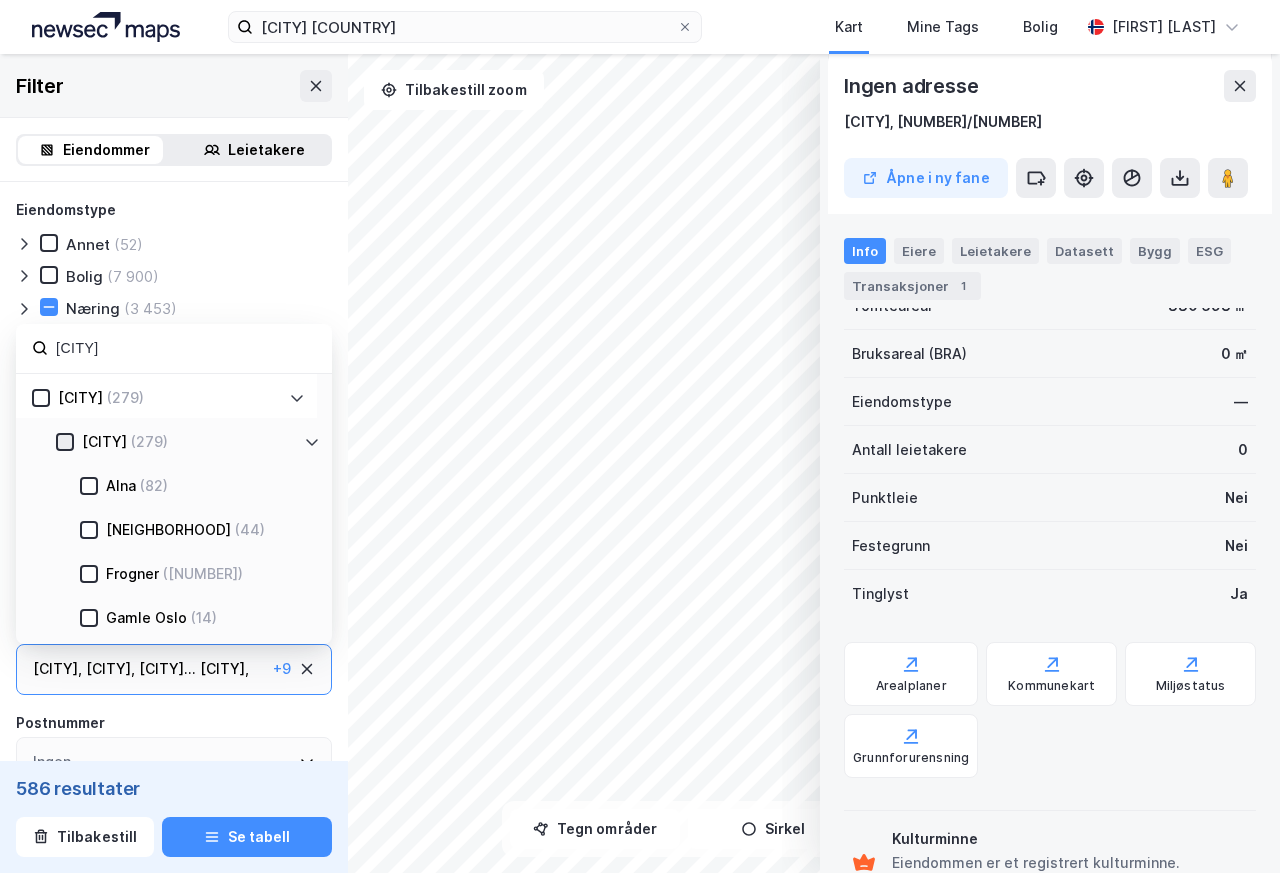 type on "[CITY]" 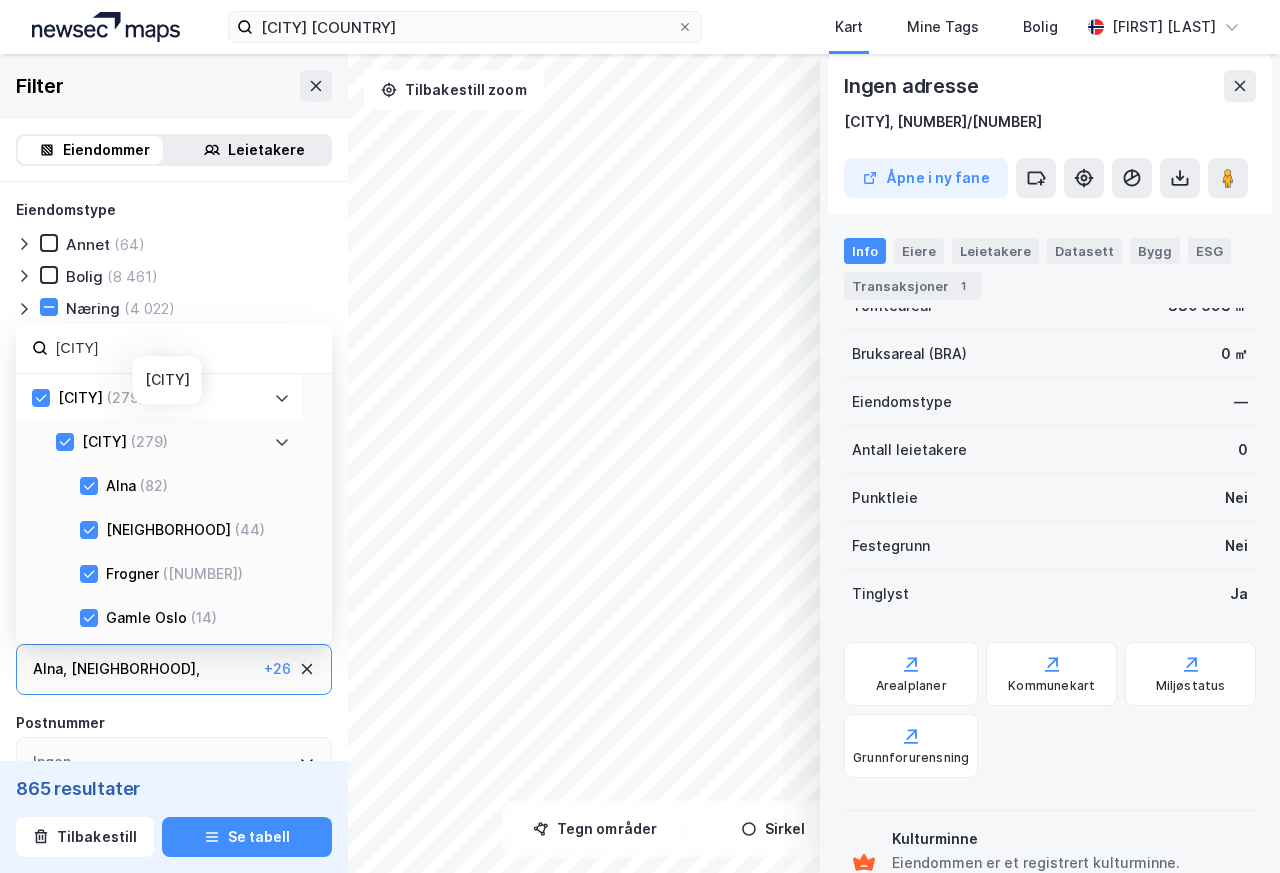 type on "Inkluder (865)" 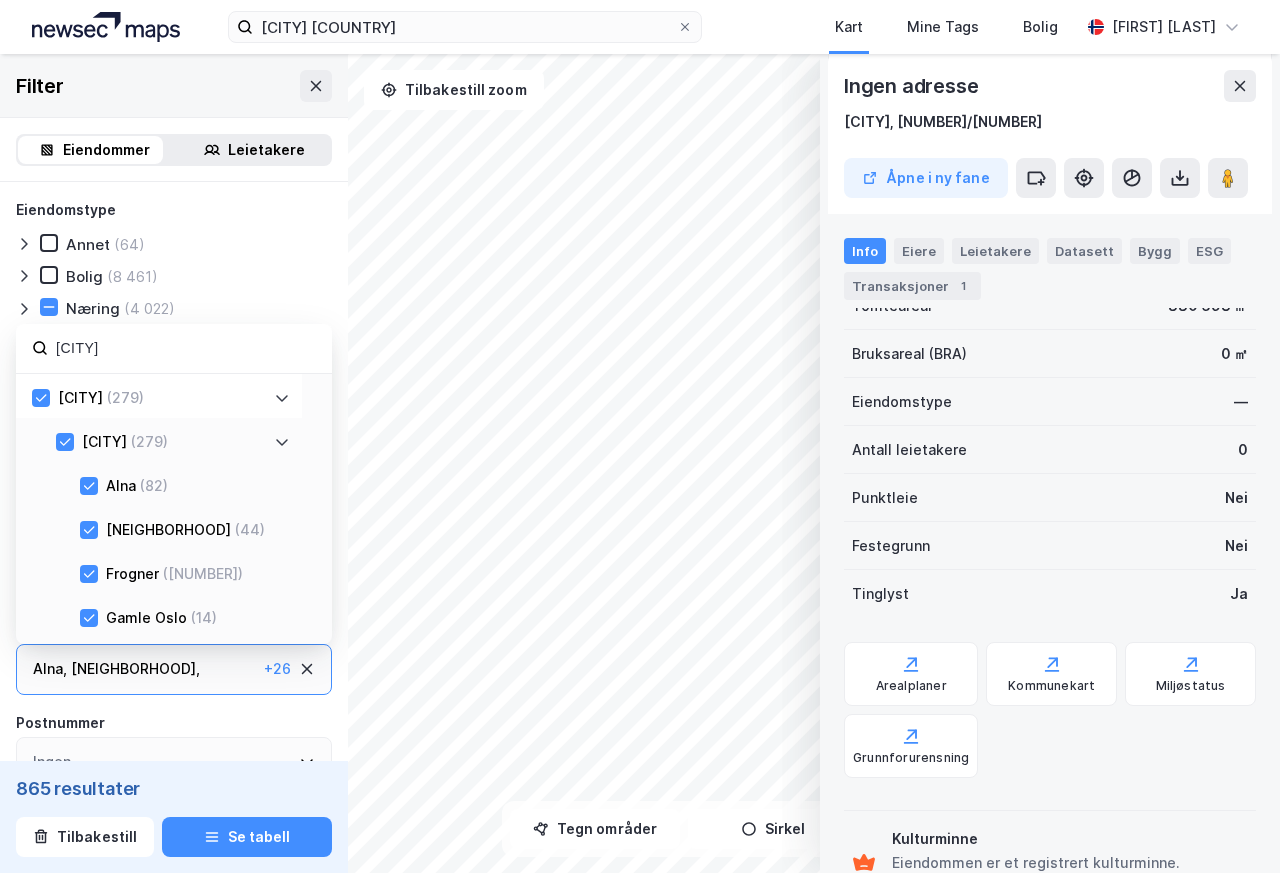 paste on "Moss" 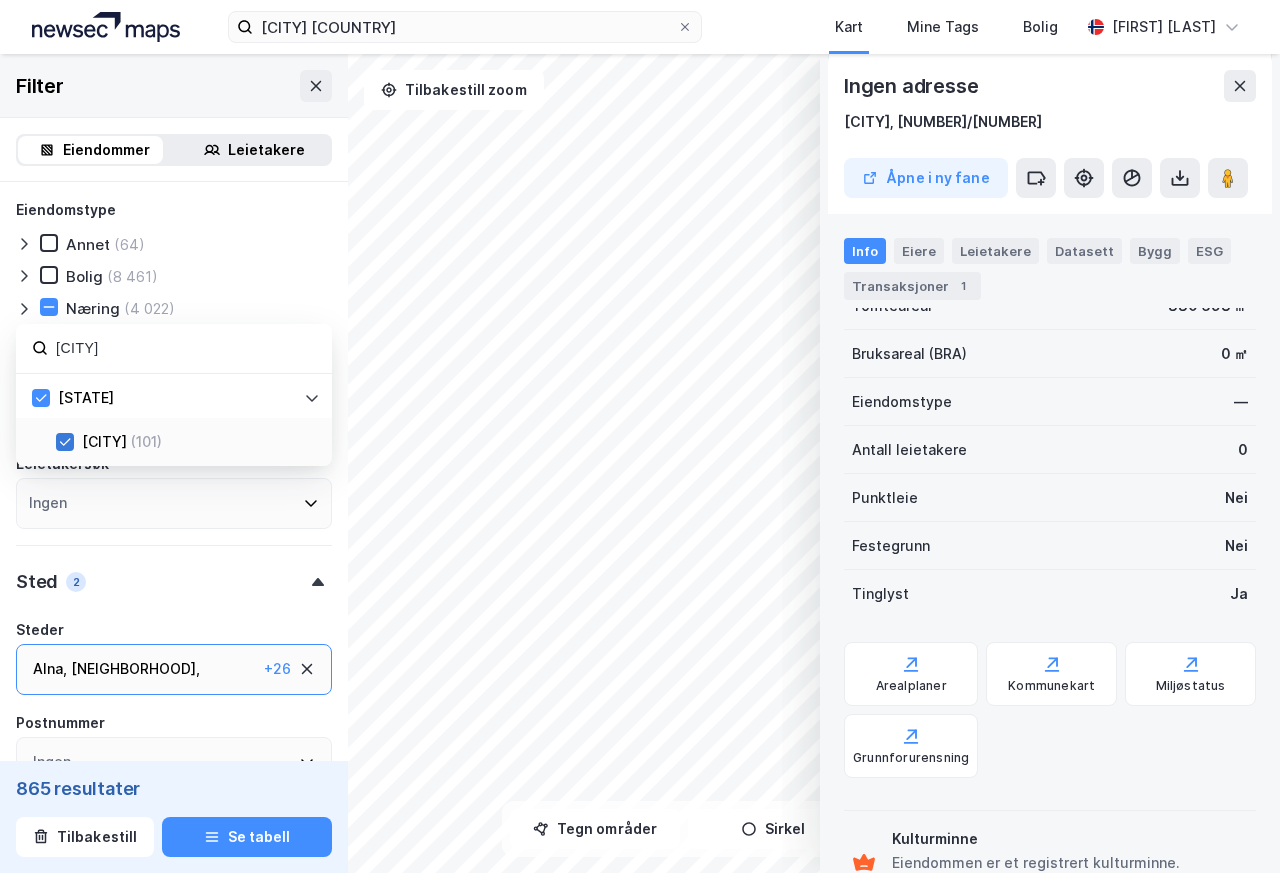 type on "Moss" 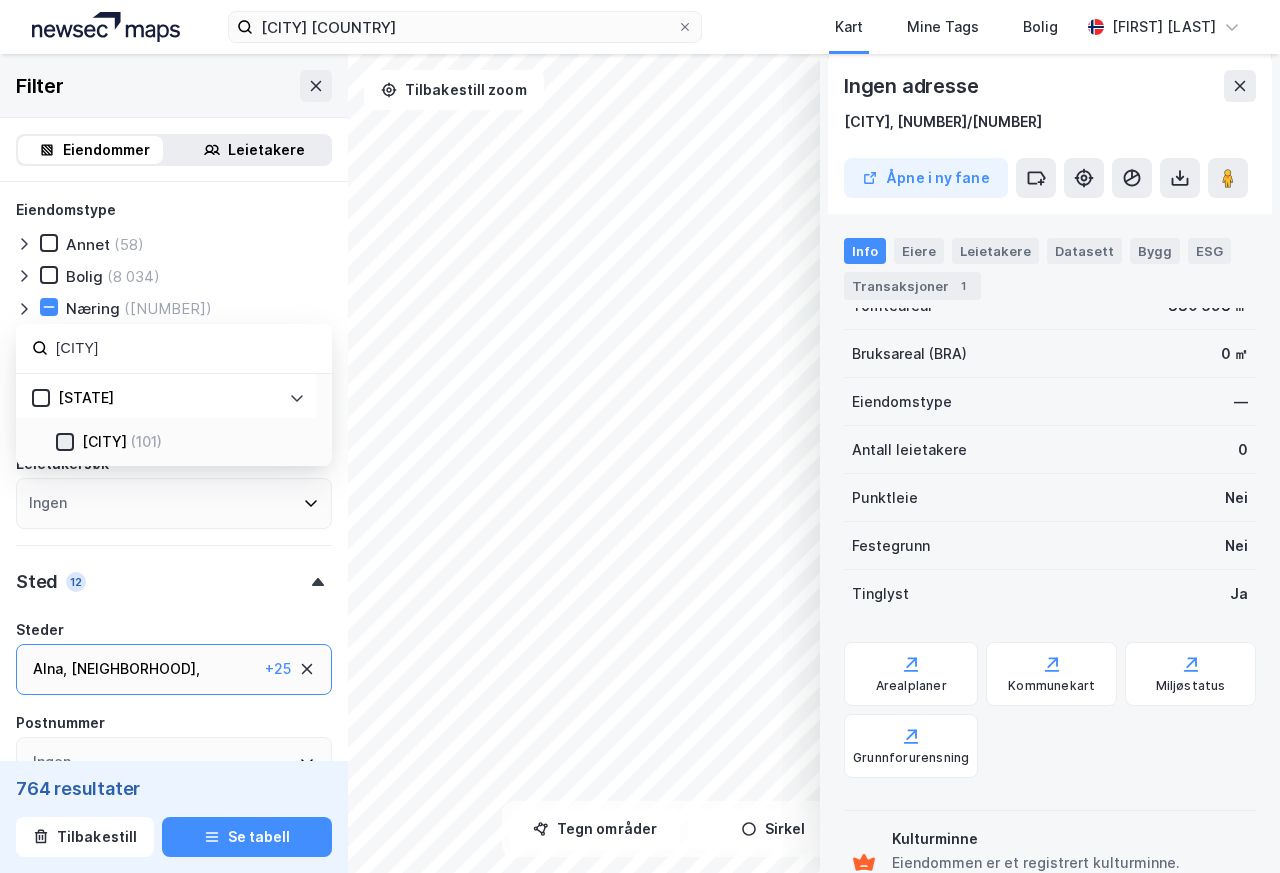 type on "Inkluder (764)" 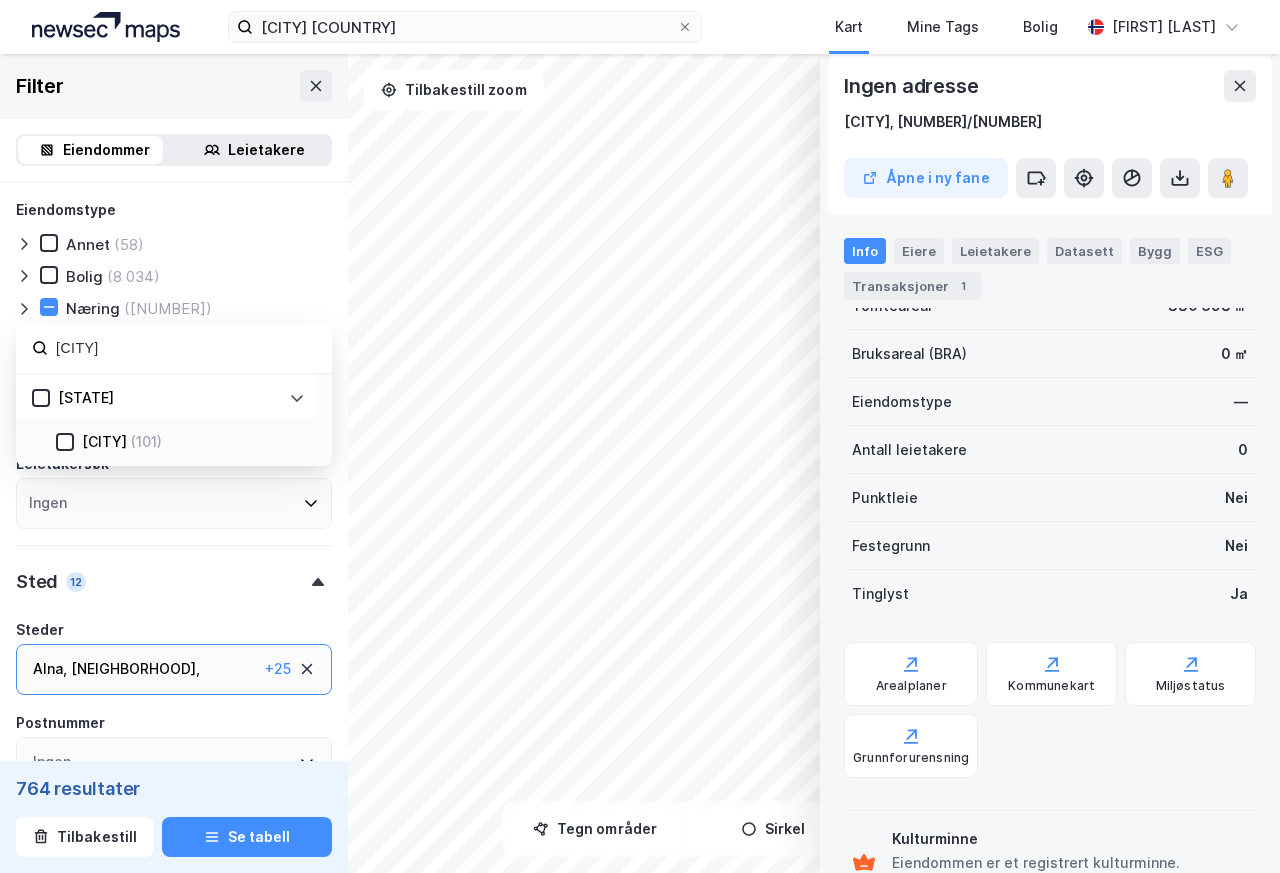 click on "Moss" at bounding box center (185, 348) 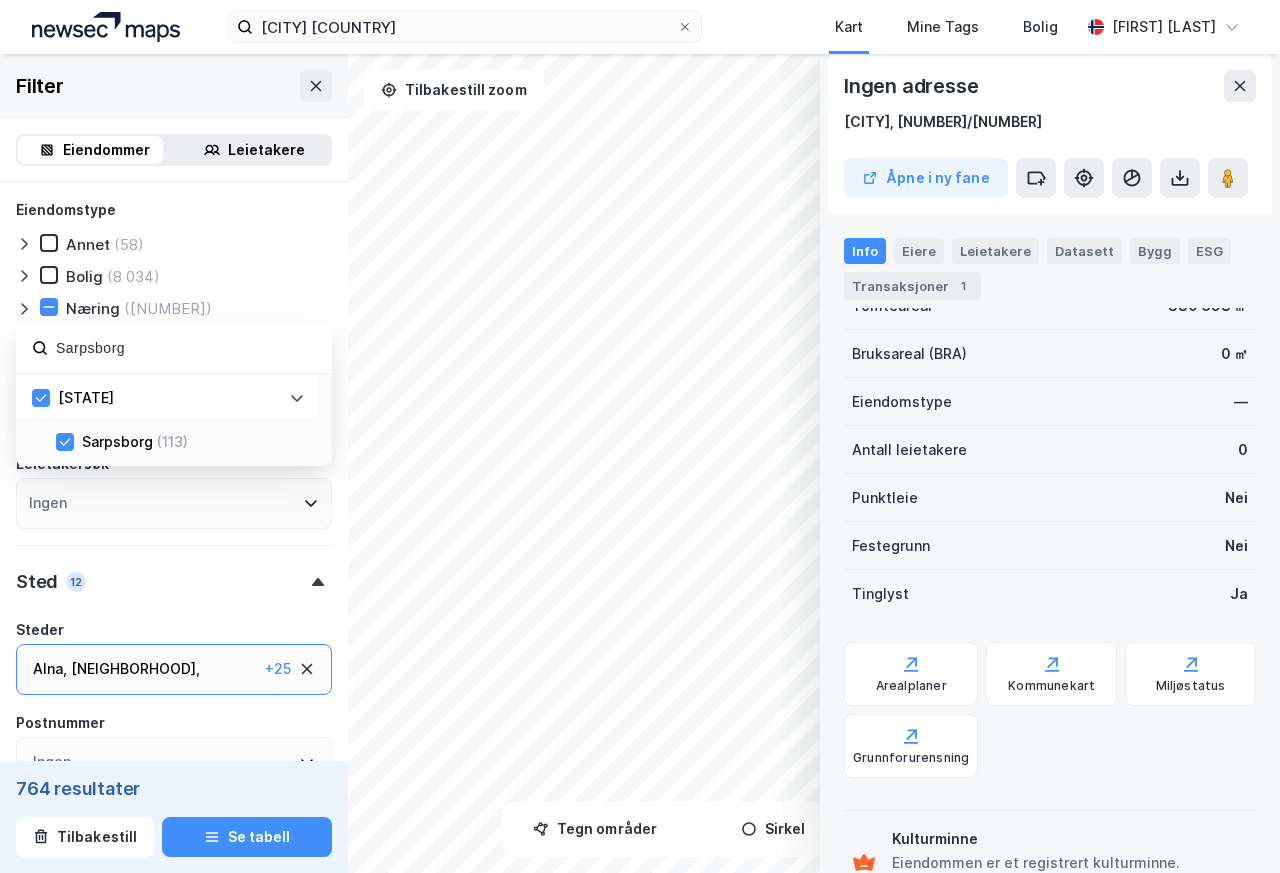 click on "Sarpsborg" at bounding box center [185, 348] 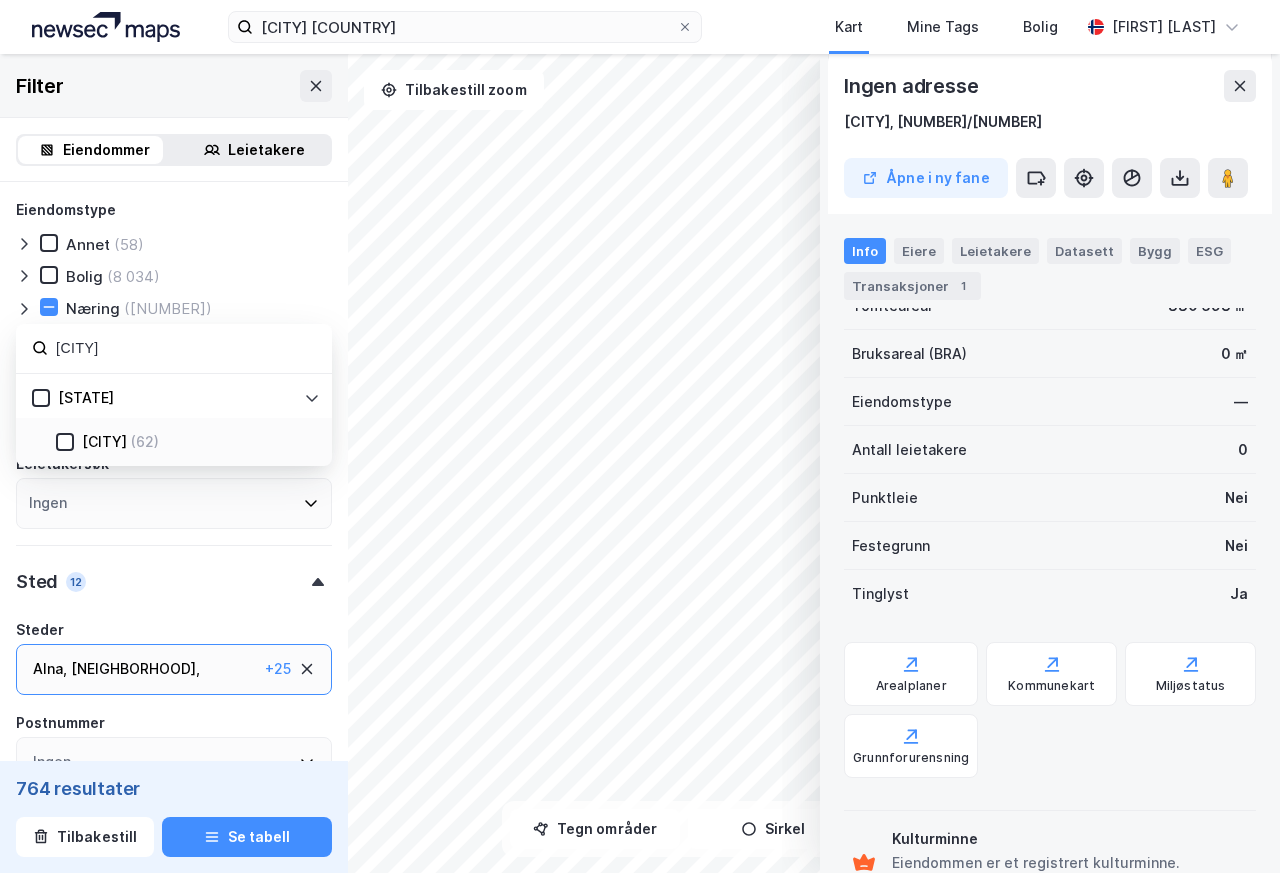 type on "[LOCATION]" 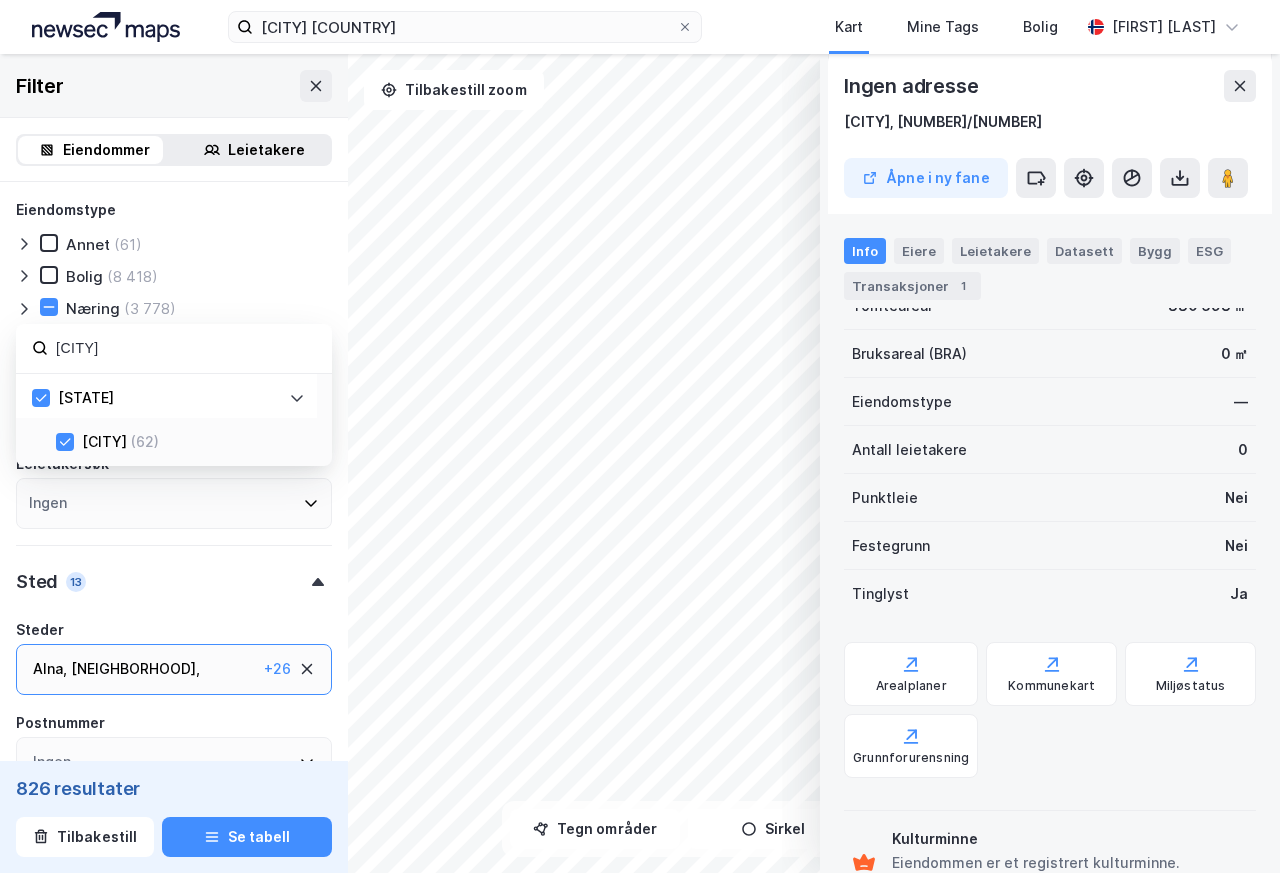type on "Inkluder (826)" 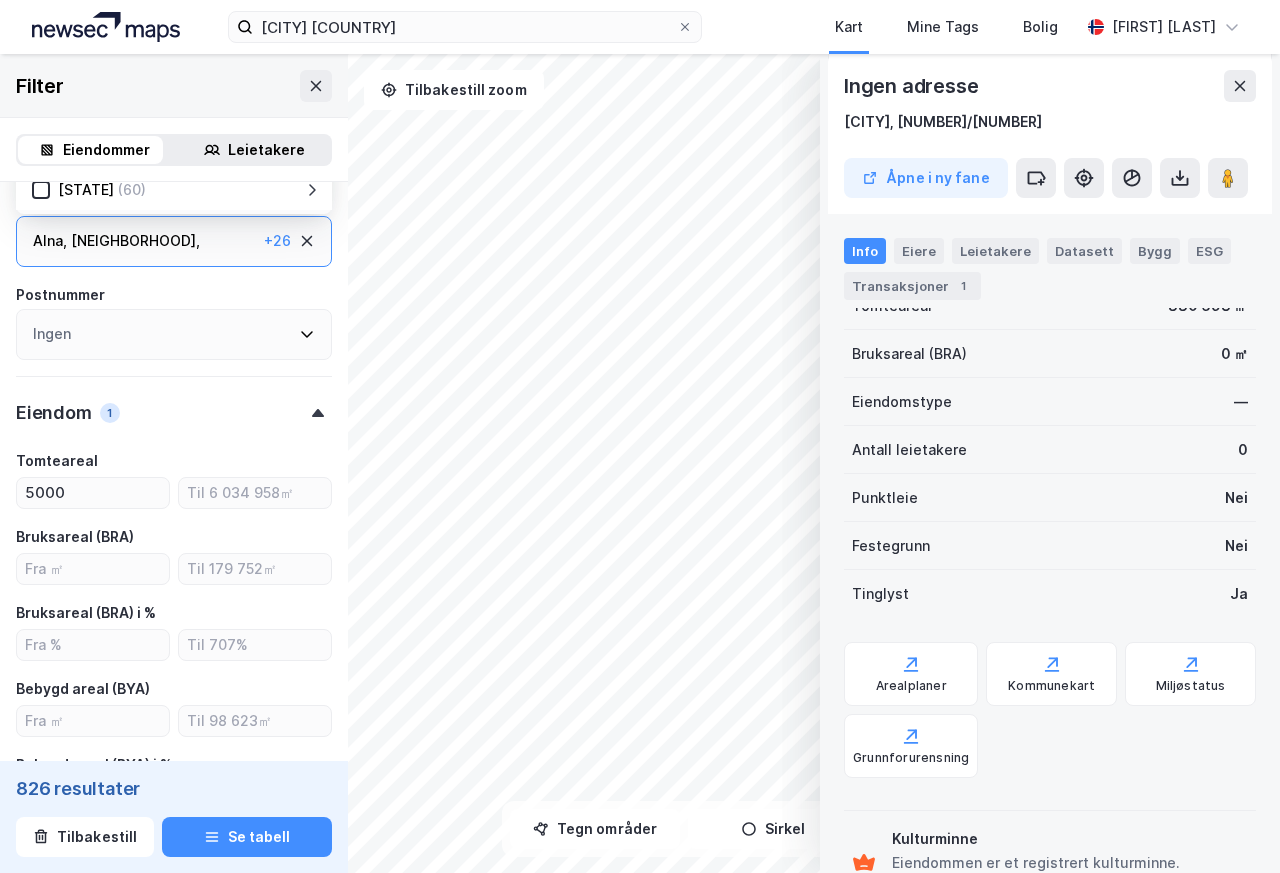 scroll, scrollTop: 0, scrollLeft: 0, axis: both 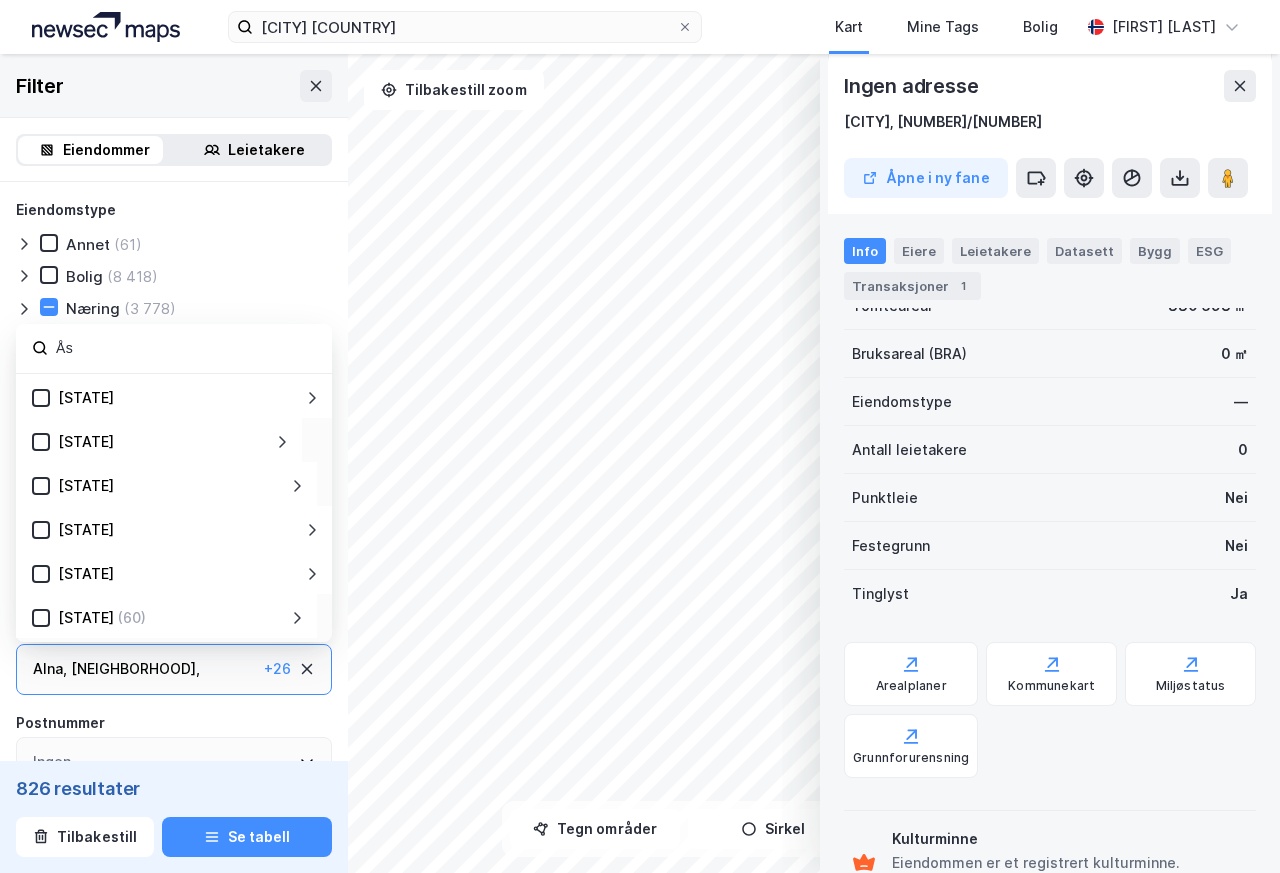 type on "Ås" 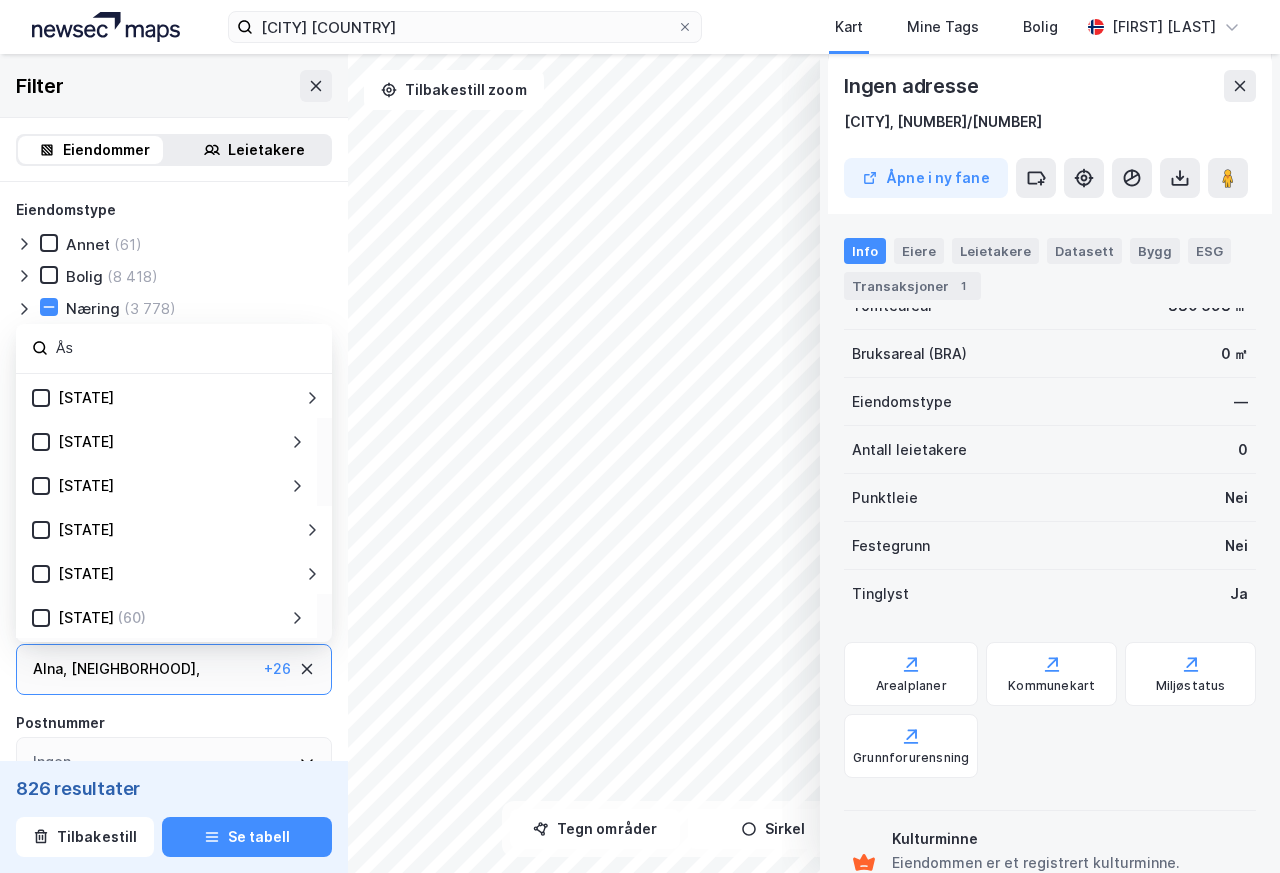 click on "[STATE]" at bounding box center [86, 442] 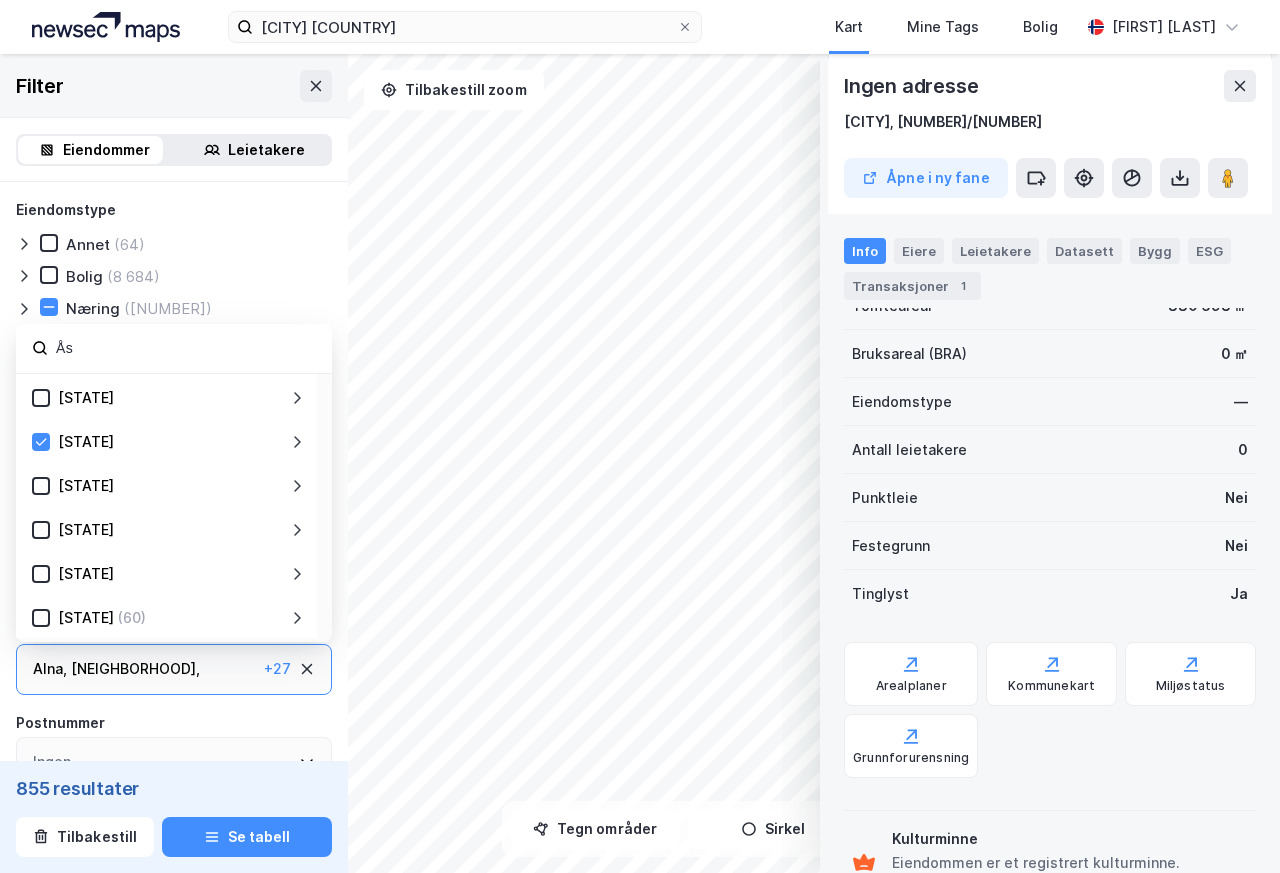 click on "[STATE]" at bounding box center (86, 442) 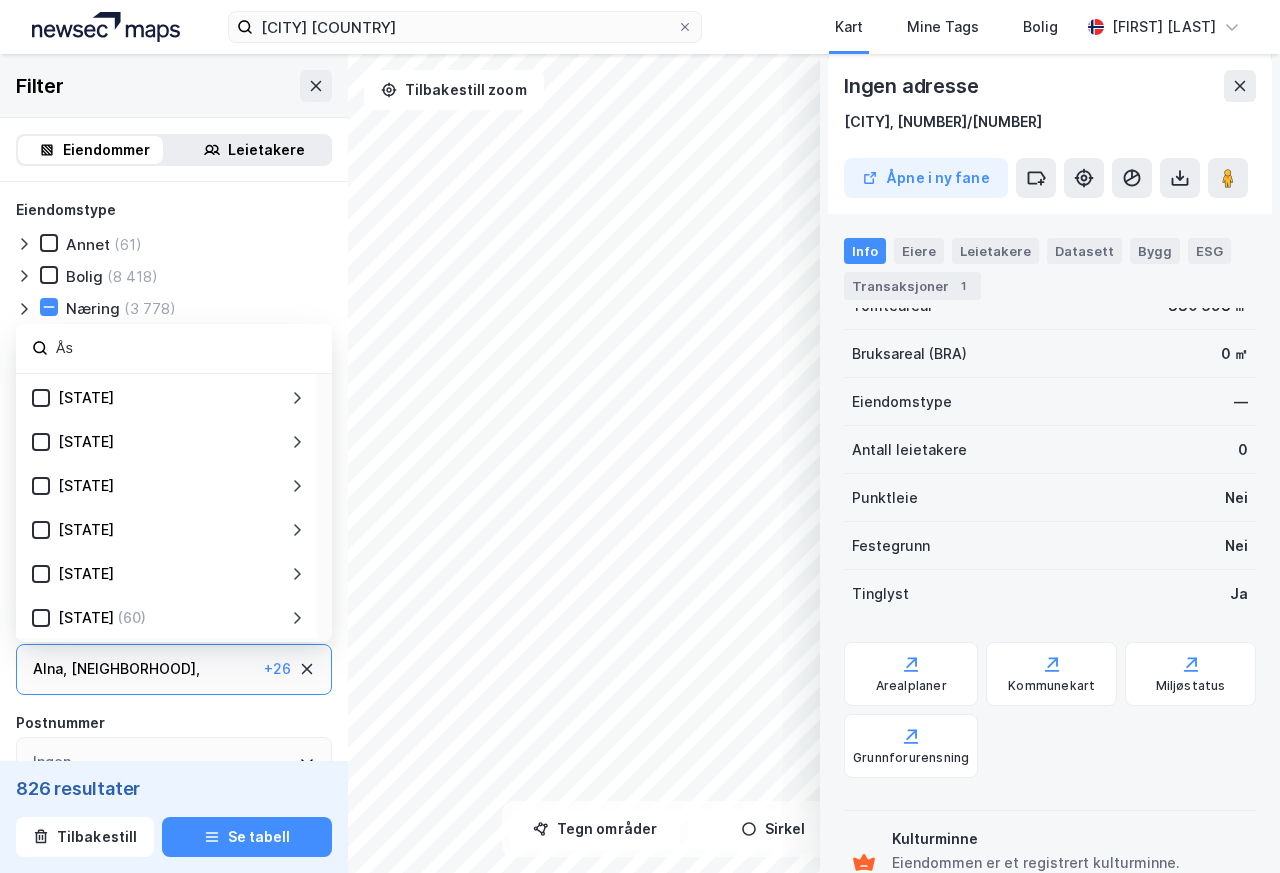 type on "Inkluder (826)" 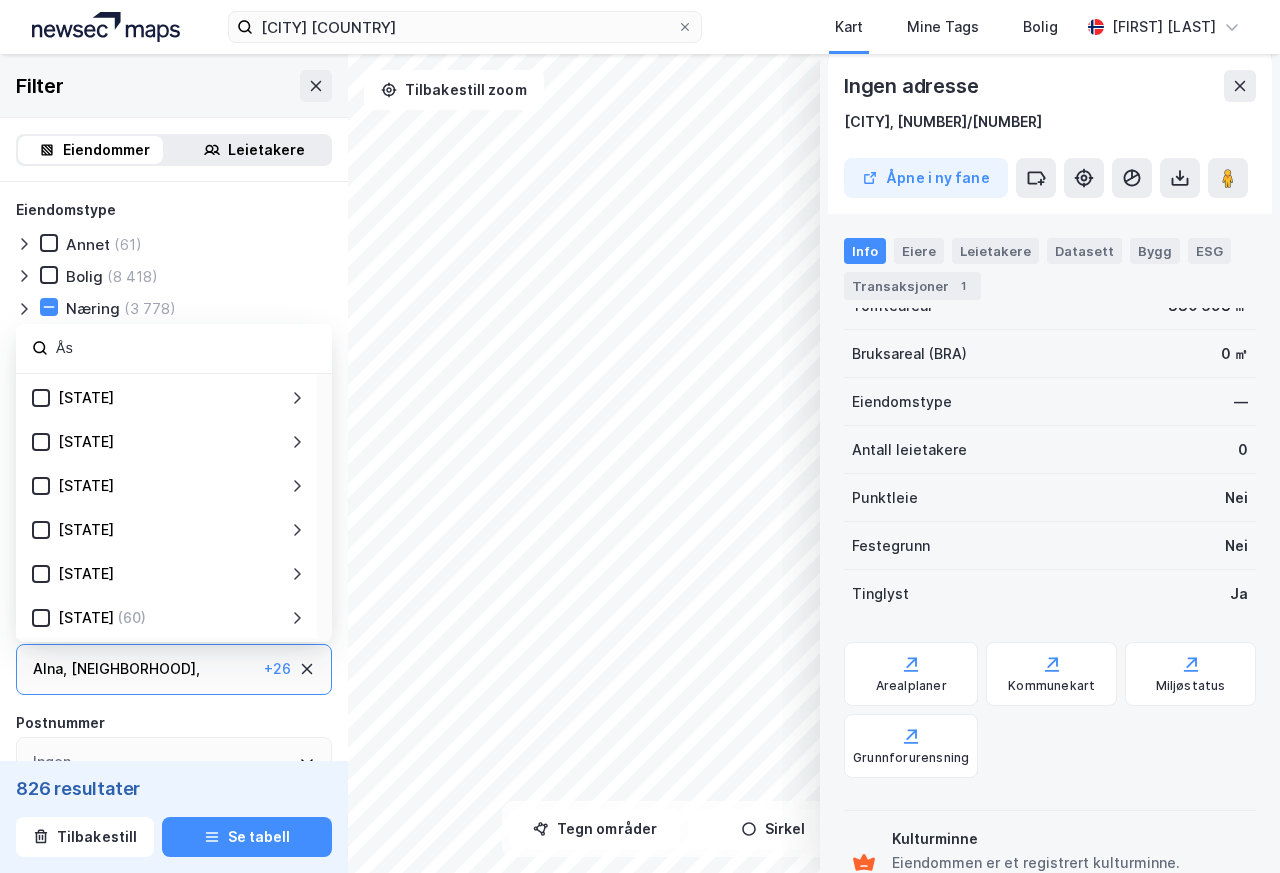 click on "[STATE]" at bounding box center [169, 442] 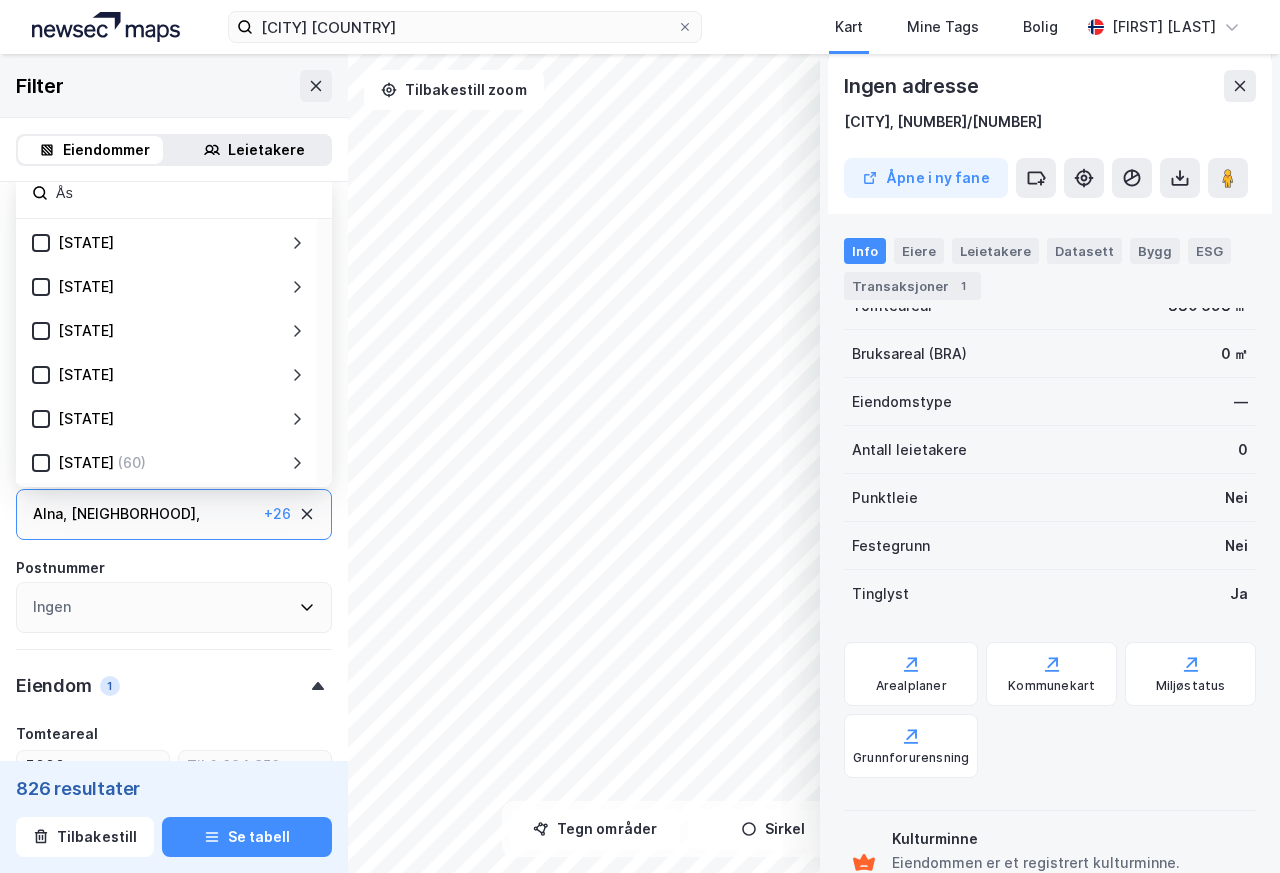 scroll, scrollTop: 360, scrollLeft: 0, axis: vertical 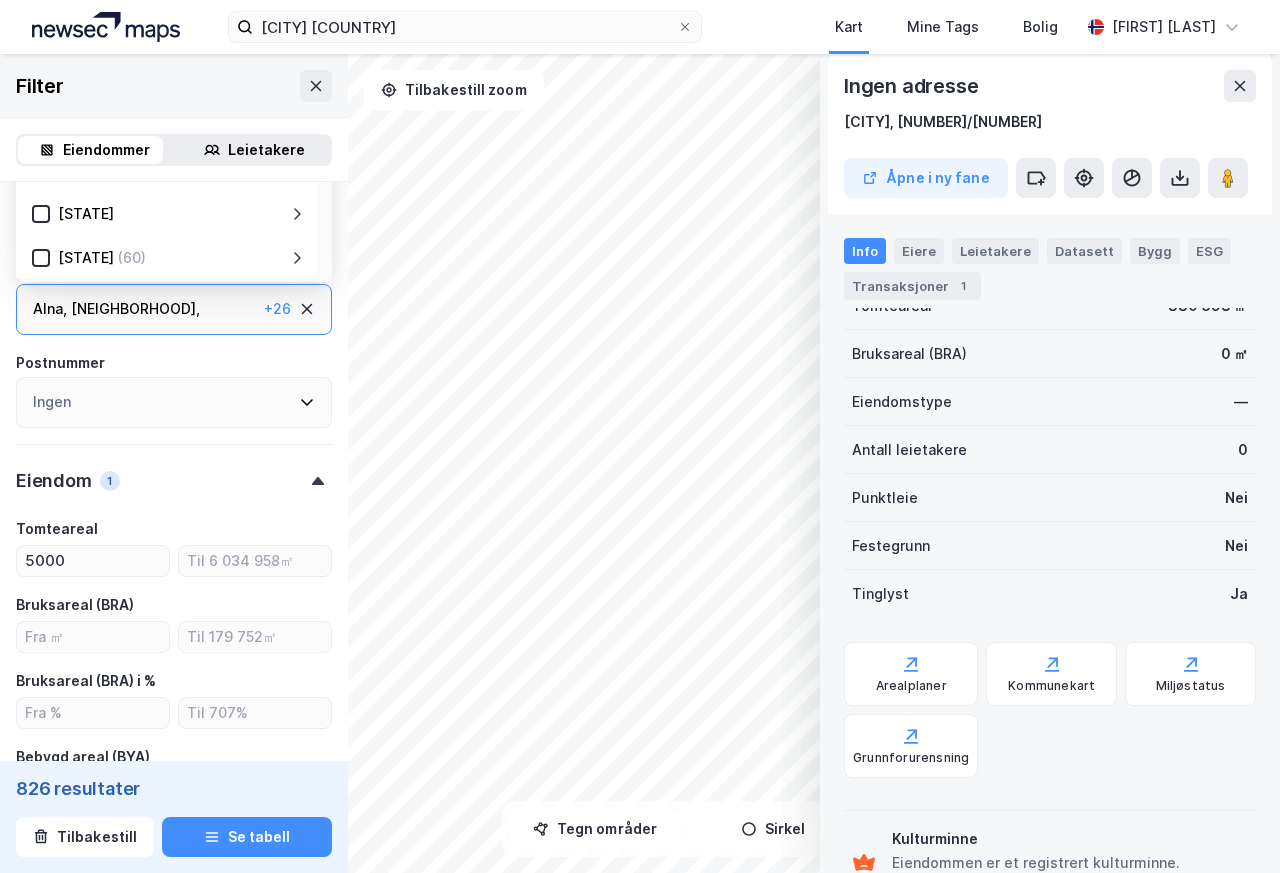 click on "Eiendomstype Annet (61) Bolig (8 418) Næring (3 778) Ubebygd (4 971) Gårdeiersøk Ingen Leietakersøk Ingen Sted 13 Steder Alna ,  Bjerke ,  Frogner ... Gamle Oslo ,  Grorud ,  Grünerløkka ,  Marka ,  Nordre Aker ,  Nordstrand ,  Sagene ,  Sentrum ,  Søndre Nordstrand ,  St. Hanshaugen ,  Stovner ,  Ullern ,  Vestre Aker ,  Østensjø ,  Aremark ,  Fredrikstad ,  Halden ,  Hvaler ,  Indre Østfold ,  Marker ,  Rakkestad ,  Råde ,  Sarpsborg ,  Skiptvet ,  Våler ,  Vestby + 26 Ås Agder Akershus Finnmark Innlandet Trøndelag Vestland (60) Postnummer Ingen Eiendom 1 Tomteareal 5000 Bruksareal (BRA) Bruksareal (BRA) i % Bebygd areal (BYA) Bebygd areal (BYA) i % Seksjonert Inkluder (826) Inkluder ikke tinglyste eiendommer Eierskap 2 Type hjemmelshaver Boligforeninger (13) Offentlig (134) Privat (103) Selskap (723) Utenlandsk selskap (1) Type gårdeier Boligforeninger (25) Offentlig (46) Privat Selskap (782) Utenlandsk selskap (2) Leietaker ESG" at bounding box center (174, 730) 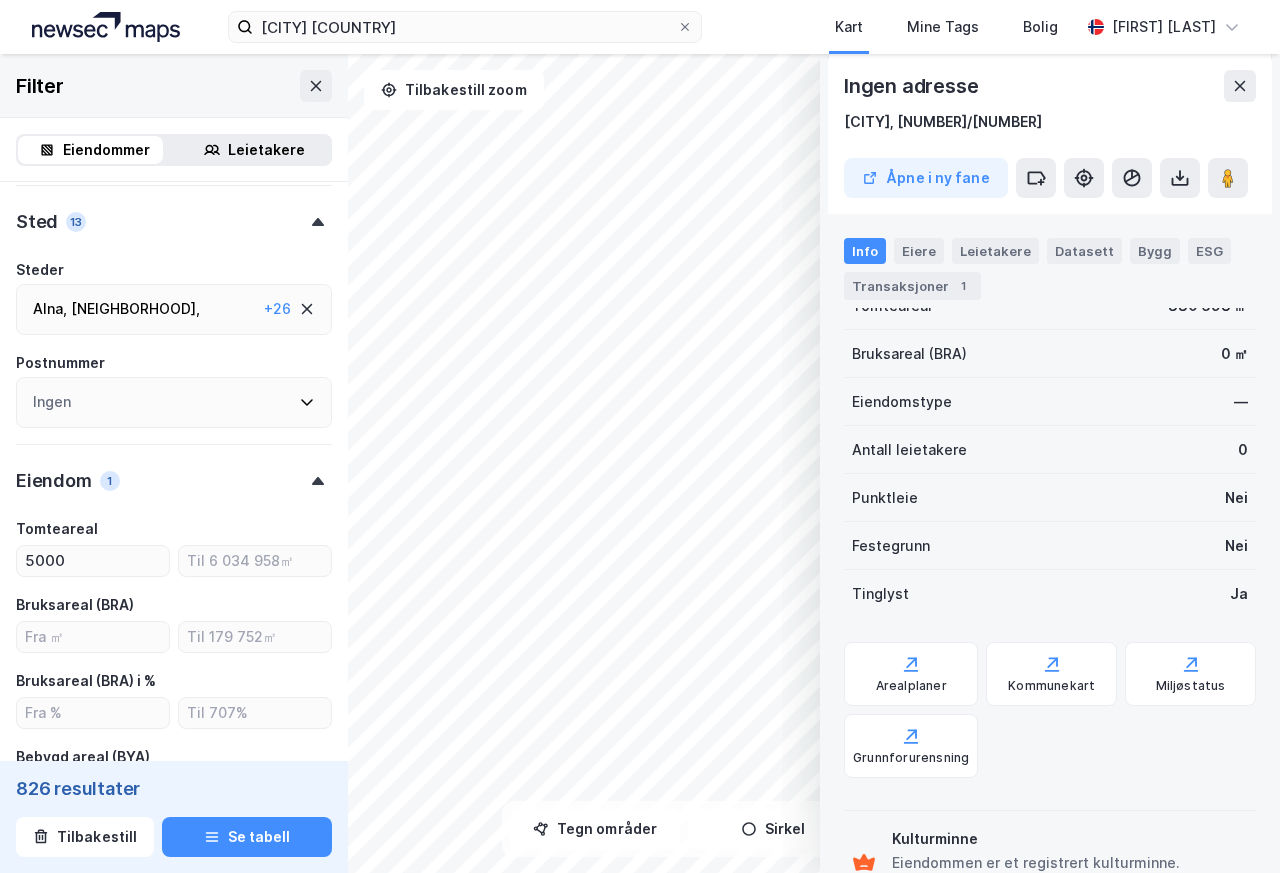 click 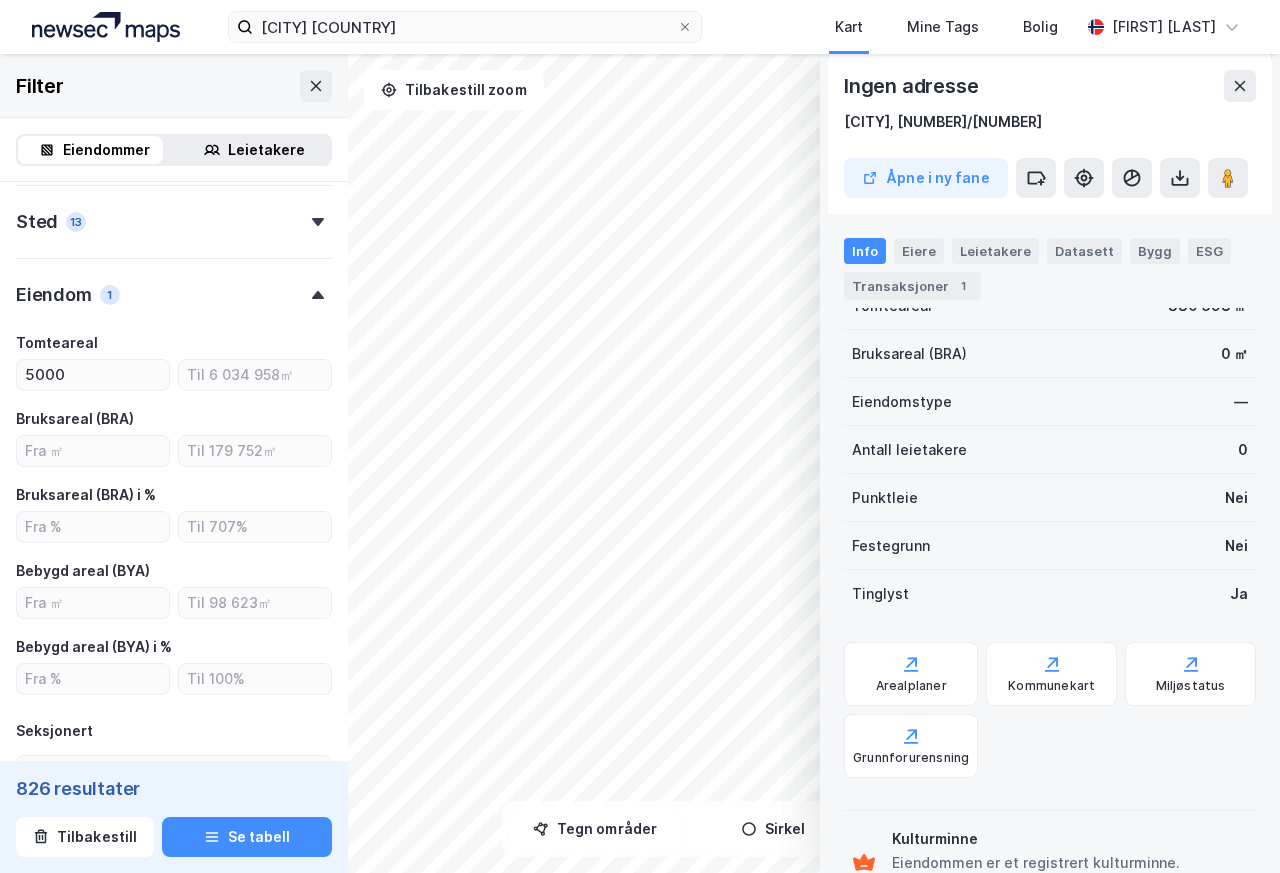 click on "Sted 13" at bounding box center [174, 213] 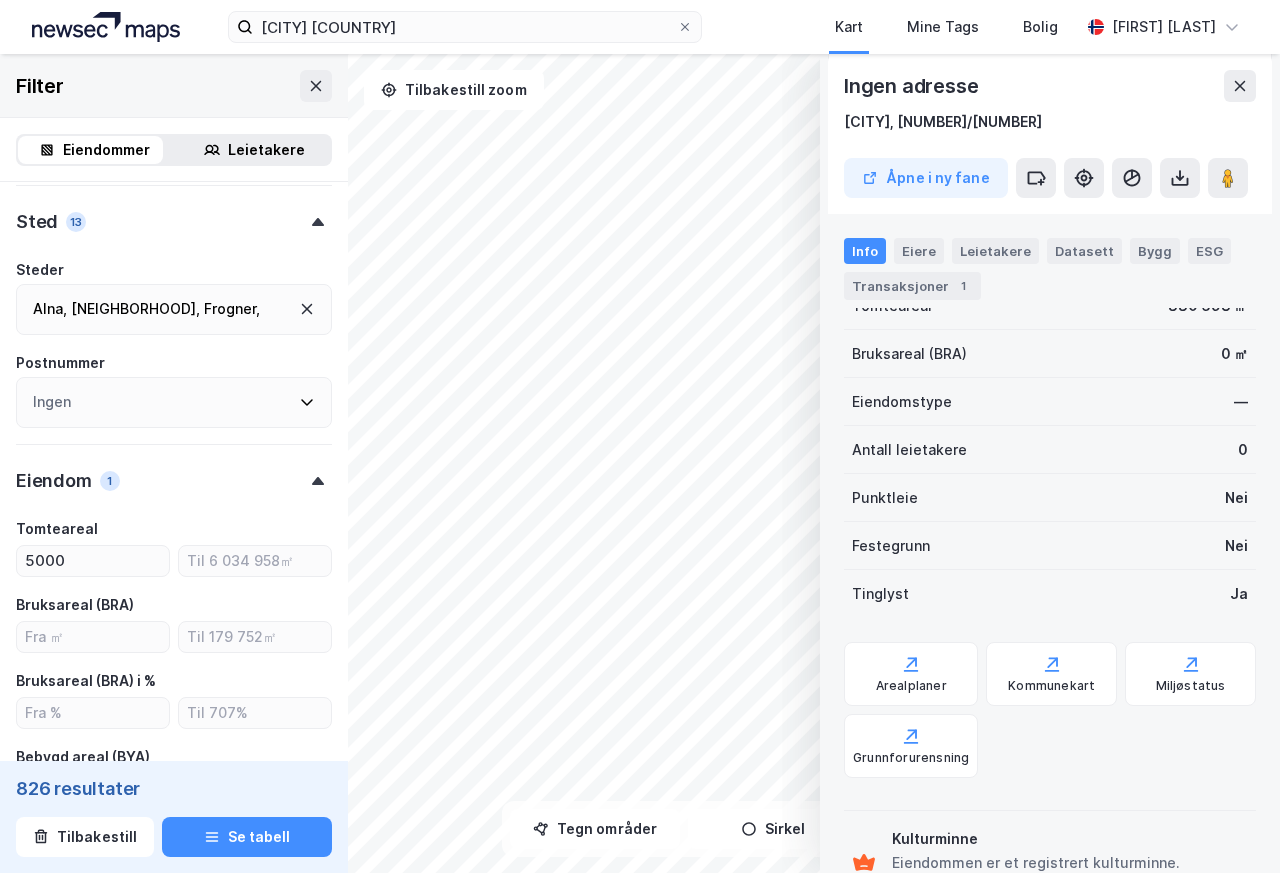 click on "Frogner ," at bounding box center [232, 309] 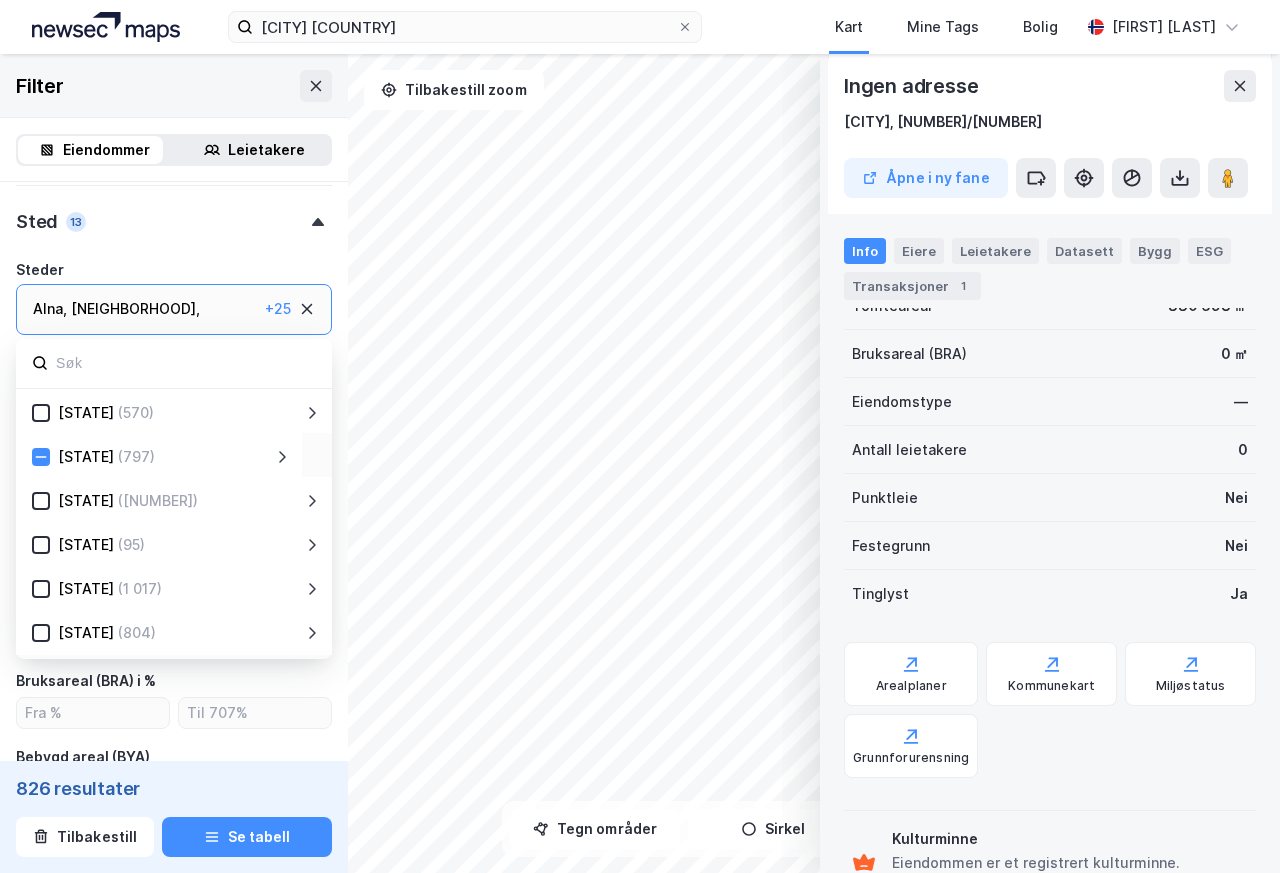 click at bounding box center [185, 363] 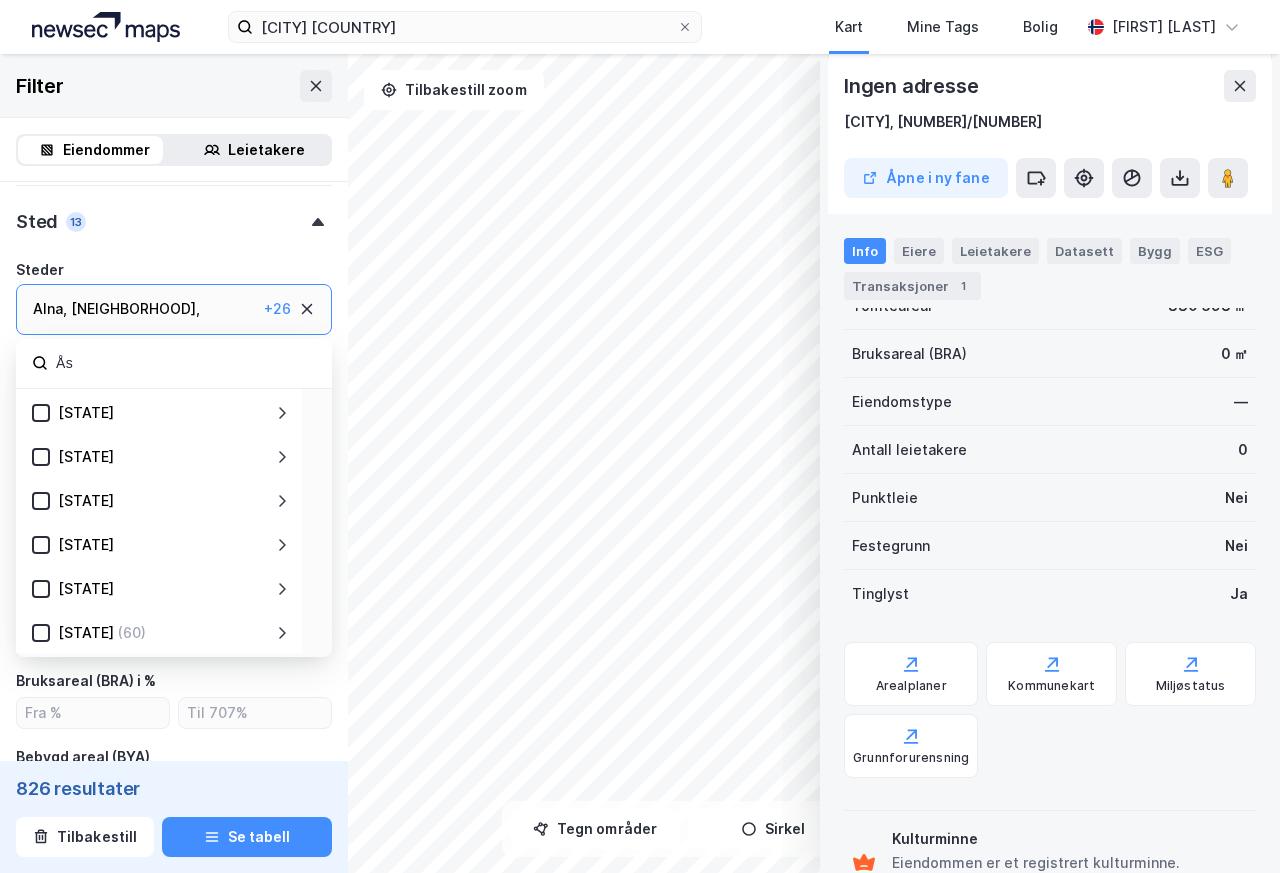 click on "Ås" at bounding box center [185, 363] 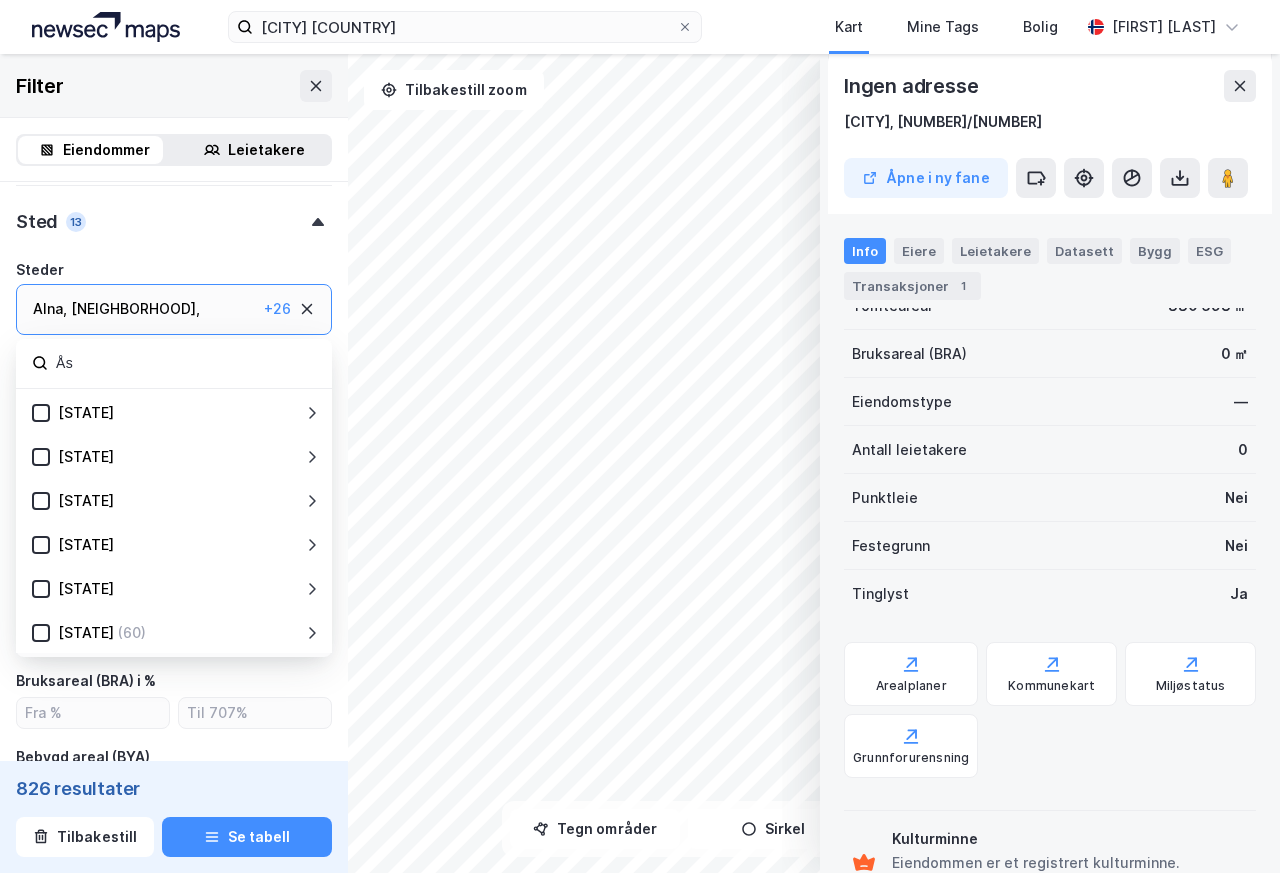 click on "Ås" at bounding box center (185, 363) 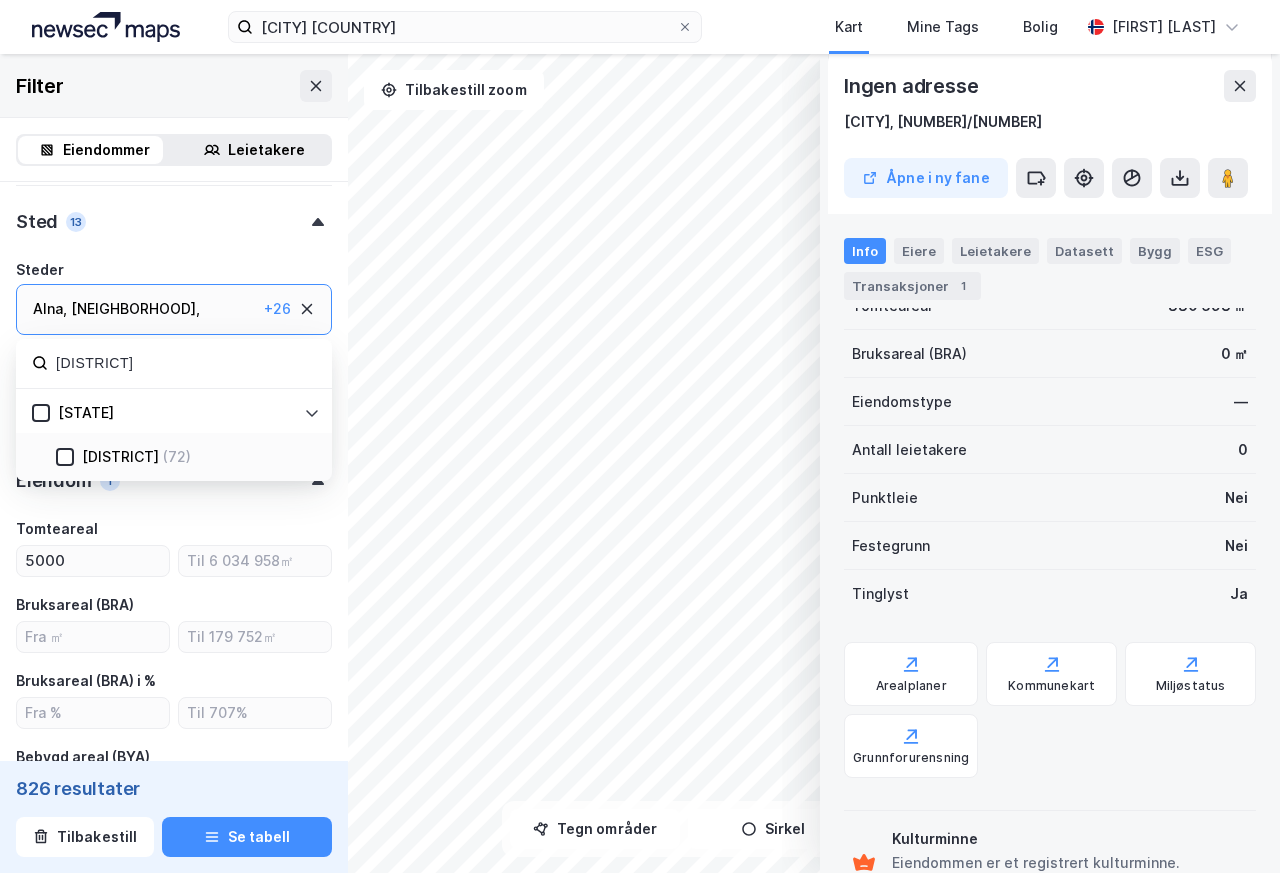 type on "[AREA]" 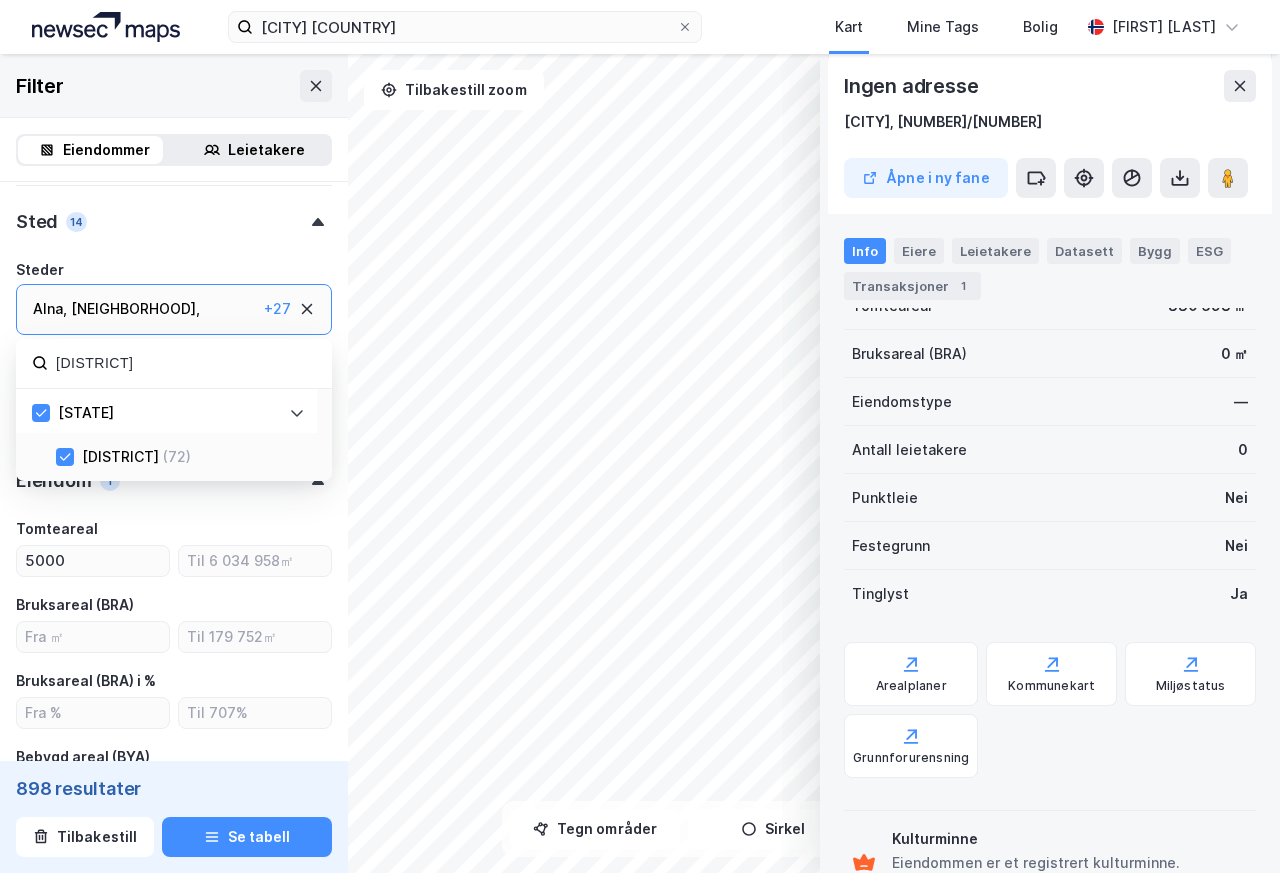 type on "Inkluder (898)" 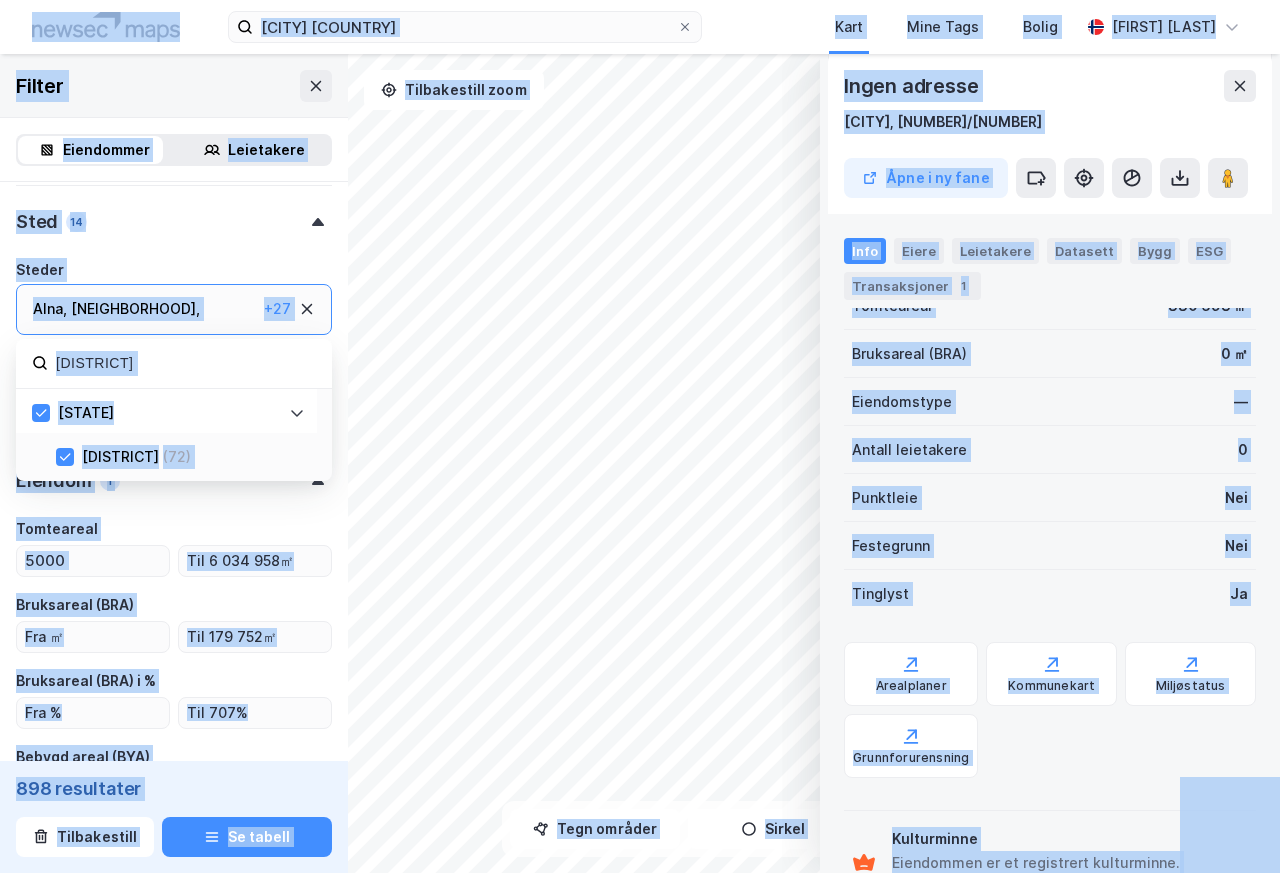 click on "[AREA]" at bounding box center (185, 363) 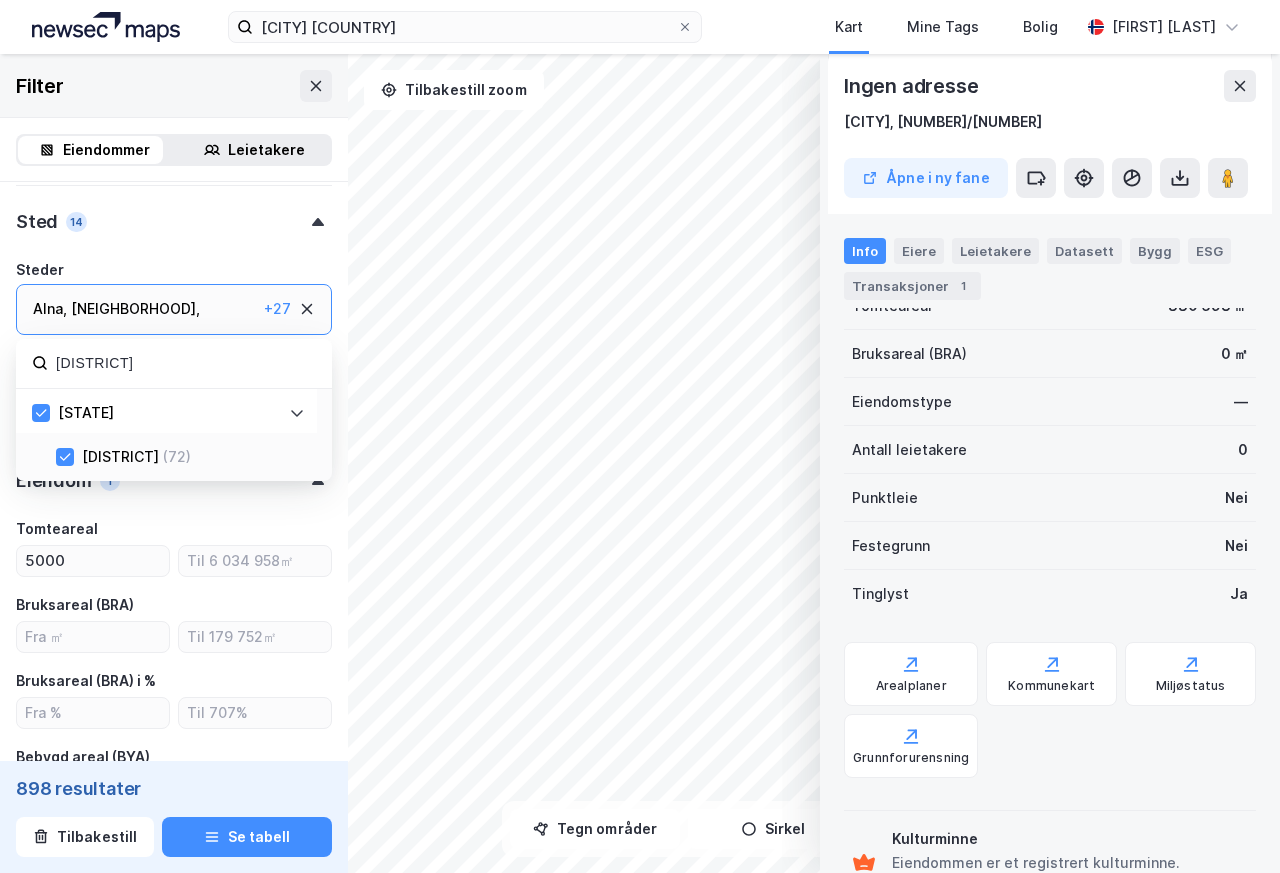 paste on "Råde" 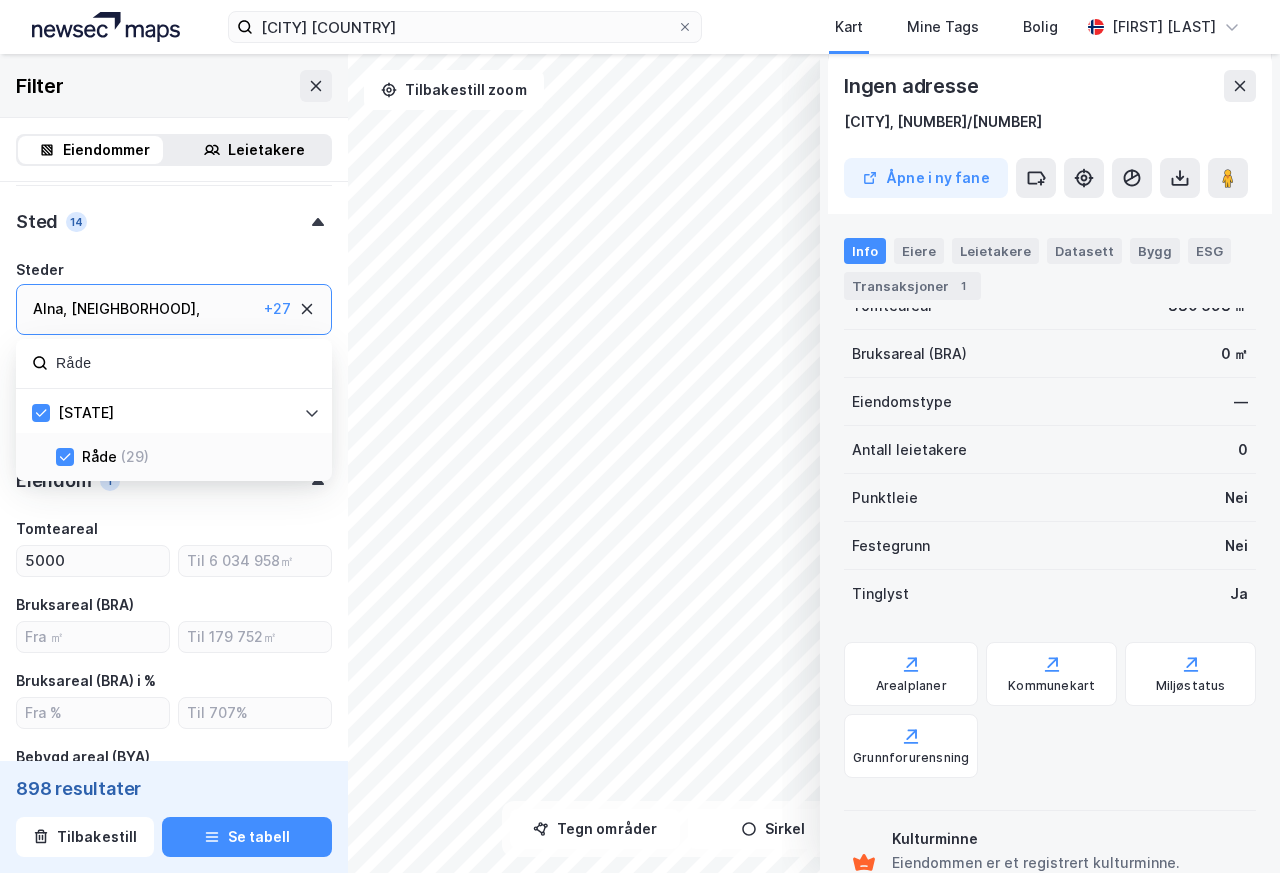 type on "Råde" 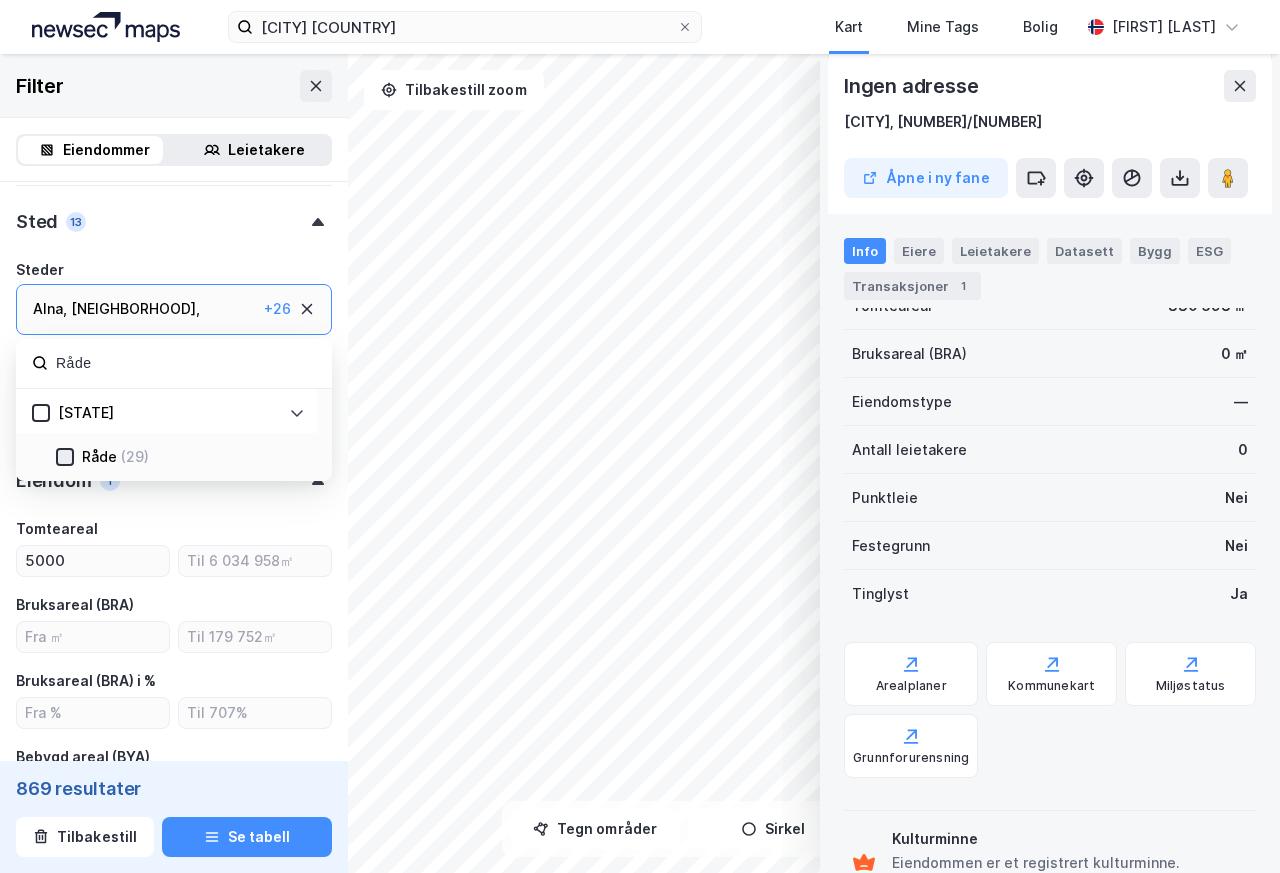click 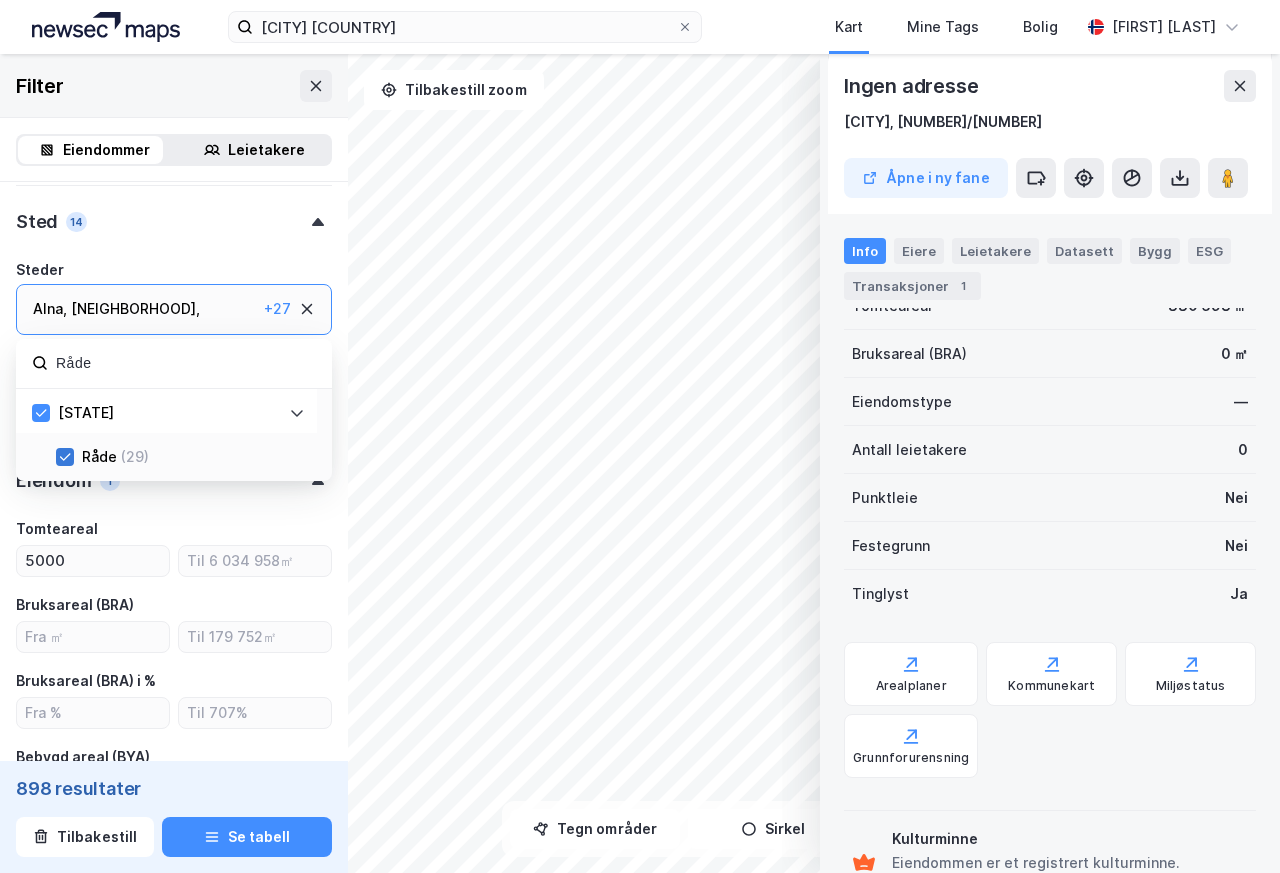 type on "Inkluder (898)" 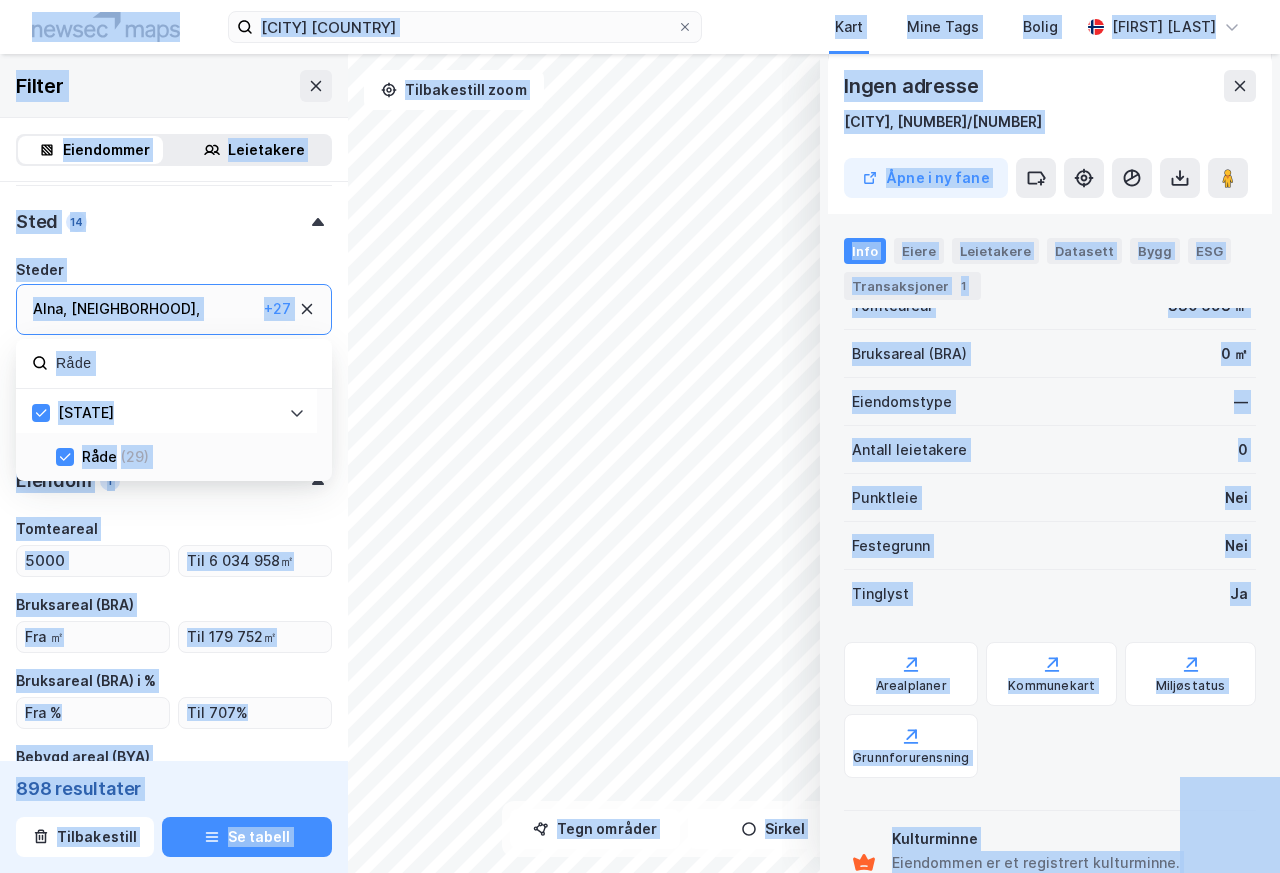 click on "Råde" at bounding box center [185, 363] 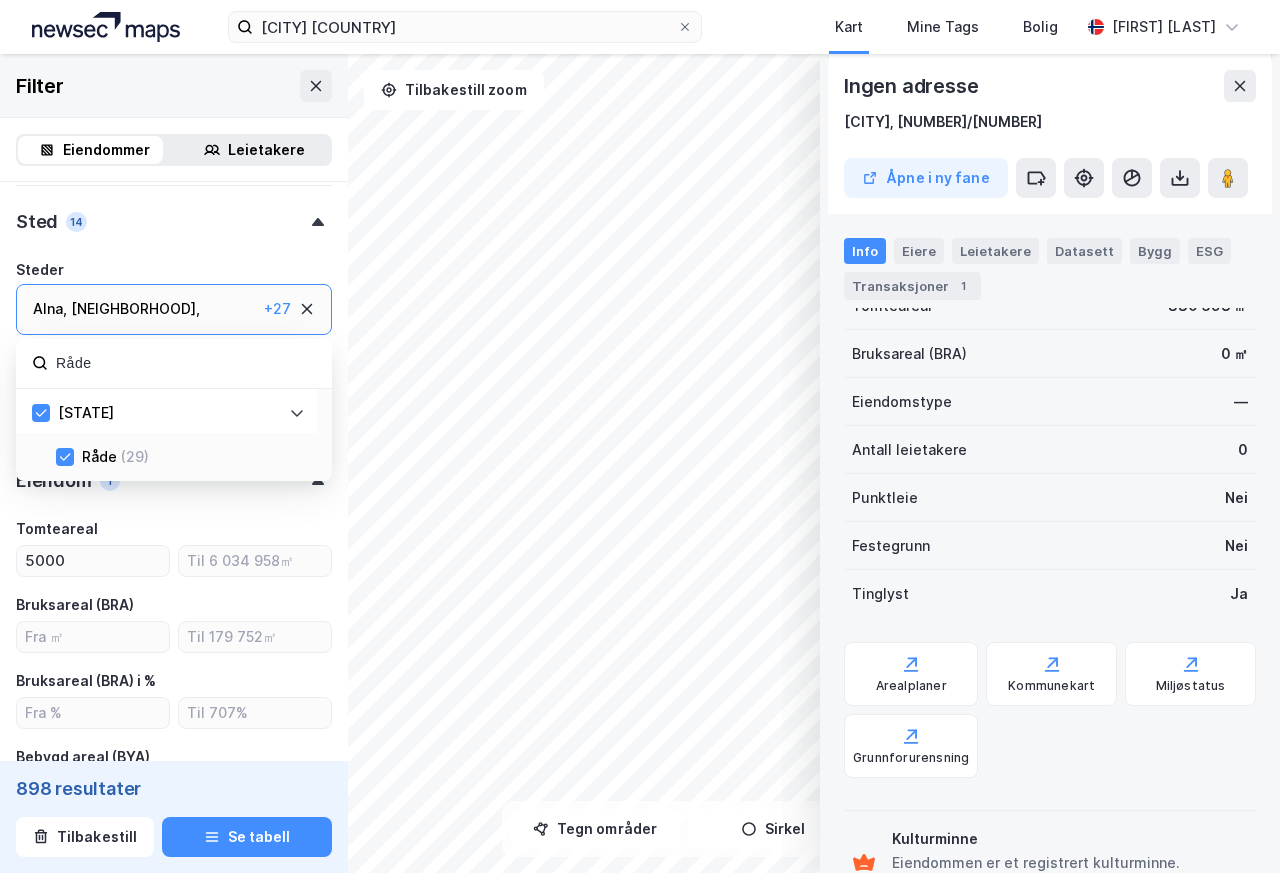 paste on "Ås" 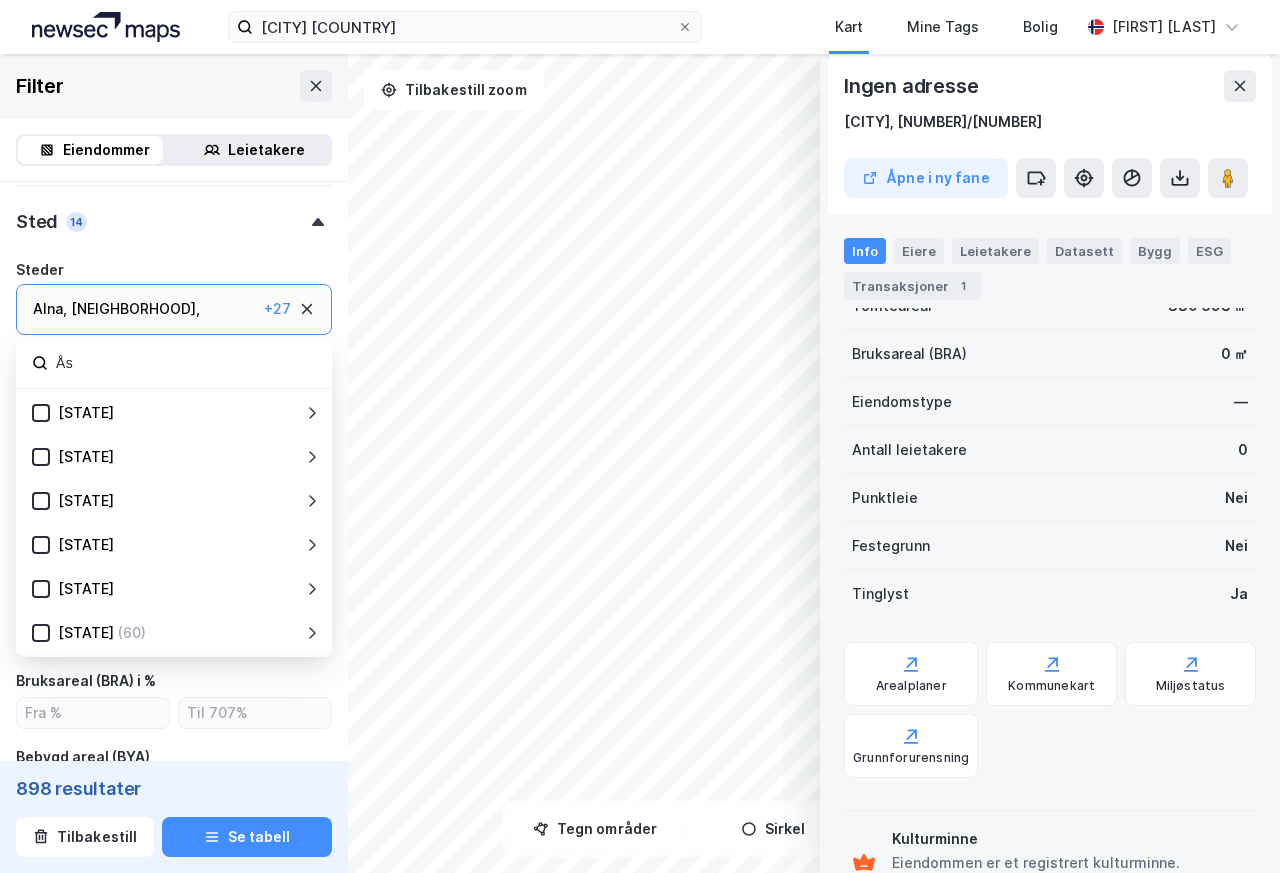 click on "Ås" at bounding box center (185, 363) 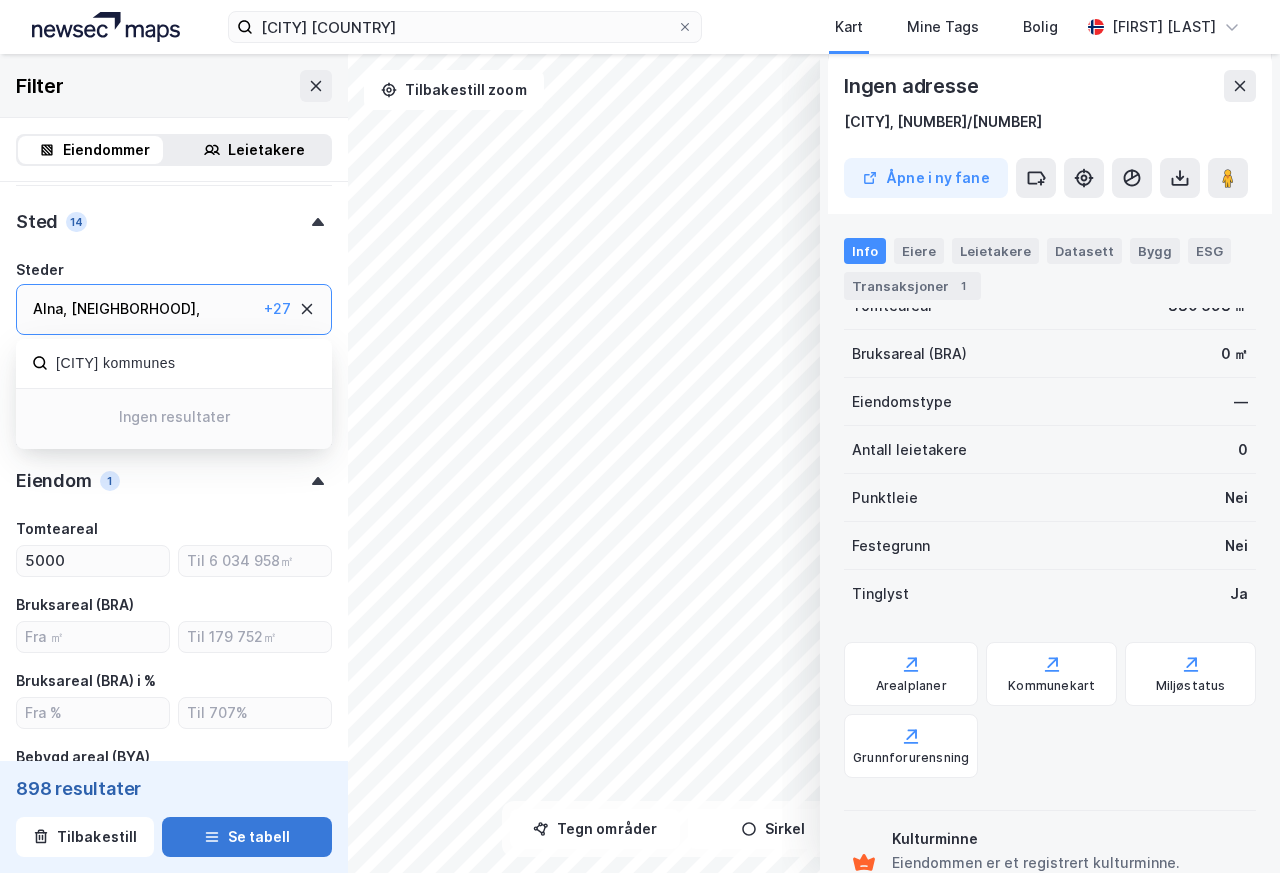 click on "Se tabell" at bounding box center [247, 837] 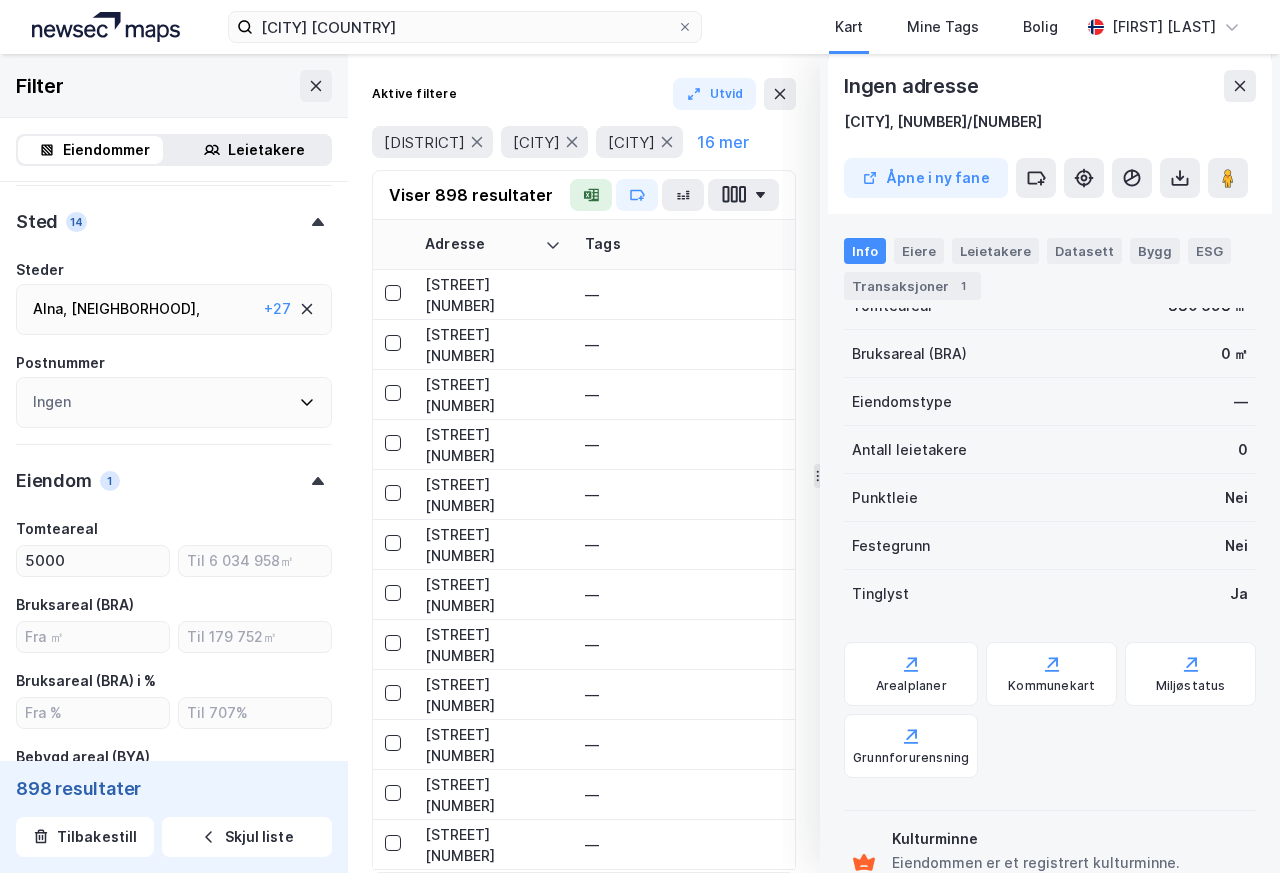 click on "Tags" at bounding box center (693, 245) 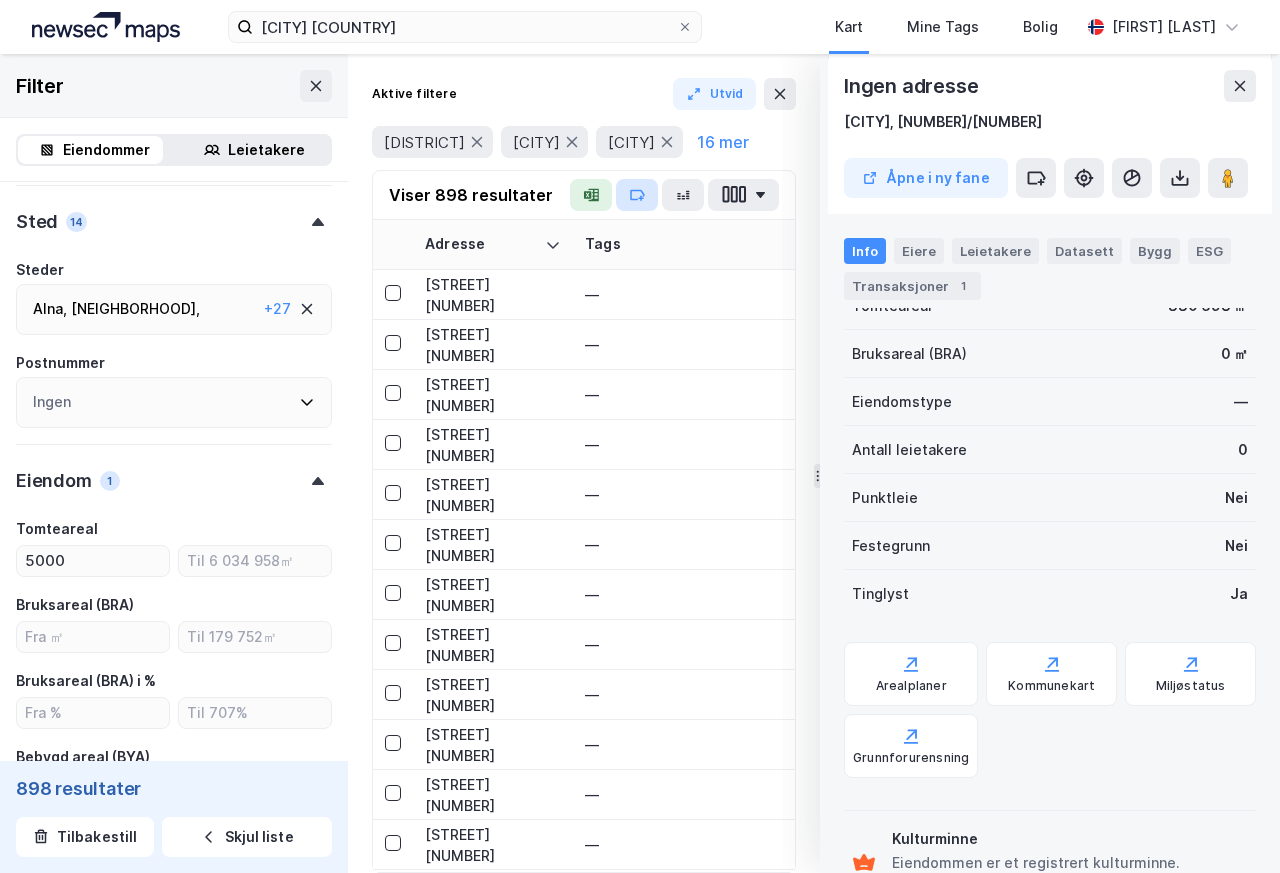 click at bounding box center (637, 195) 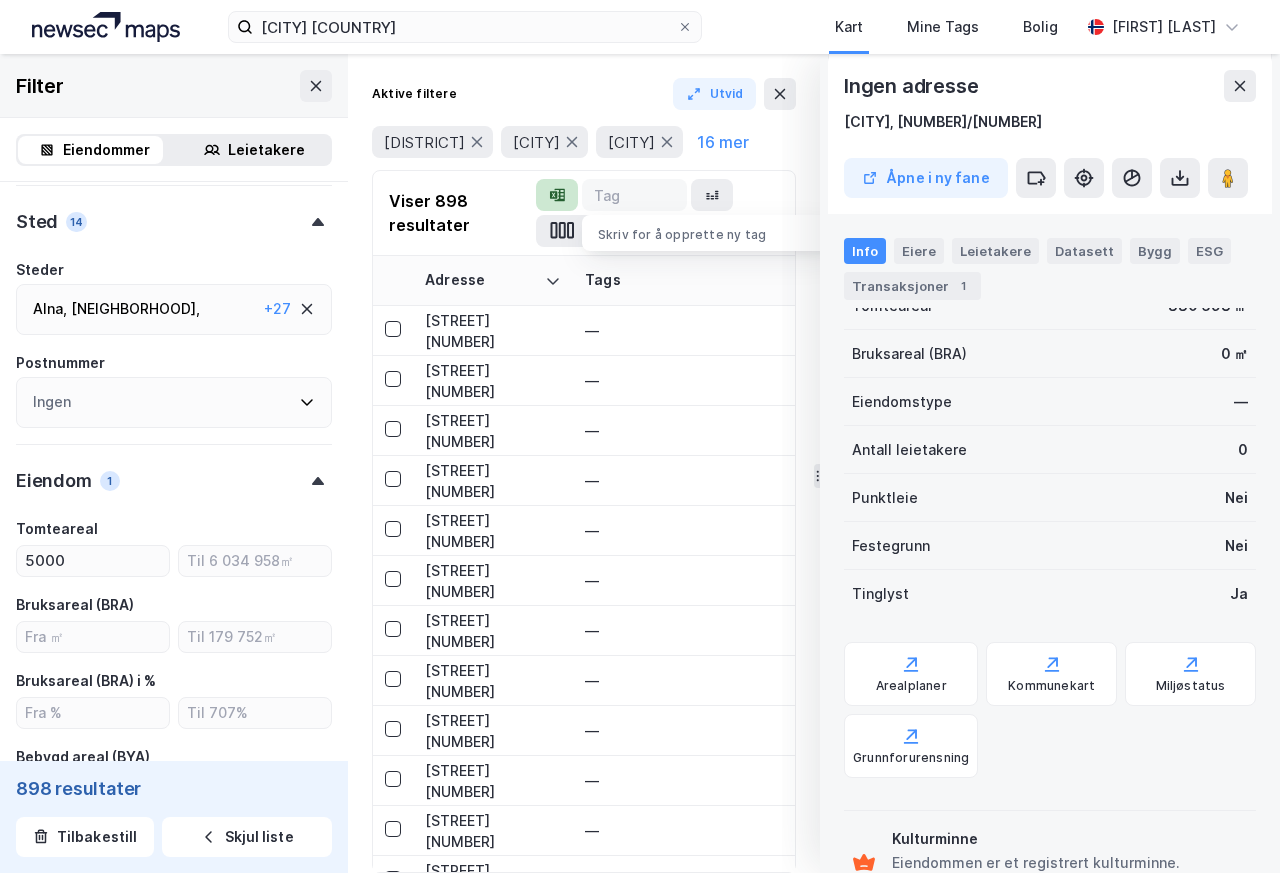 click on "Viser 898 resultater Skriv for å opprette ny tag" at bounding box center (584, 213) 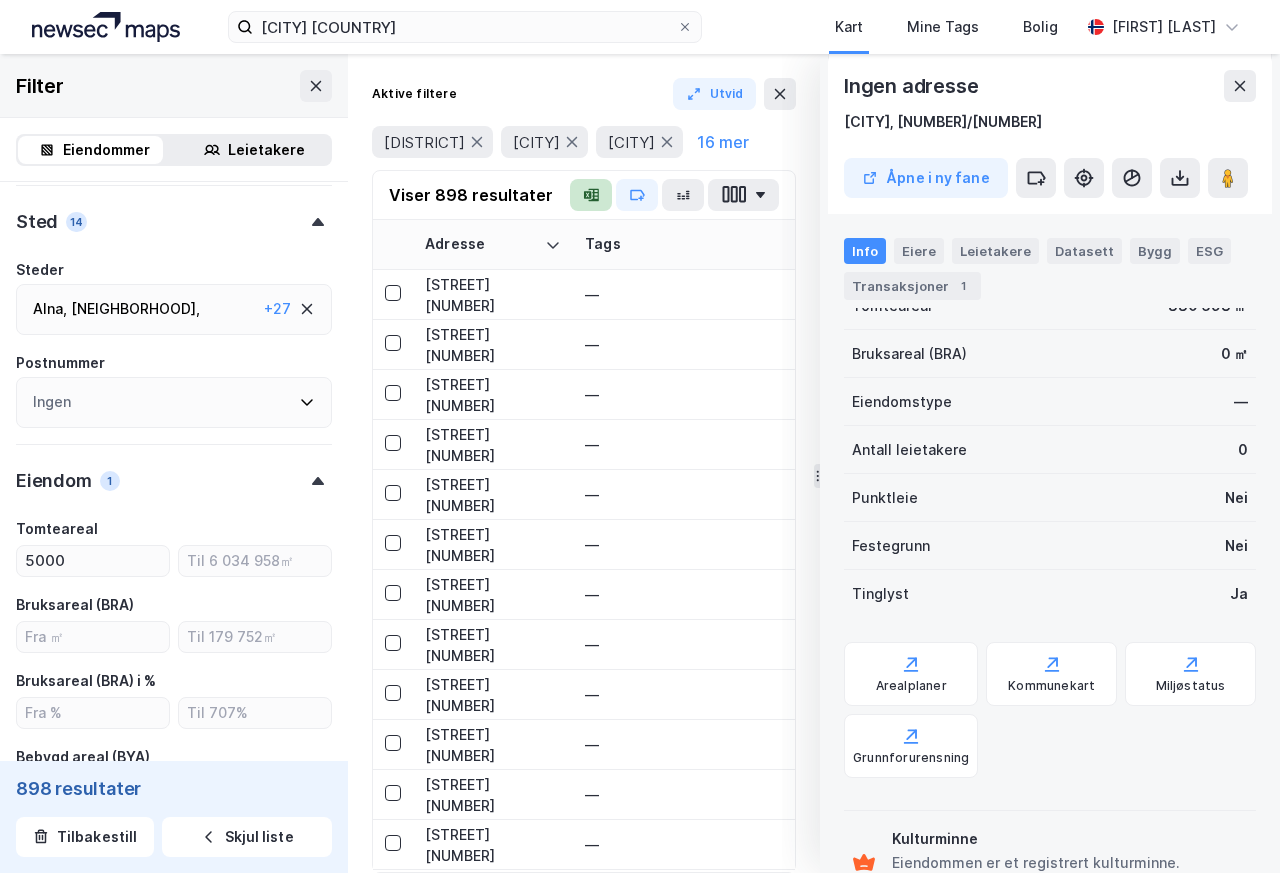 click 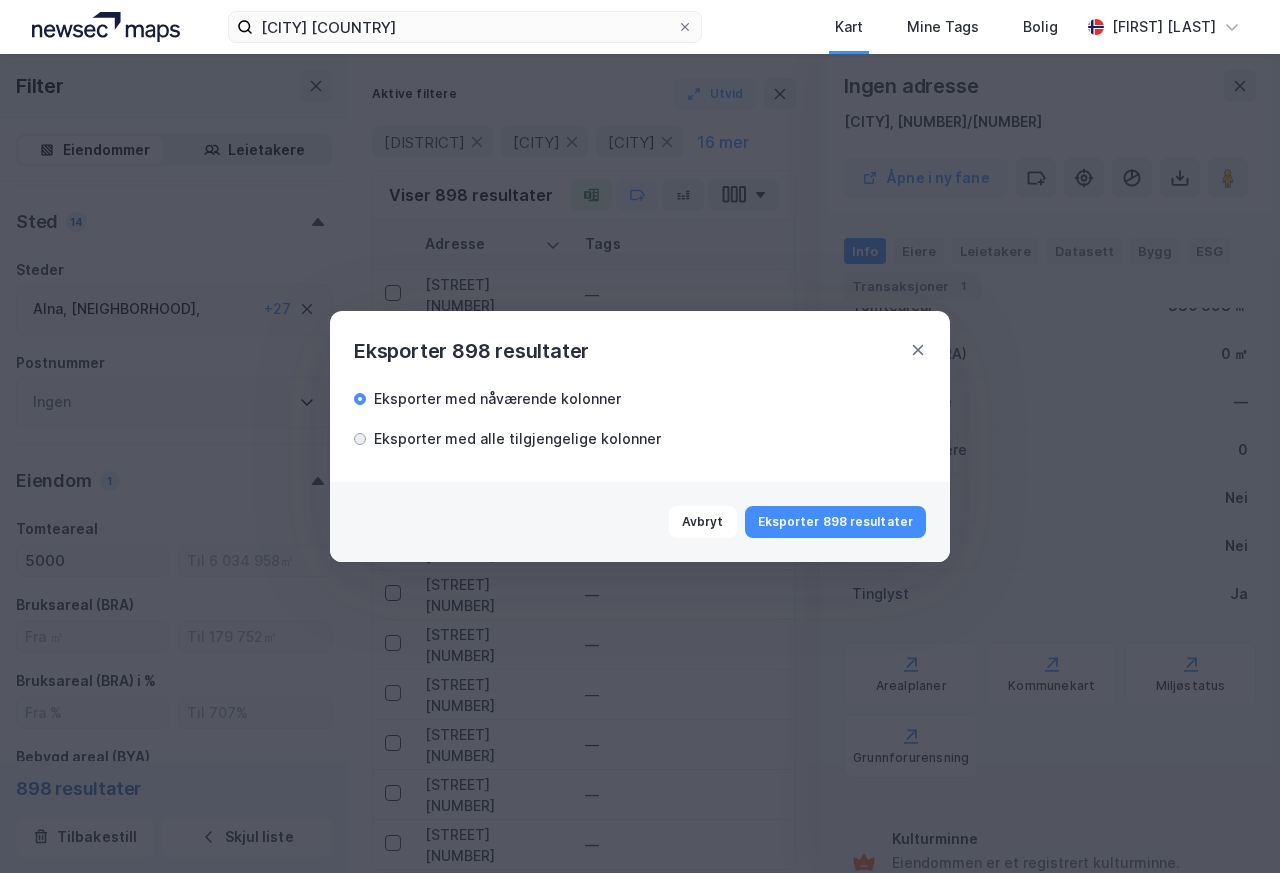 click at bounding box center (360, 439) 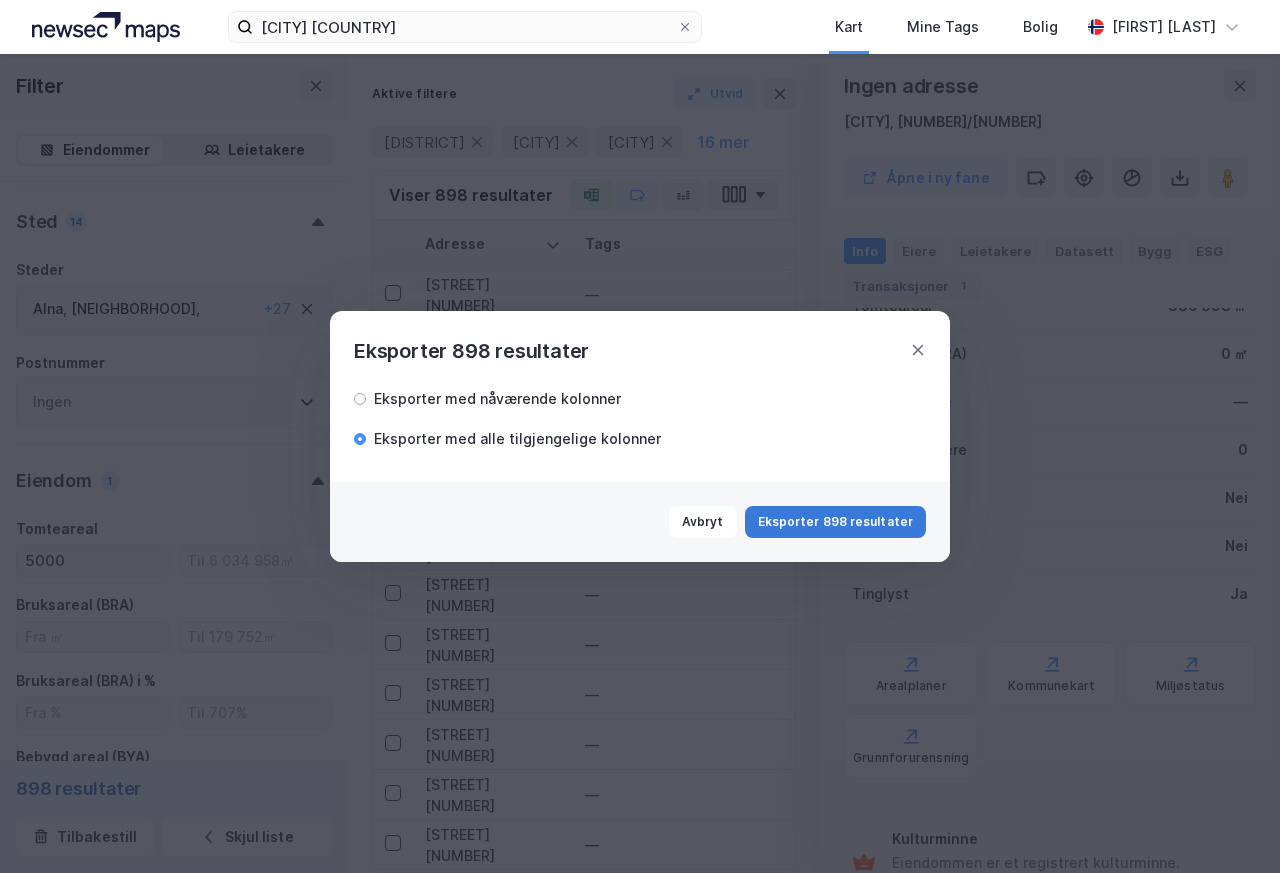 click on "Export [NUMBER] results" at bounding box center (835, 522) 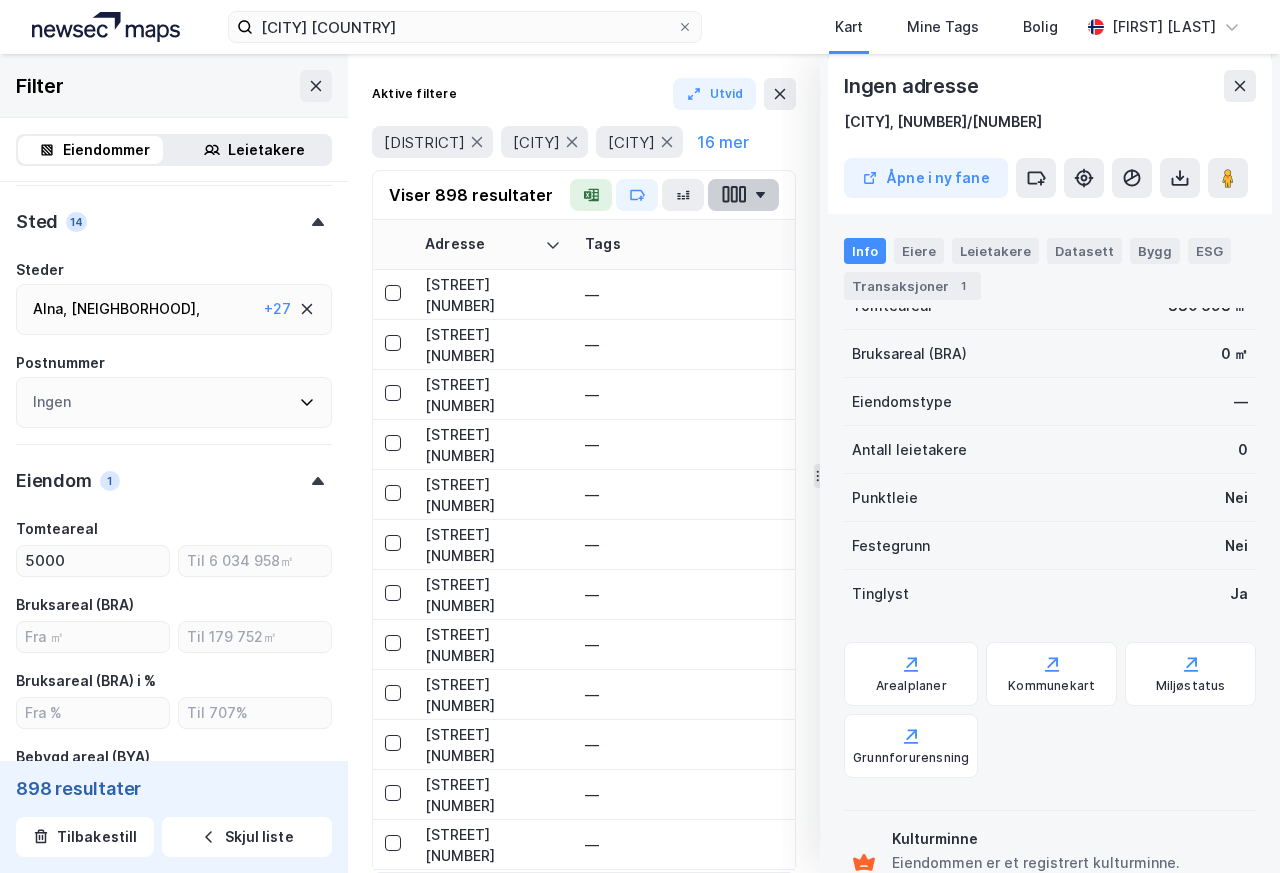 click 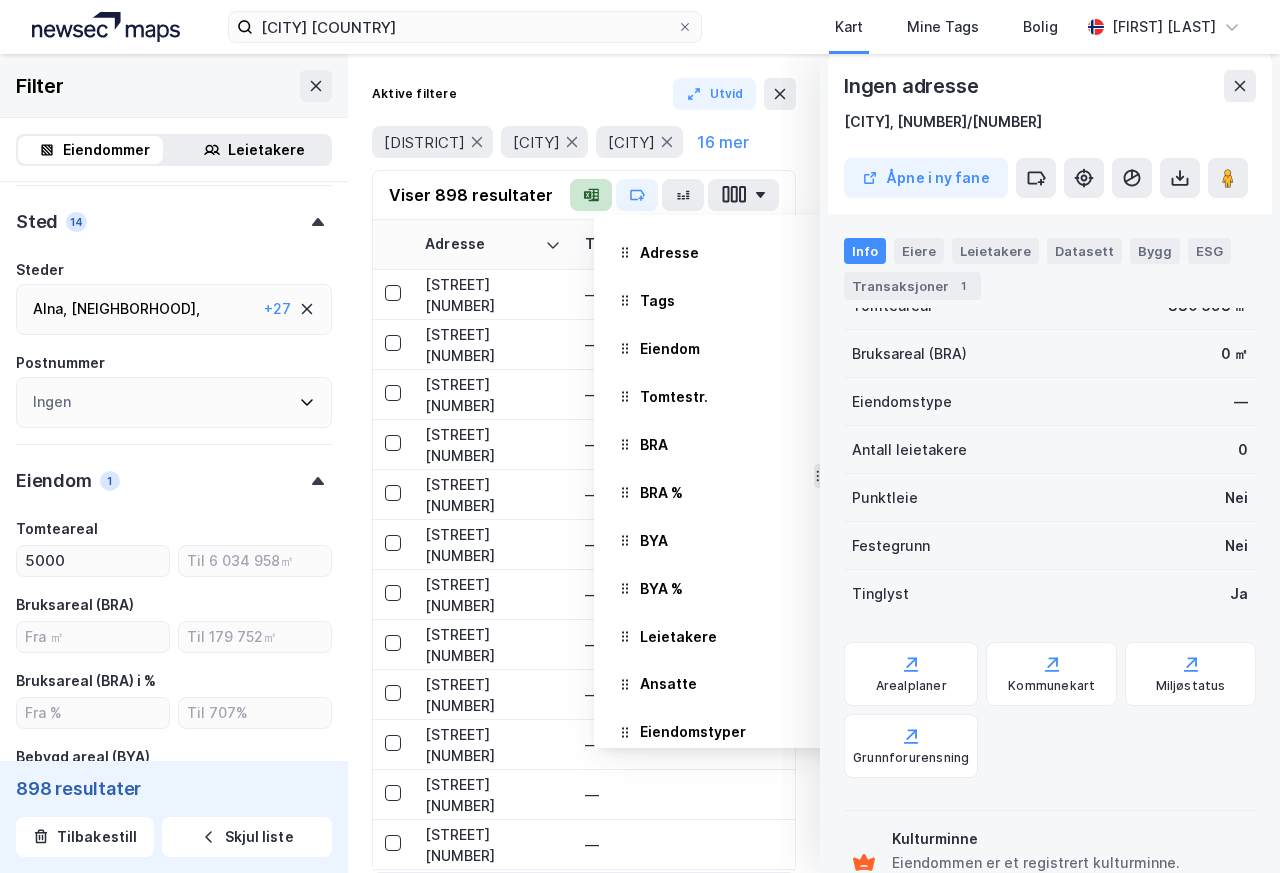 click 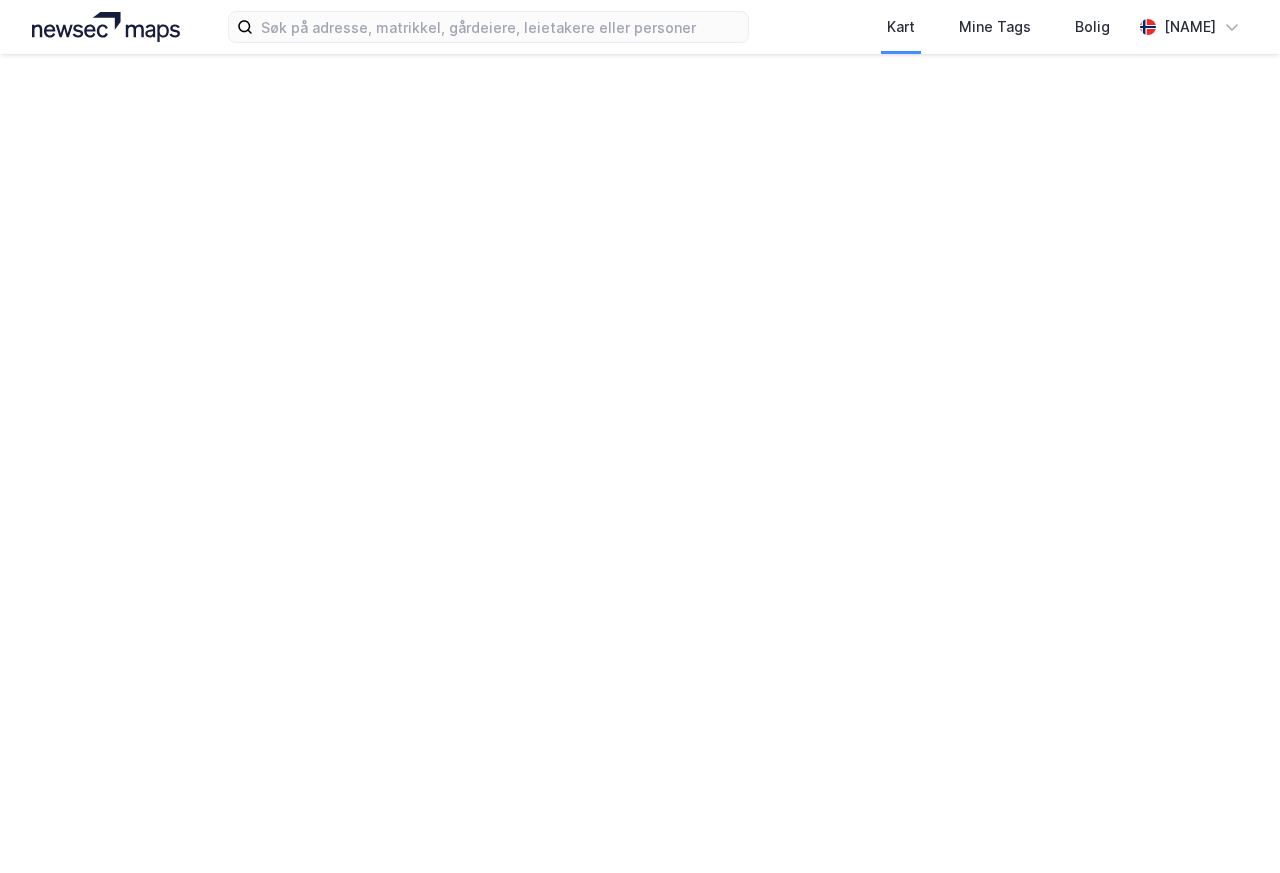 scroll, scrollTop: 0, scrollLeft: 0, axis: both 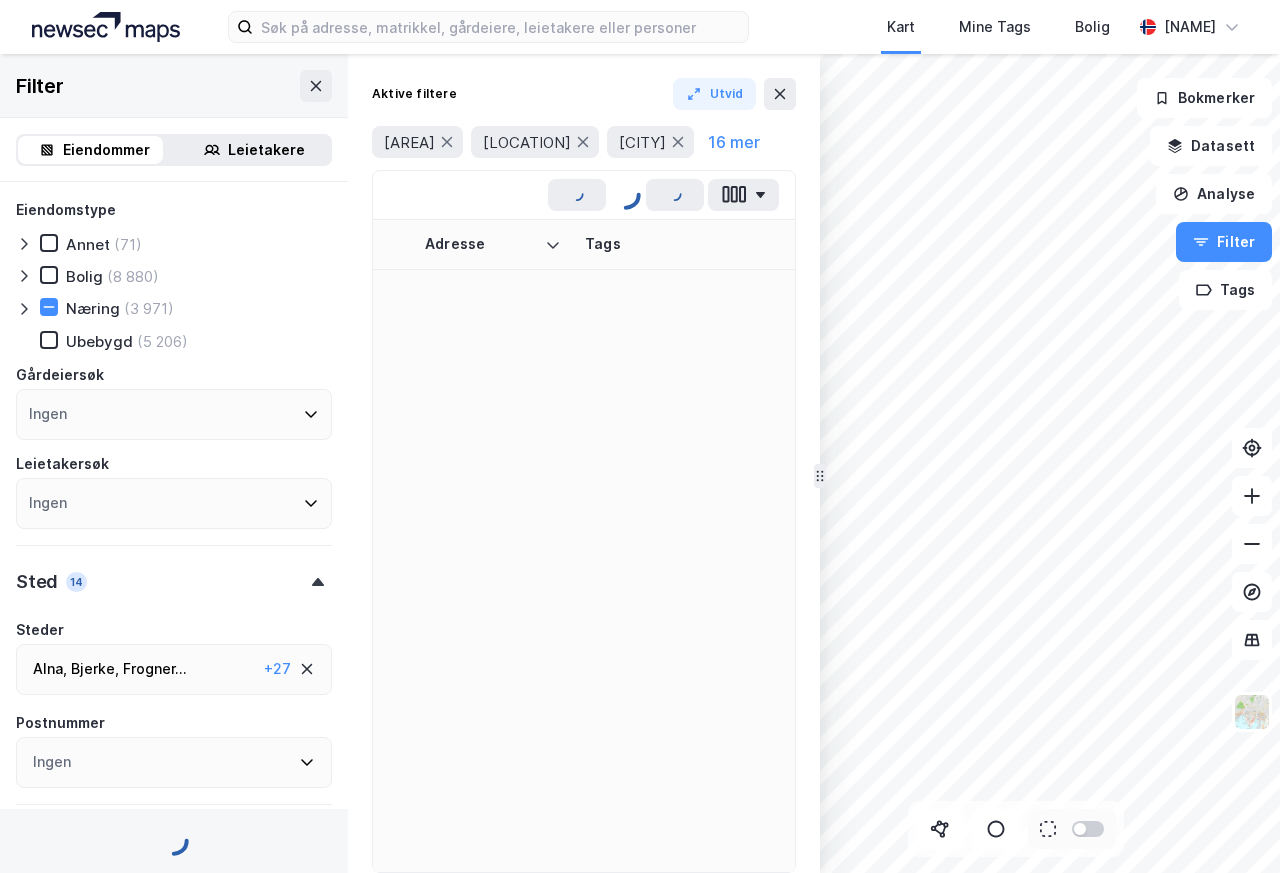 type on "Inkluder (898)" 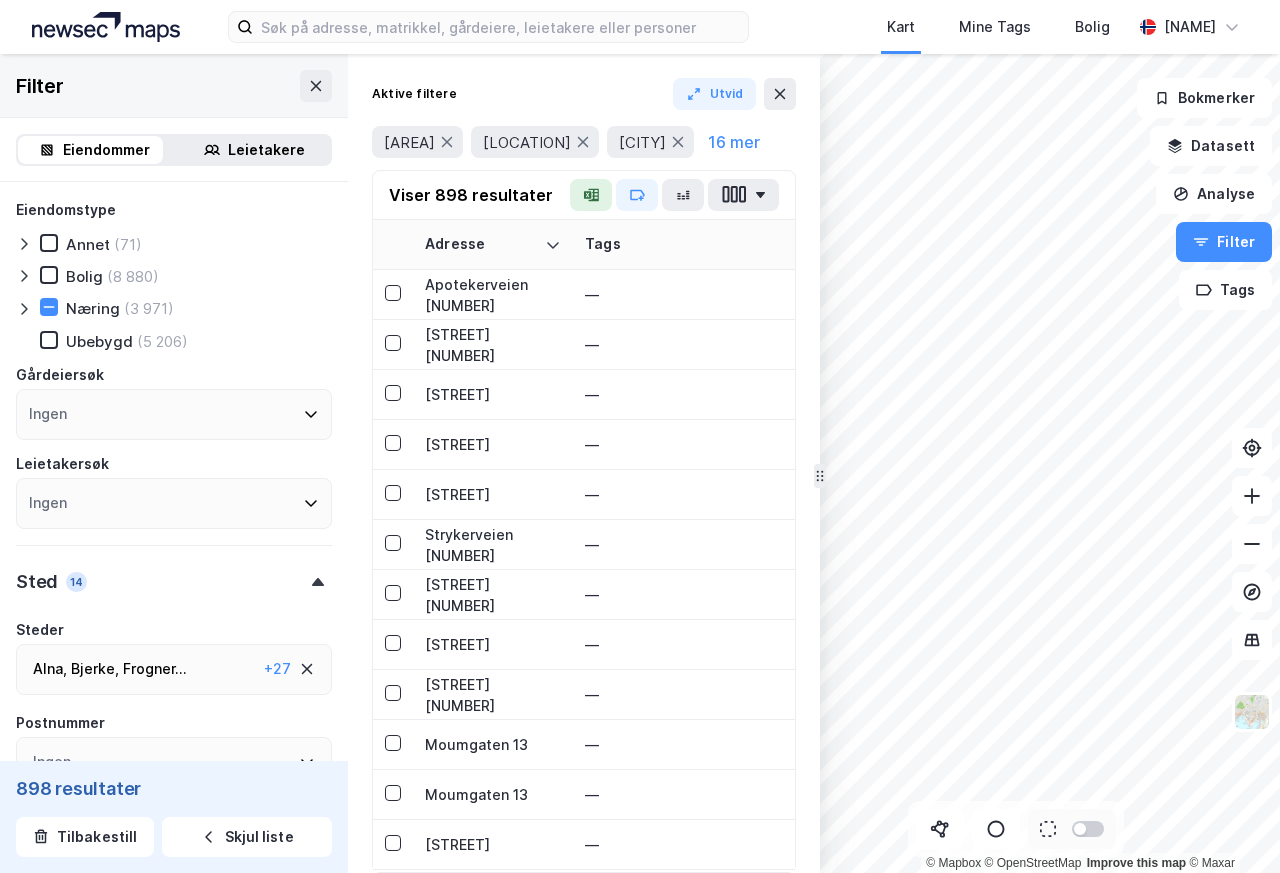 click on "[CITY], [REGISTRATION_NUMBER] [NUMBER] [AREA] [AREA] [PERCENT] [AREA] [AREA] [PERCENT] [NUMBER] [PROPERTY_TYPE] [PROPERTY_TYPE] [PROPERTY_TYPE] [PROPERTY_TYPE] [PROPERTY_TYPE] [REGION] [CITY] [POSTAL_CODE] — [REGISTRATION_NUMBER] [NUMBER] [DATE] [BOOLEAN] [BOOLEAN] [LAST] [LAST] ([PERCENT]%) , [LAST] [LAST] ([PERCENT]%) , [LAST] [LAST] ([PERCENT]%) [LAST] [LAST] ([PERCENT]%) , [LAST] [LAST] ([PERCENT]%) , [LAST] [LAST] ([PERCENT]%) [COMPANY_NAME] ([NUMBER]) [STREET] [NUMBER] — [CITY], [REGISTRATION_NUMBER] [NUMBER] [AREA] [AREA] [PERCENT] [AREA] [AREA] [PERCENT] [NUMBER] [PROPERTY_TYPE] [PROPERTY_TYPE] [PROPERTY_TYPE] [PROPERTY_TYPE] [REGION] [CITY] [POSTAL_CODE] — [BOOLEAN] [REGISTRATION_NUMBER] [NUMBER] [DATE] [BOOLEAN] [BOOLEAN] [COMPANY_NAME] ([PERCENT]%) , , , [STREET] [NUMBER]" at bounding box center [584, 463] 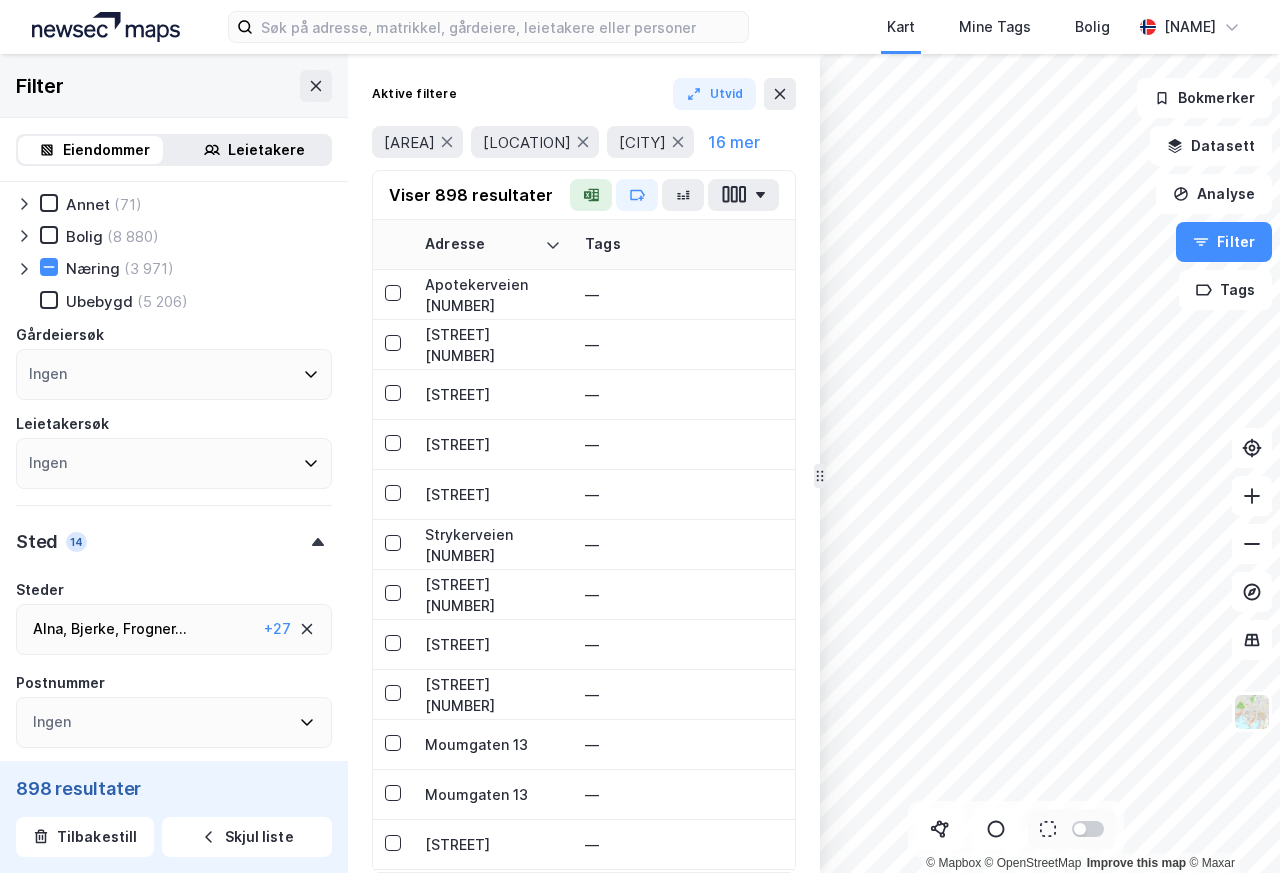 scroll, scrollTop: 0, scrollLeft: 0, axis: both 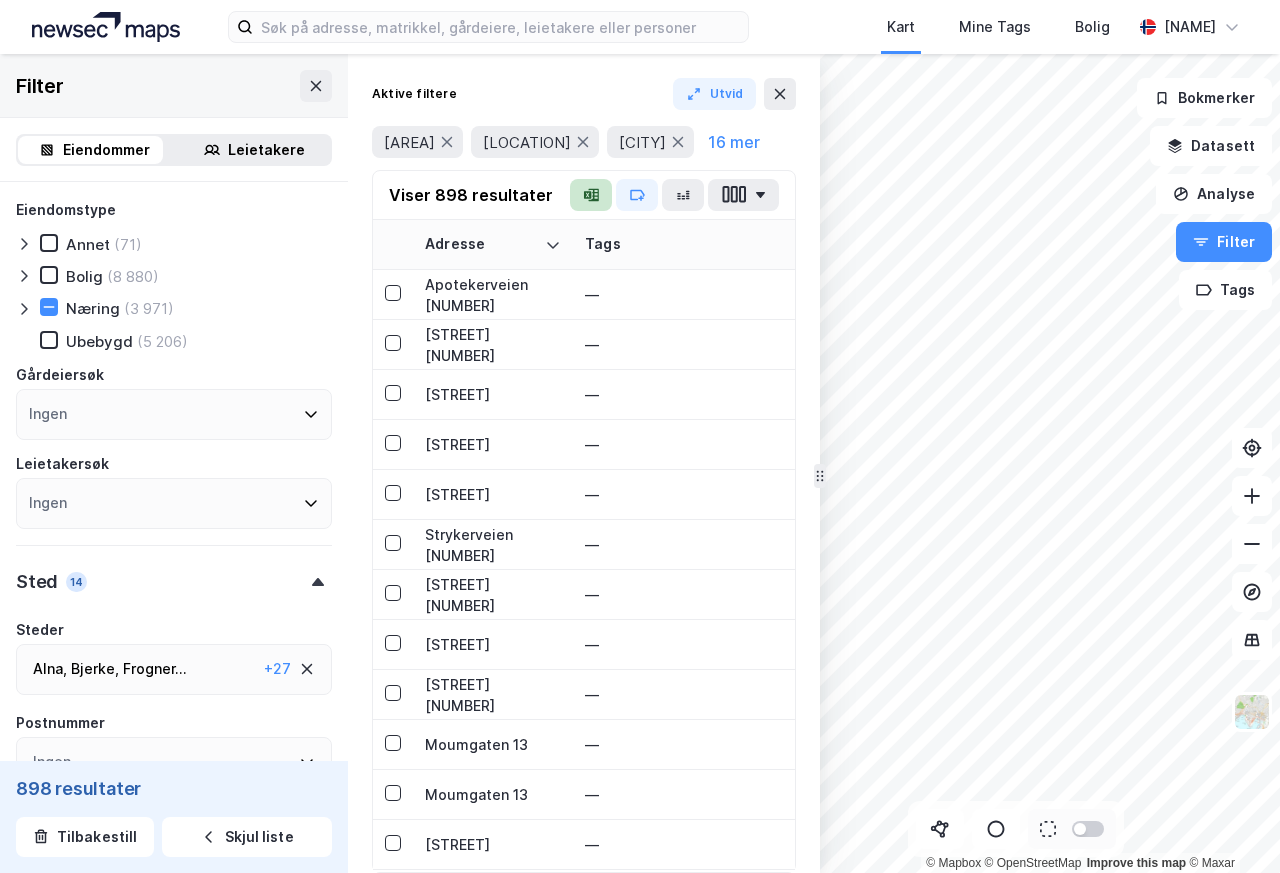 click 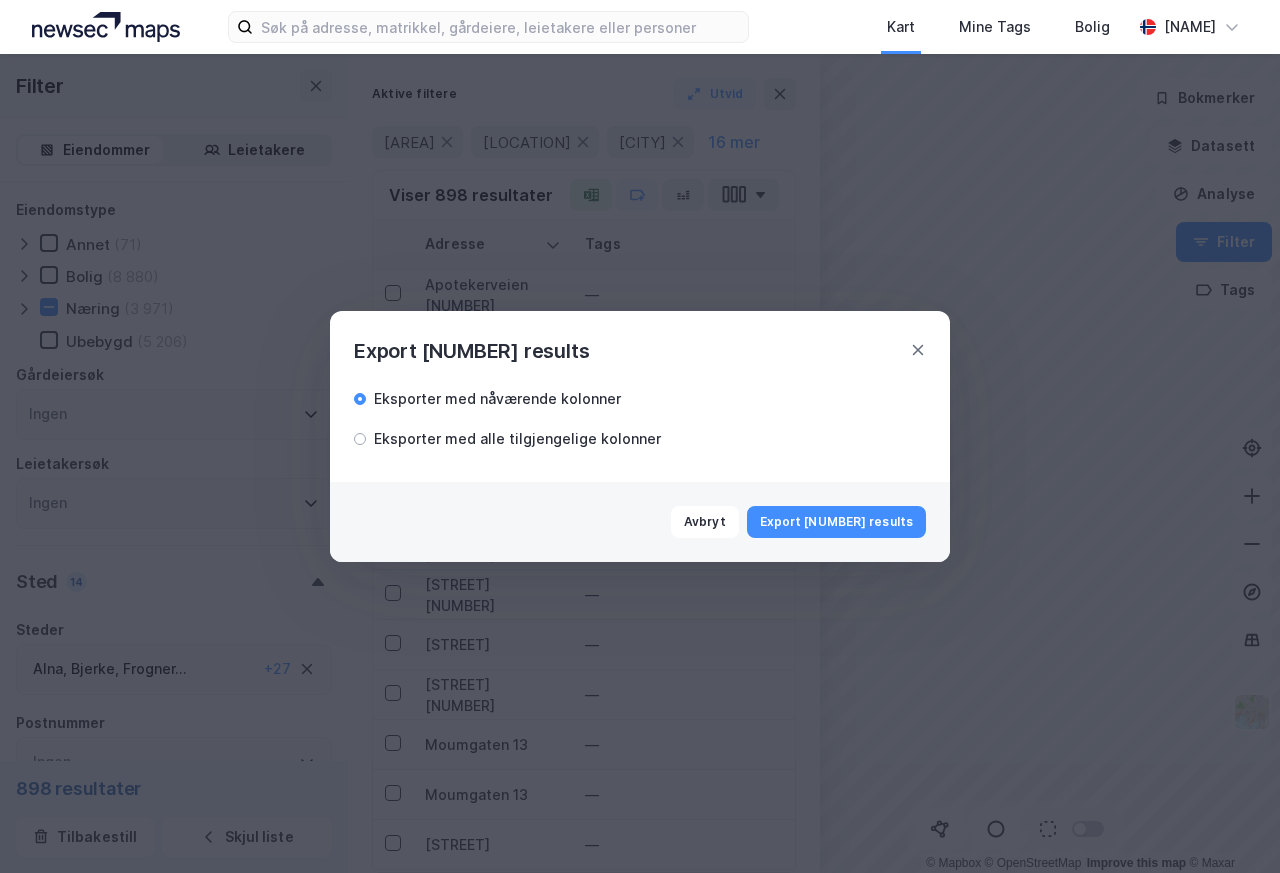 click on "Eksporter med alle tilgjengelige kolonner" at bounding box center (517, 439) 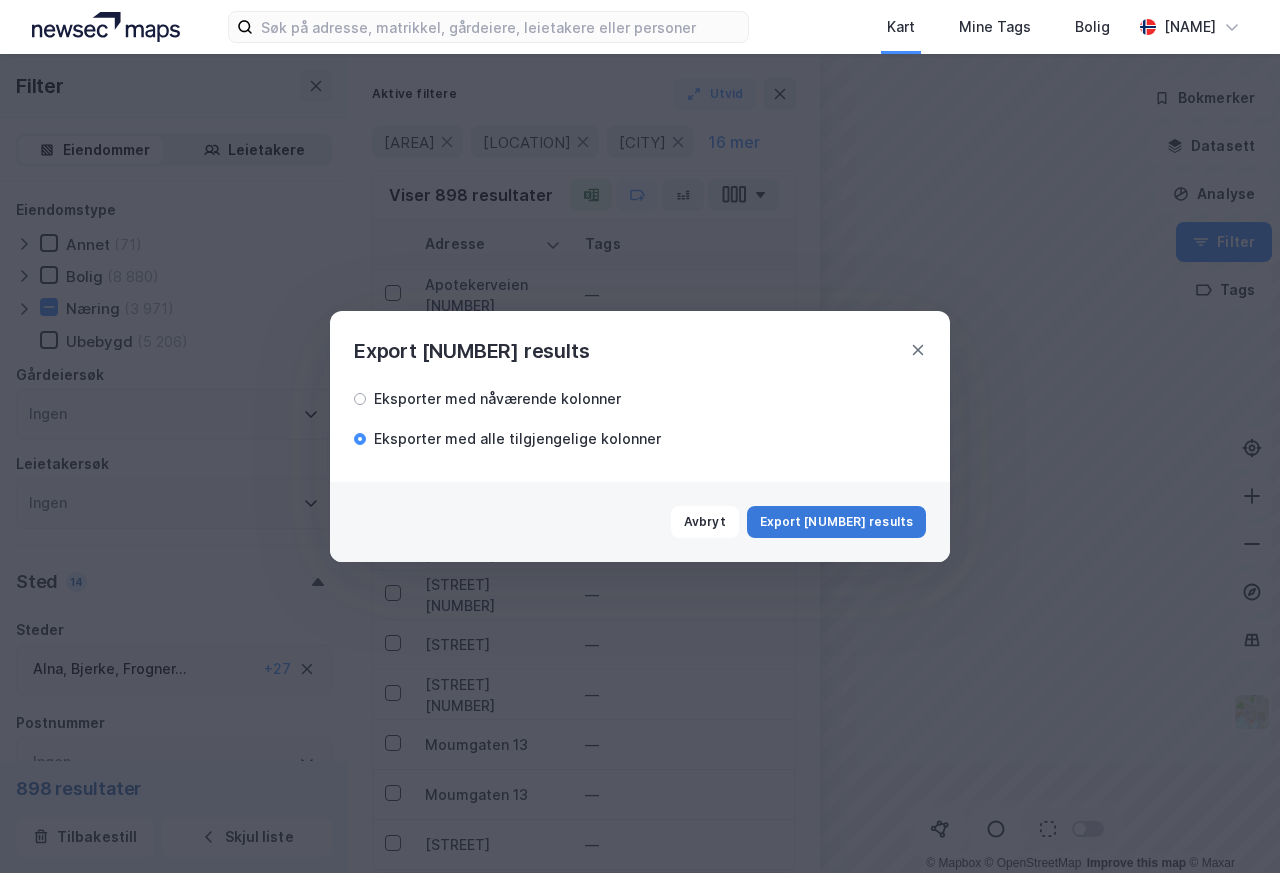 click on "Export [NUMBER] results" at bounding box center (836, 522) 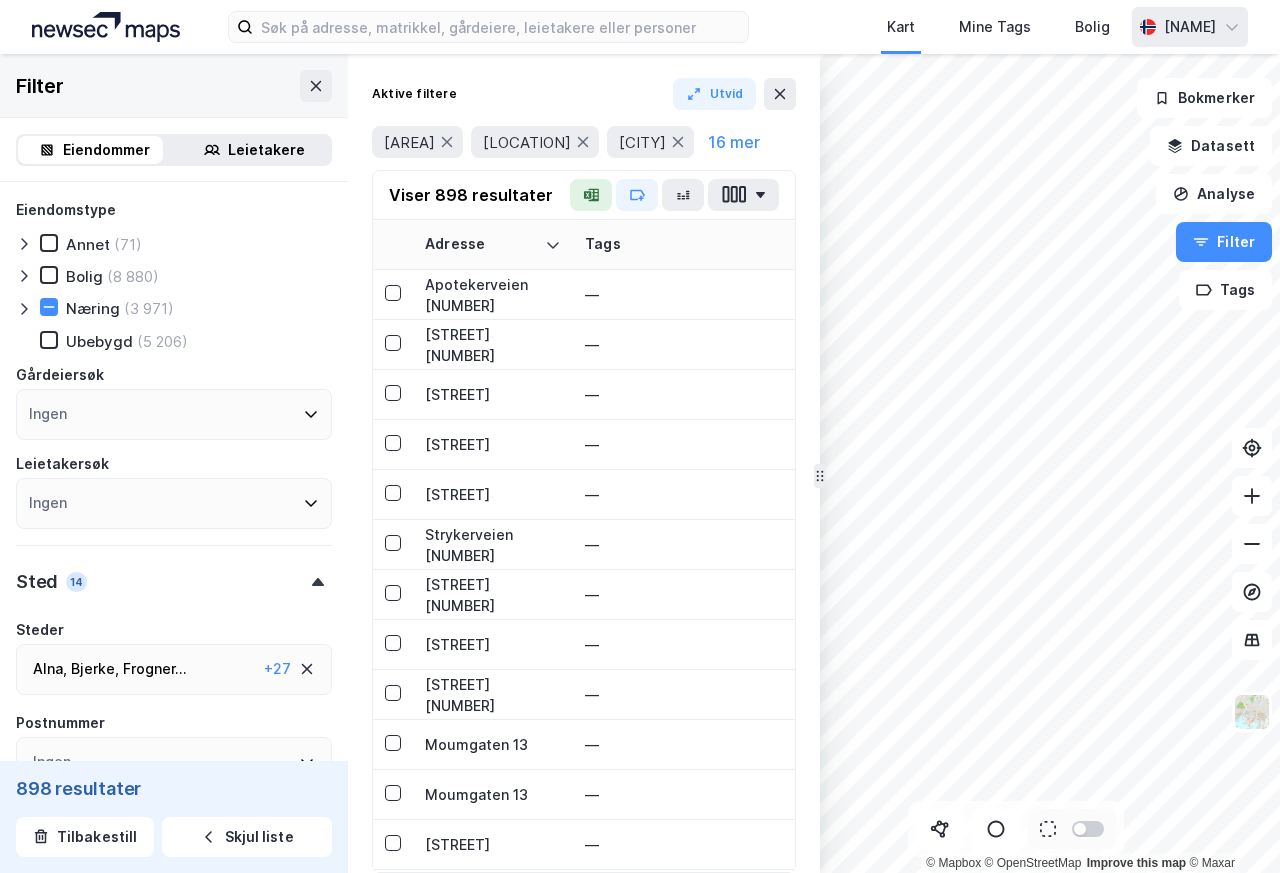 click 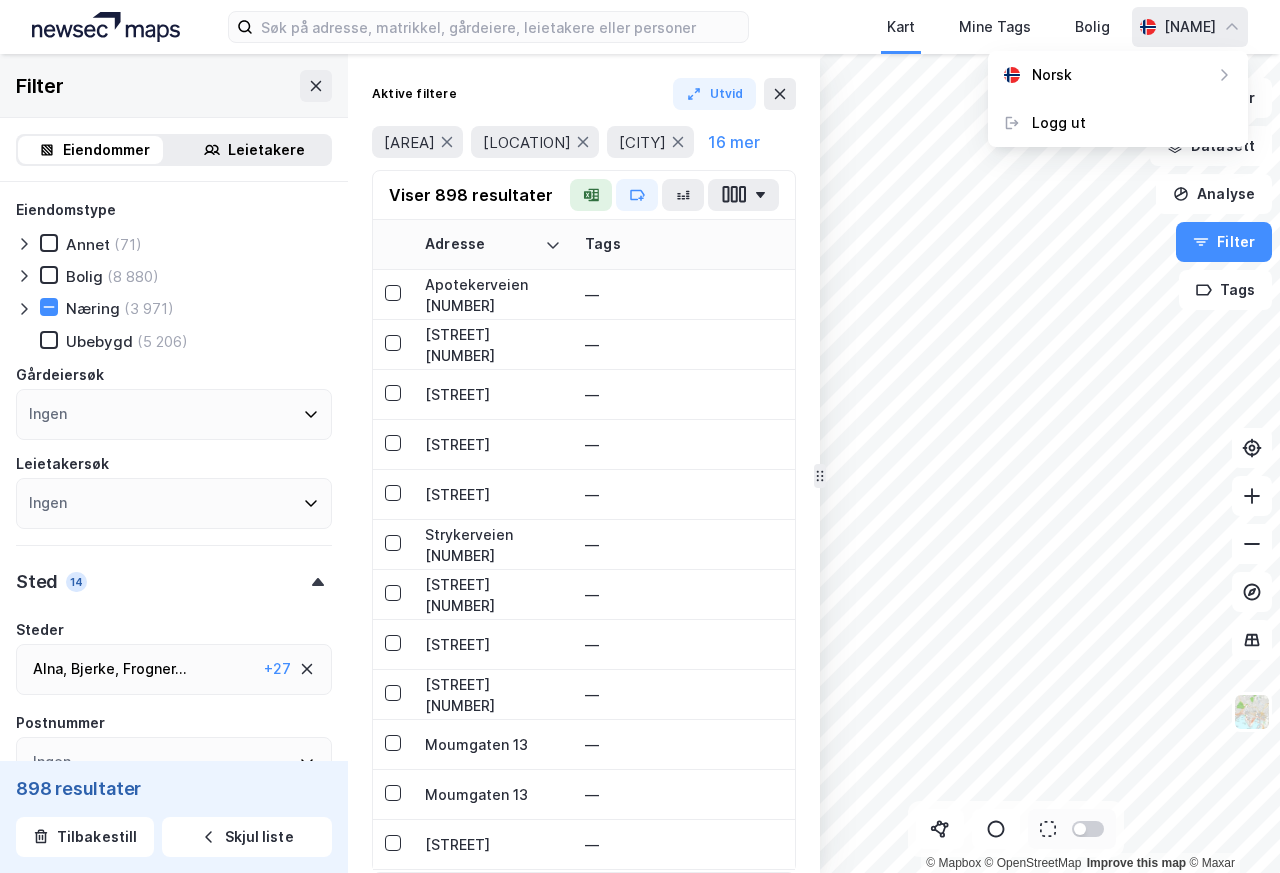 click 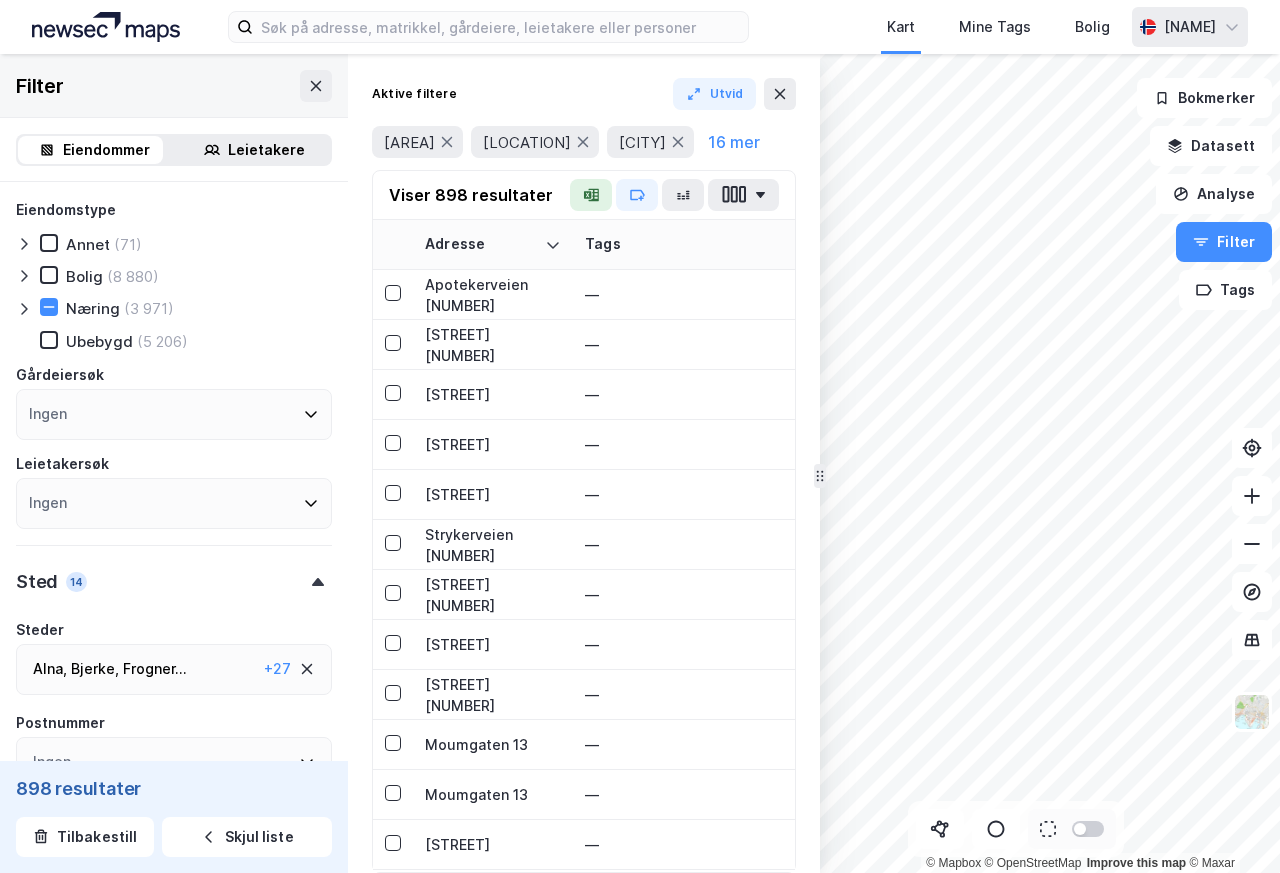 drag, startPoint x: 638, startPoint y: 200, endPoint x: 660, endPoint y: 216, distance: 27.202942 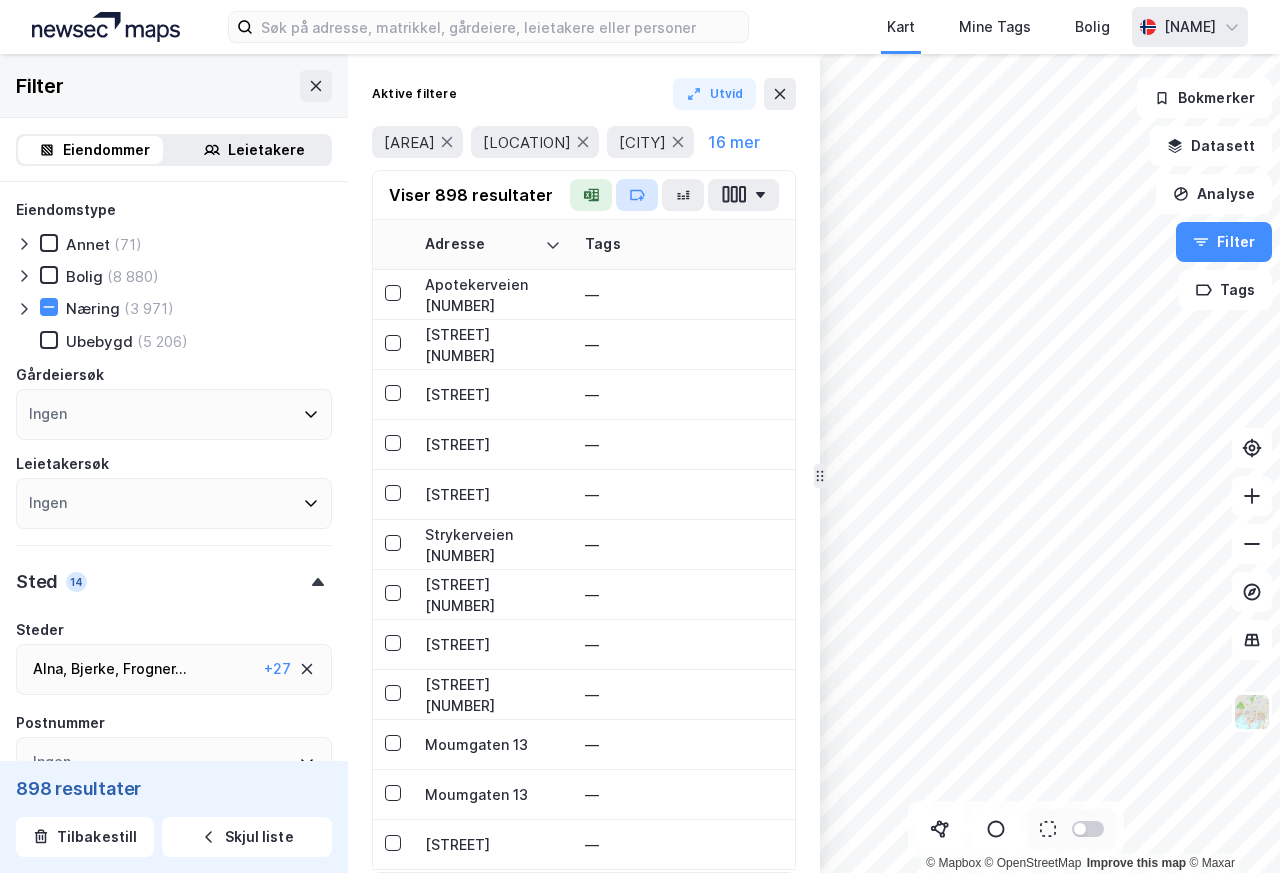 click 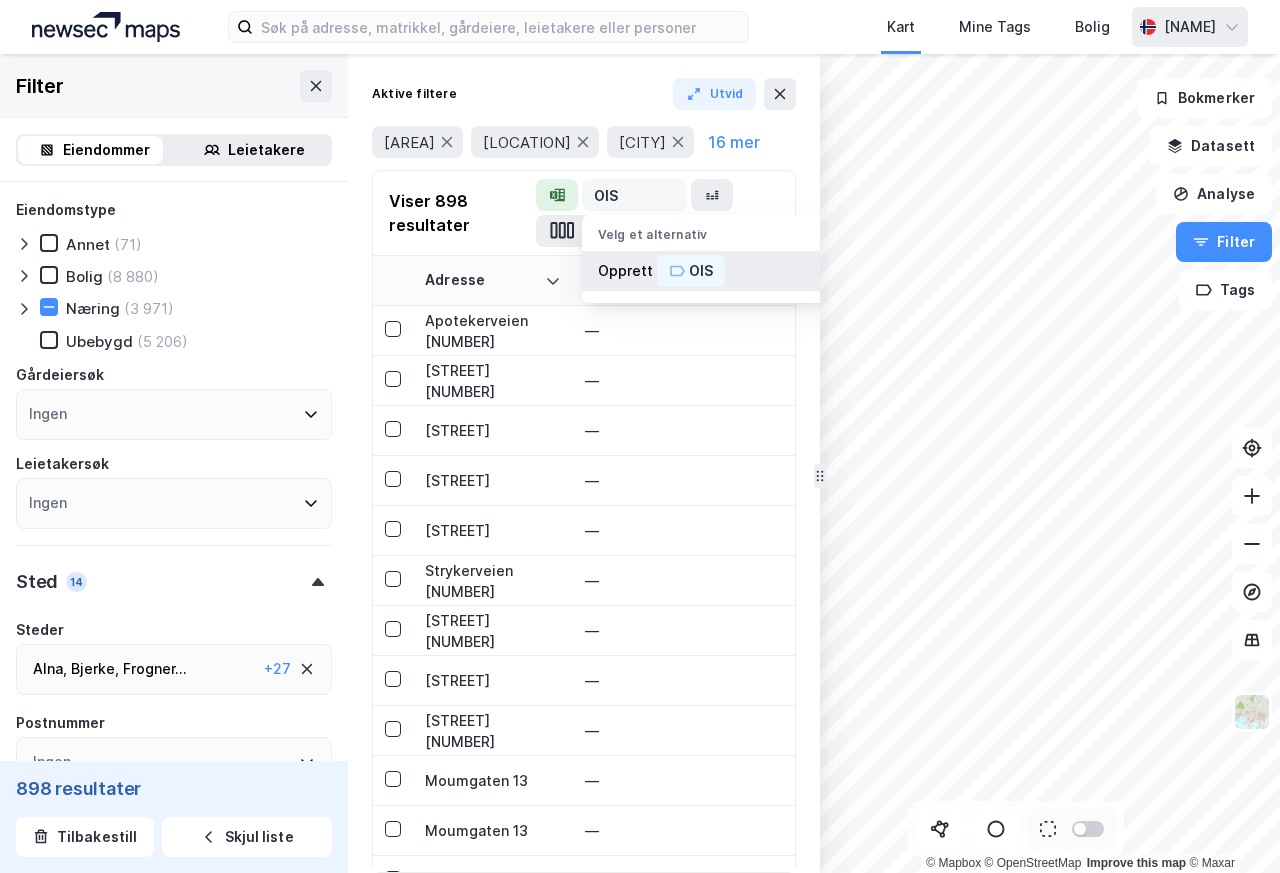 type on "OIS" 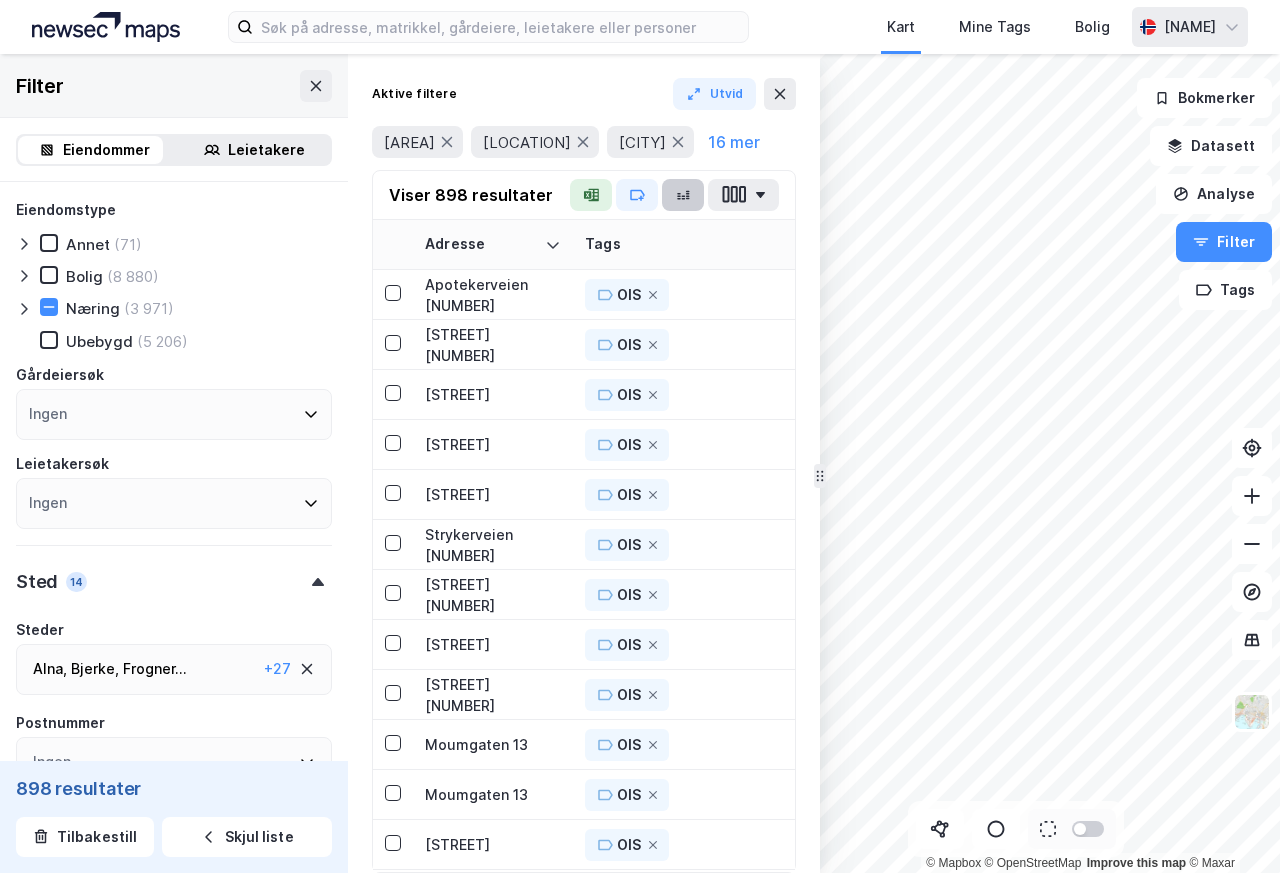 click at bounding box center [683, 195] 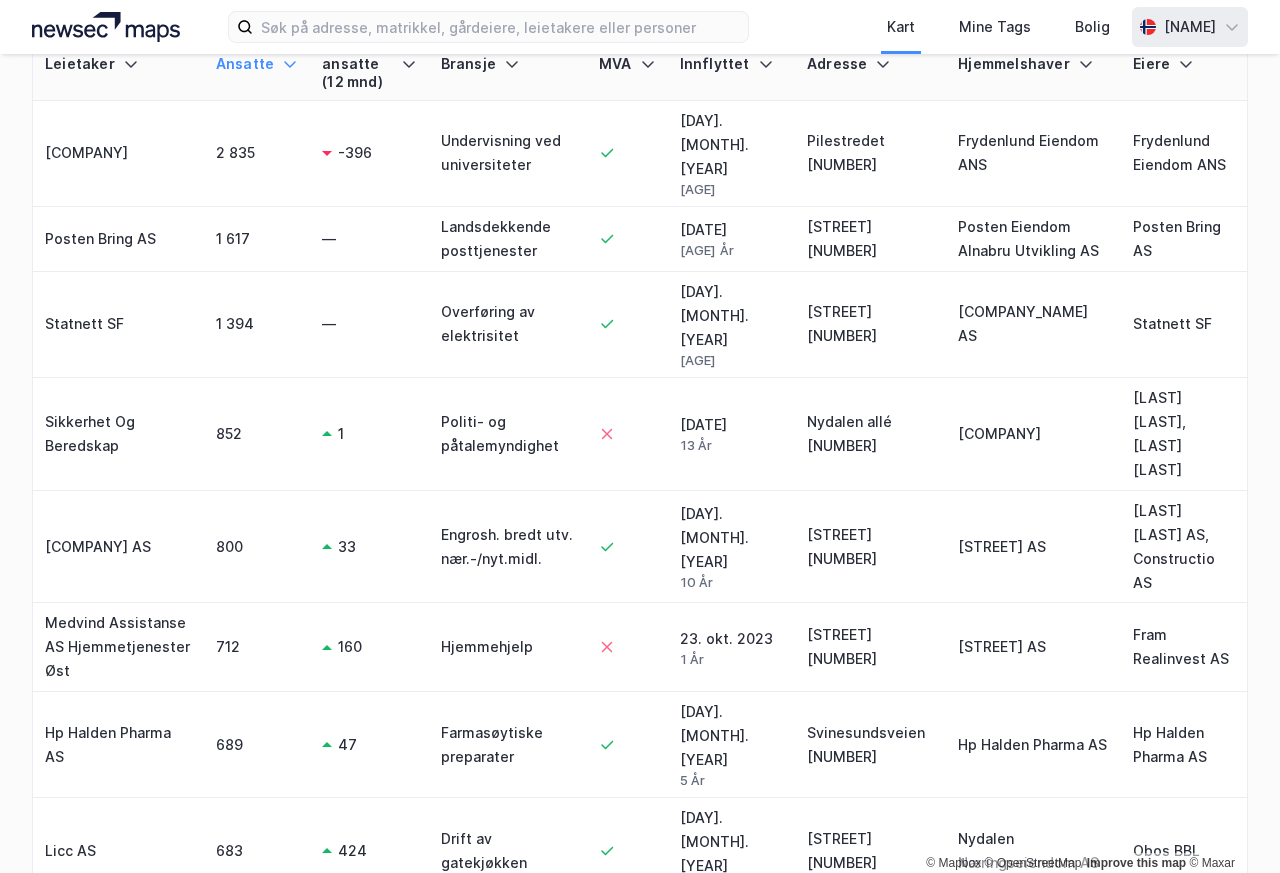 scroll, scrollTop: 0, scrollLeft: 0, axis: both 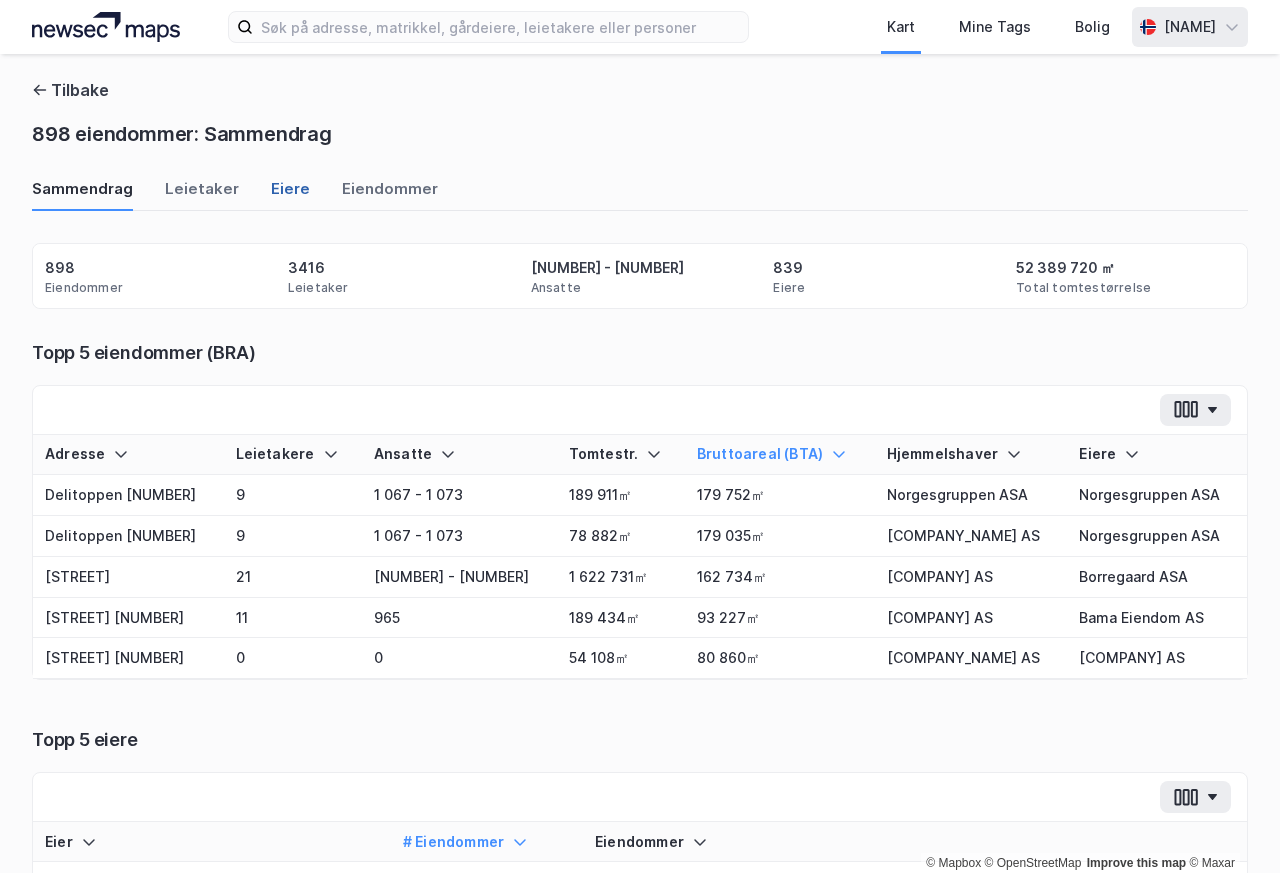 click on "Eiere" at bounding box center [290, 194] 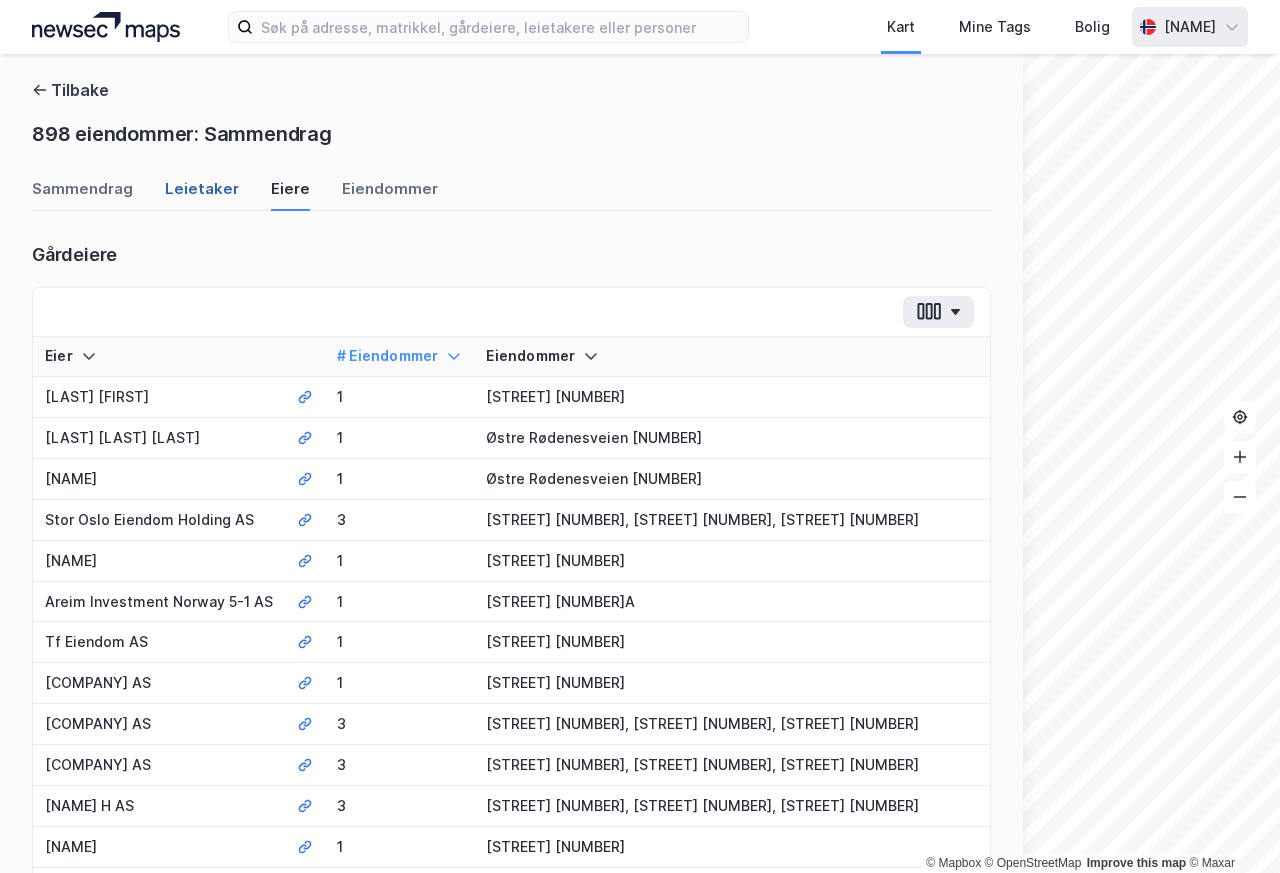 click on "Leietaker" at bounding box center (202, 194) 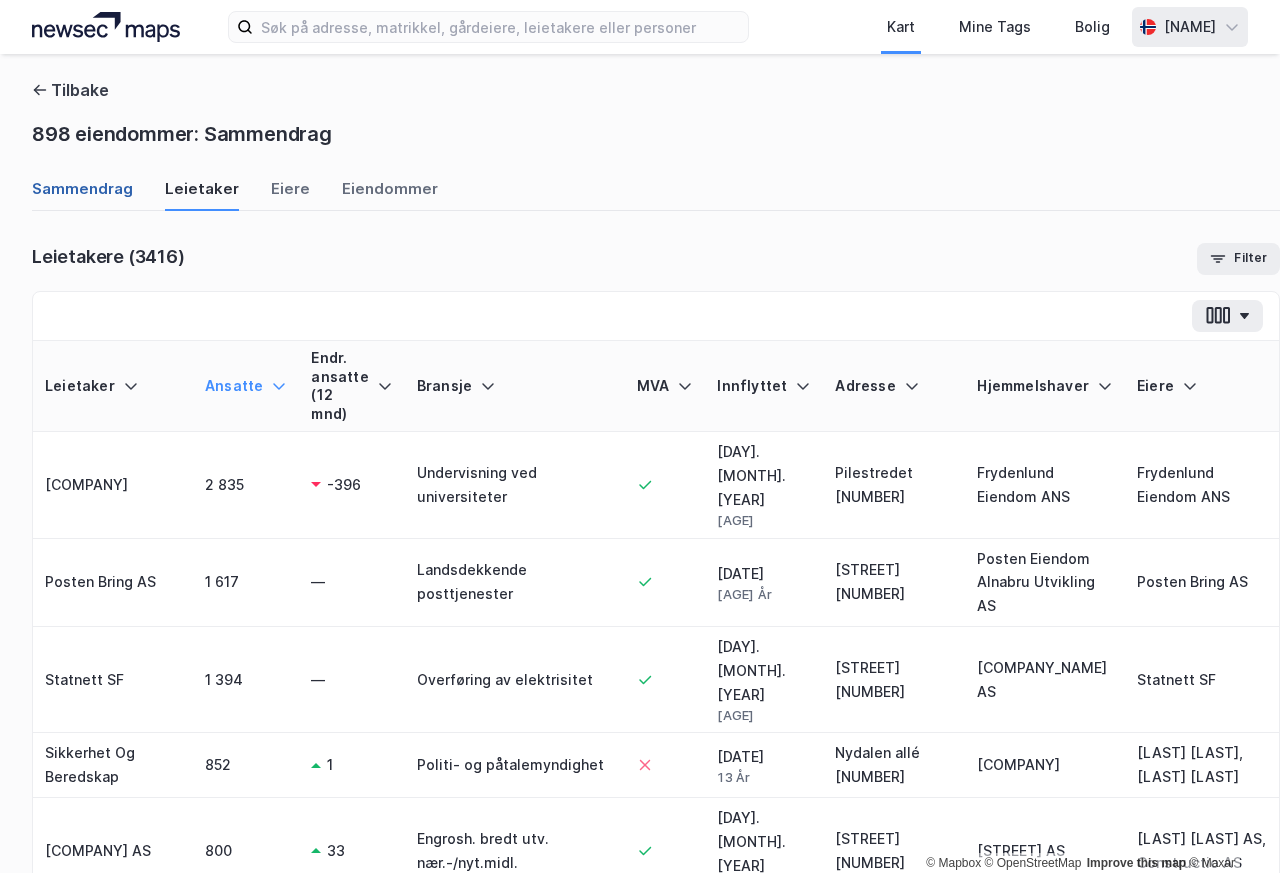 click on "Sammendrag" at bounding box center (82, 194) 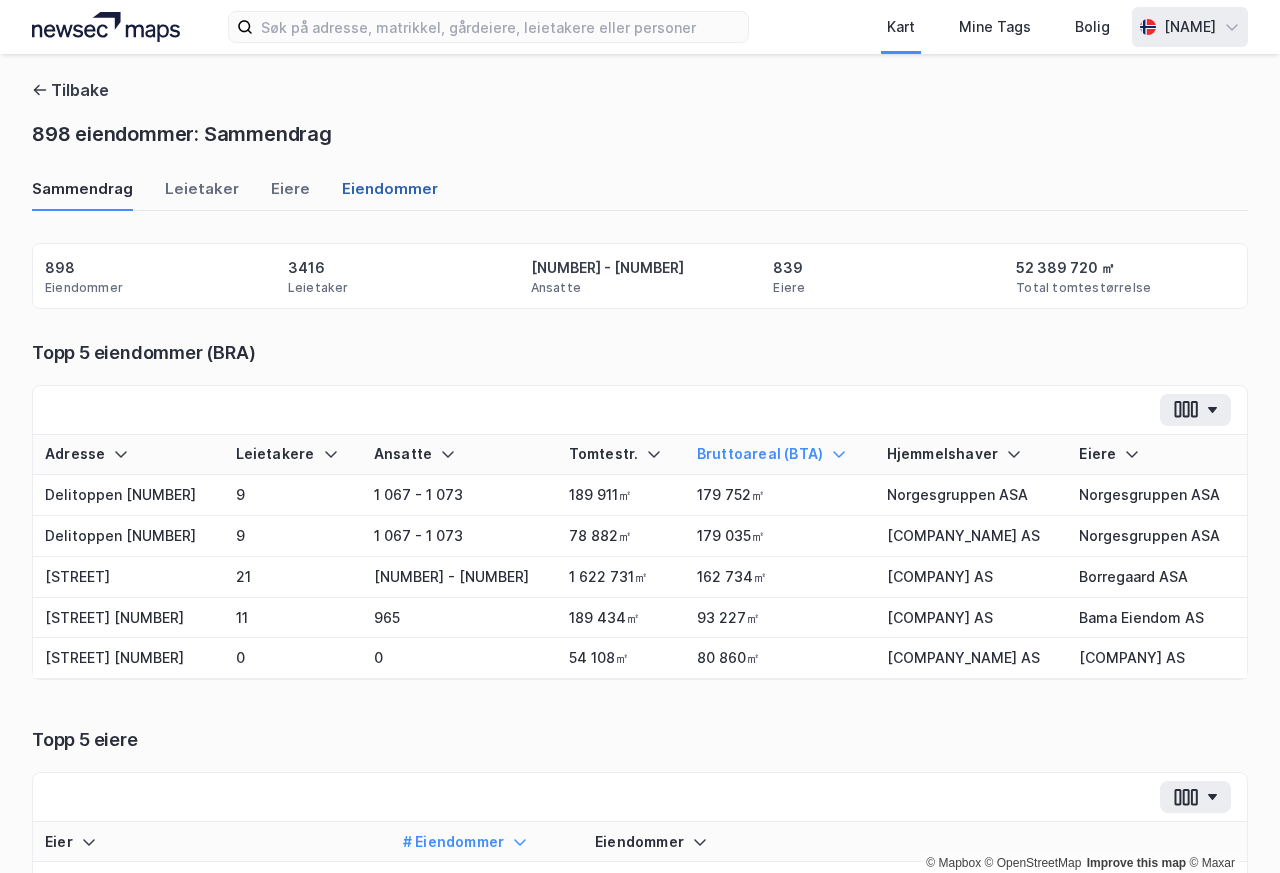 click on "Eiendommer" at bounding box center [390, 194] 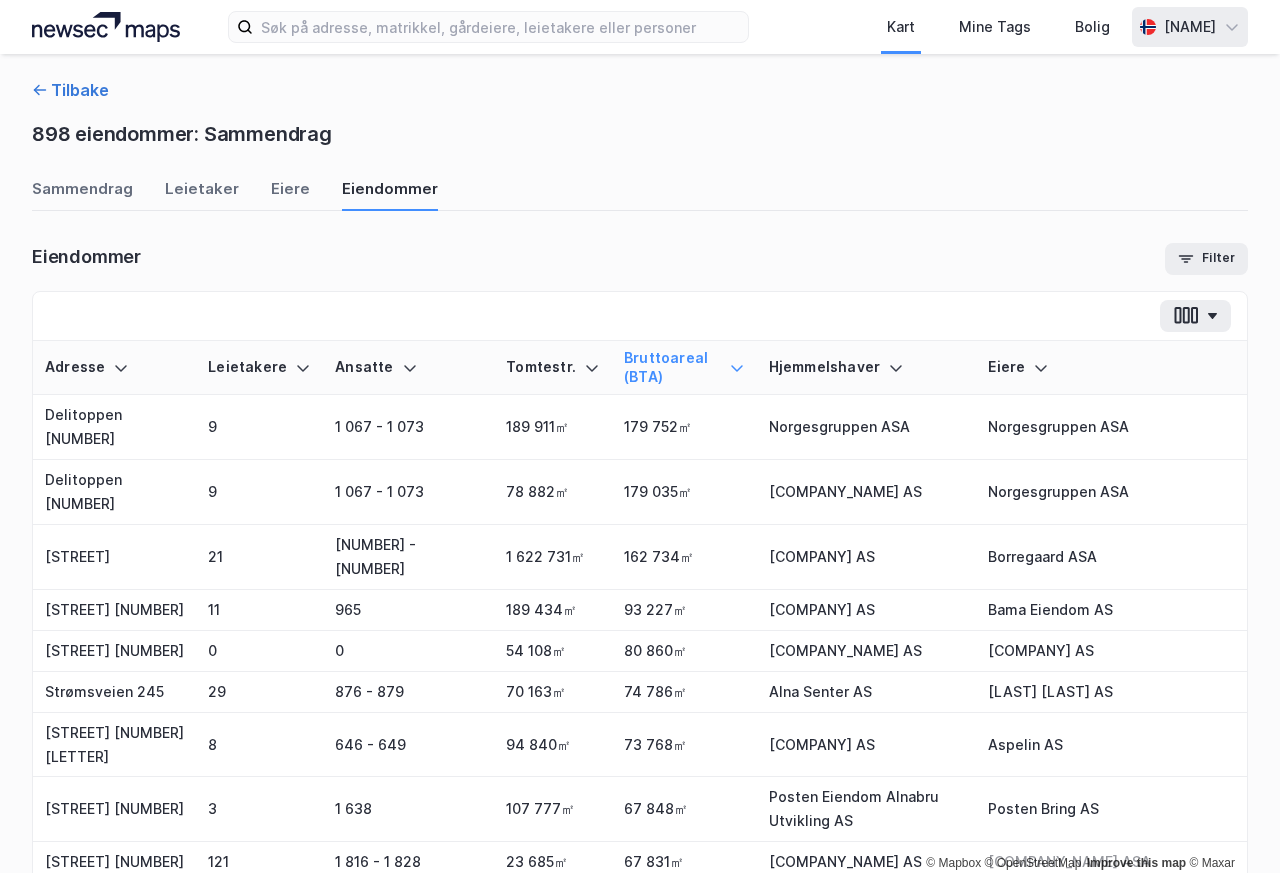 click on "Tilbake" at bounding box center [70, 90] 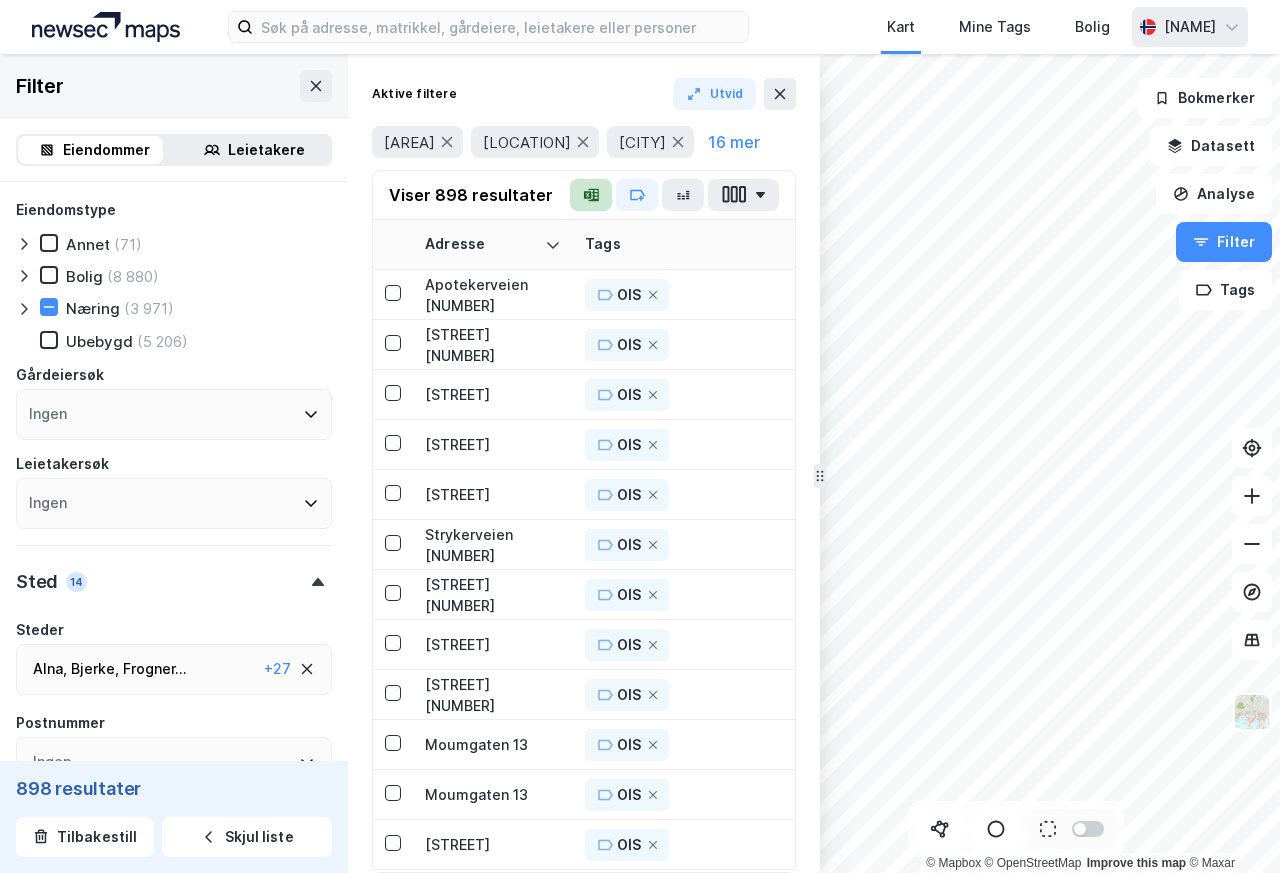 click 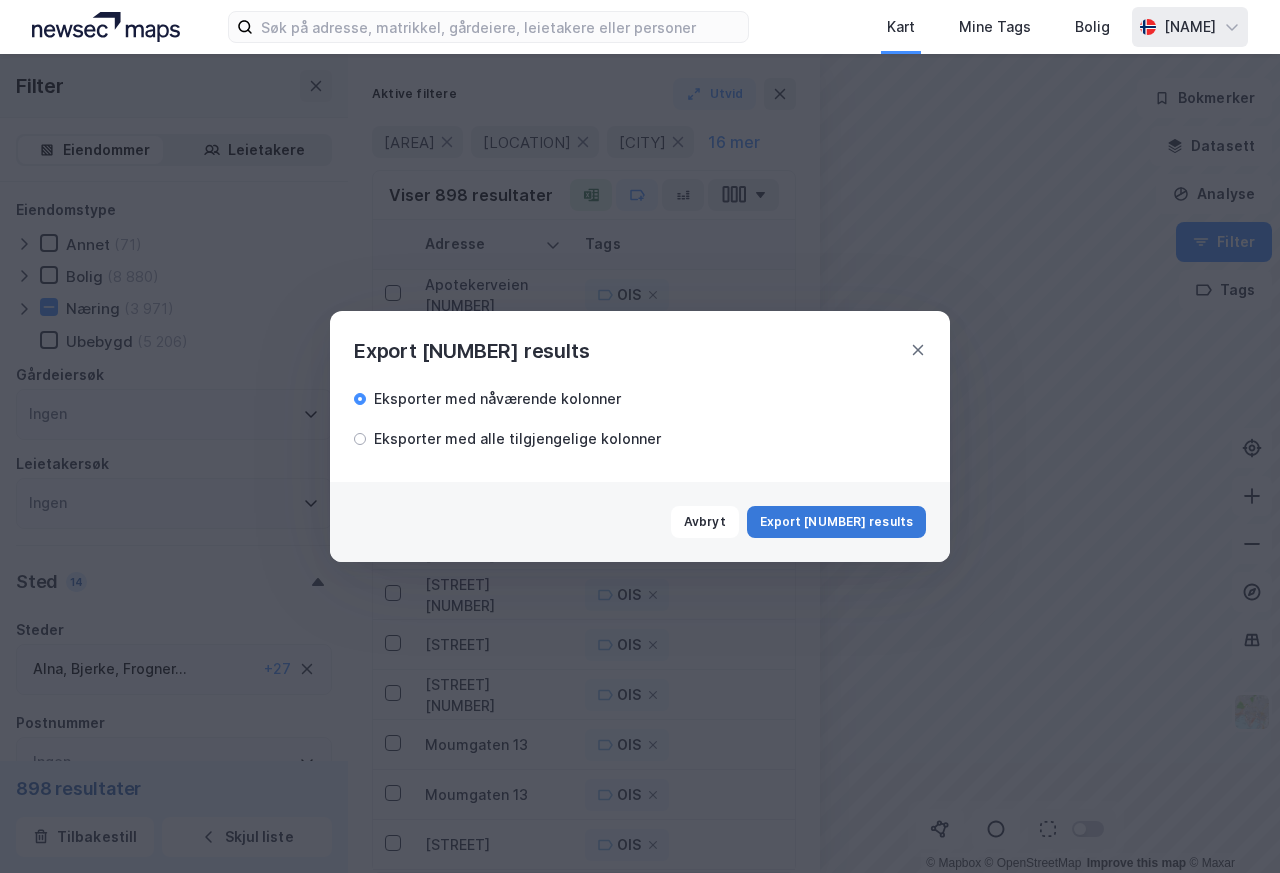 click on "Export [NUMBER] results" at bounding box center (836, 522) 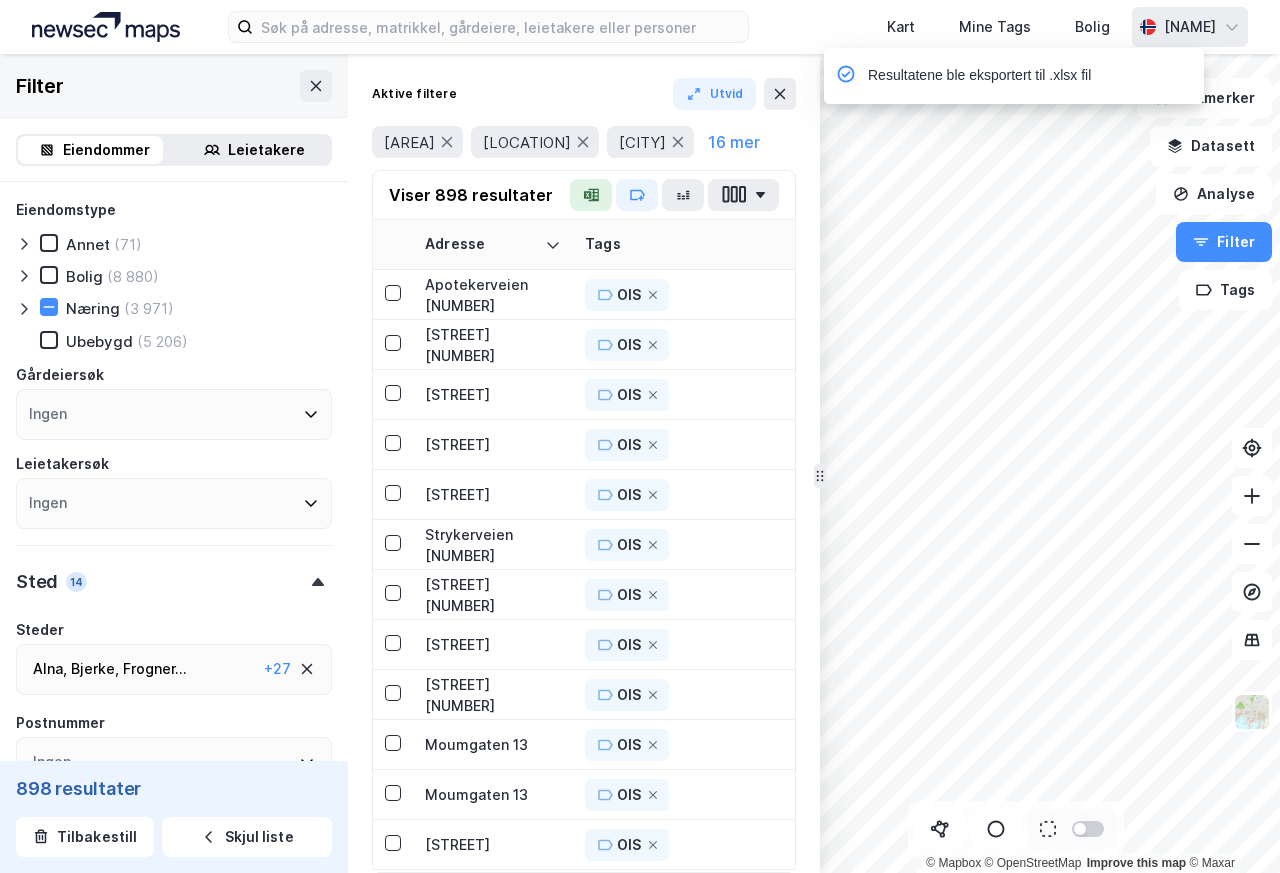 click on "Resultatene ble eksportert til .xlsx fil" at bounding box center [979, 76] 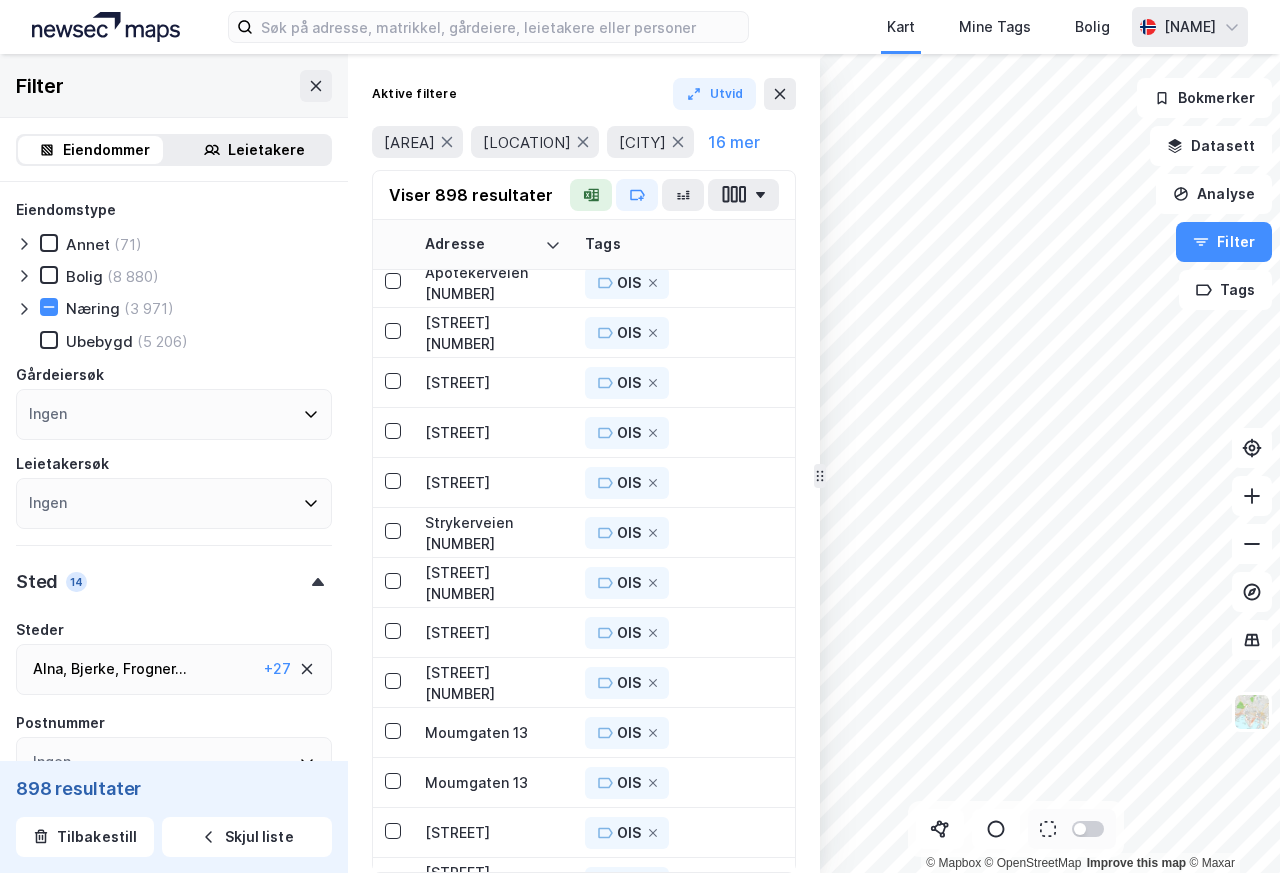 scroll, scrollTop: 0, scrollLeft: 0, axis: both 